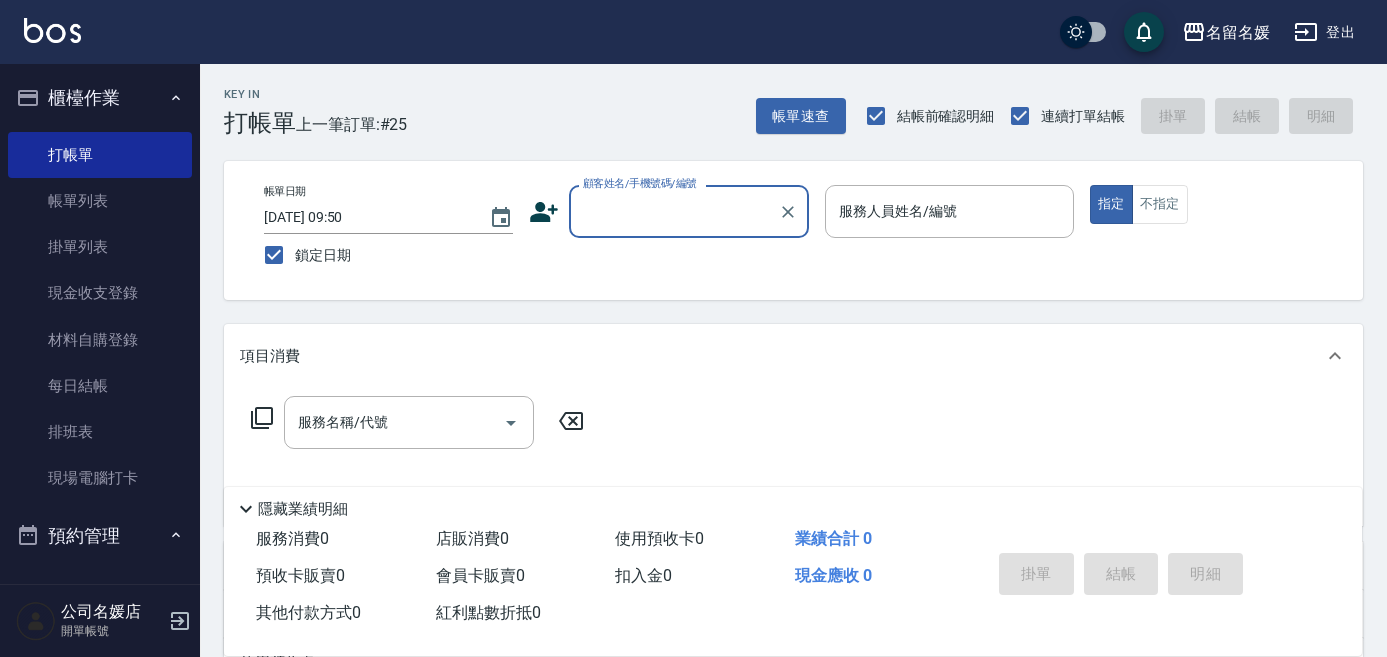 scroll, scrollTop: 0, scrollLeft: 0, axis: both 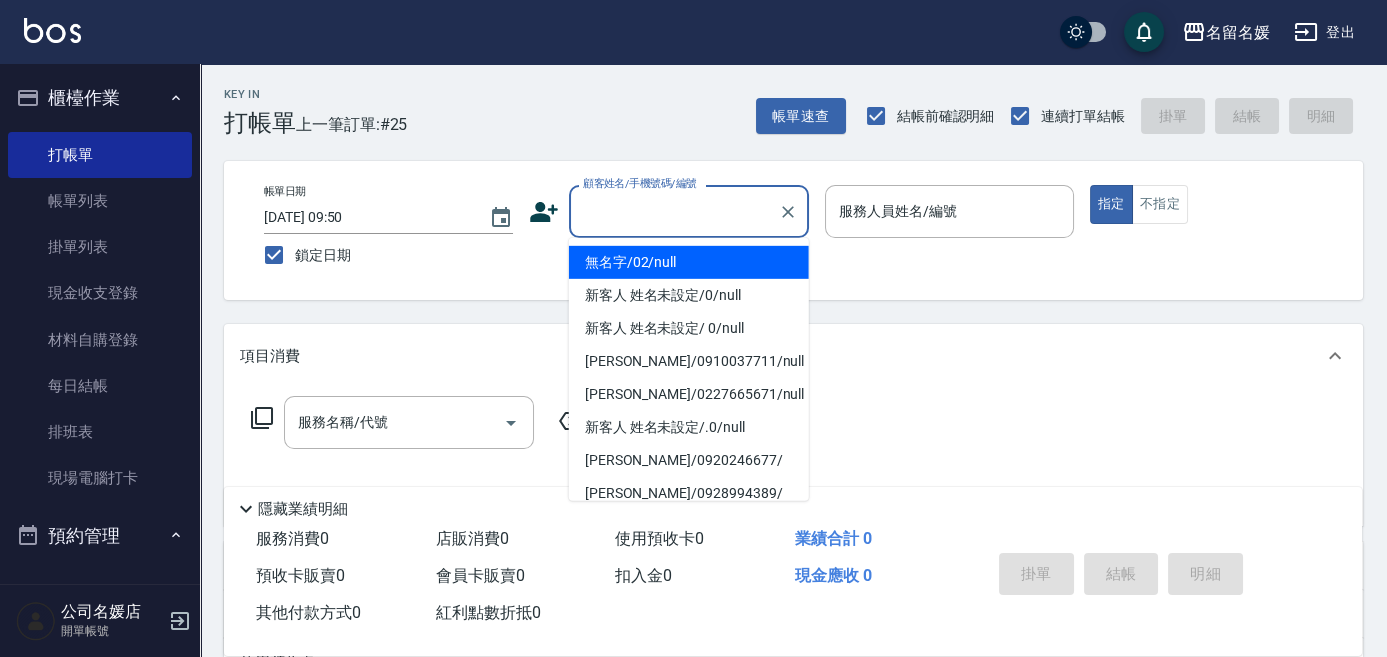 click on "顧客姓名/手機號碼/編號" at bounding box center [674, 211] 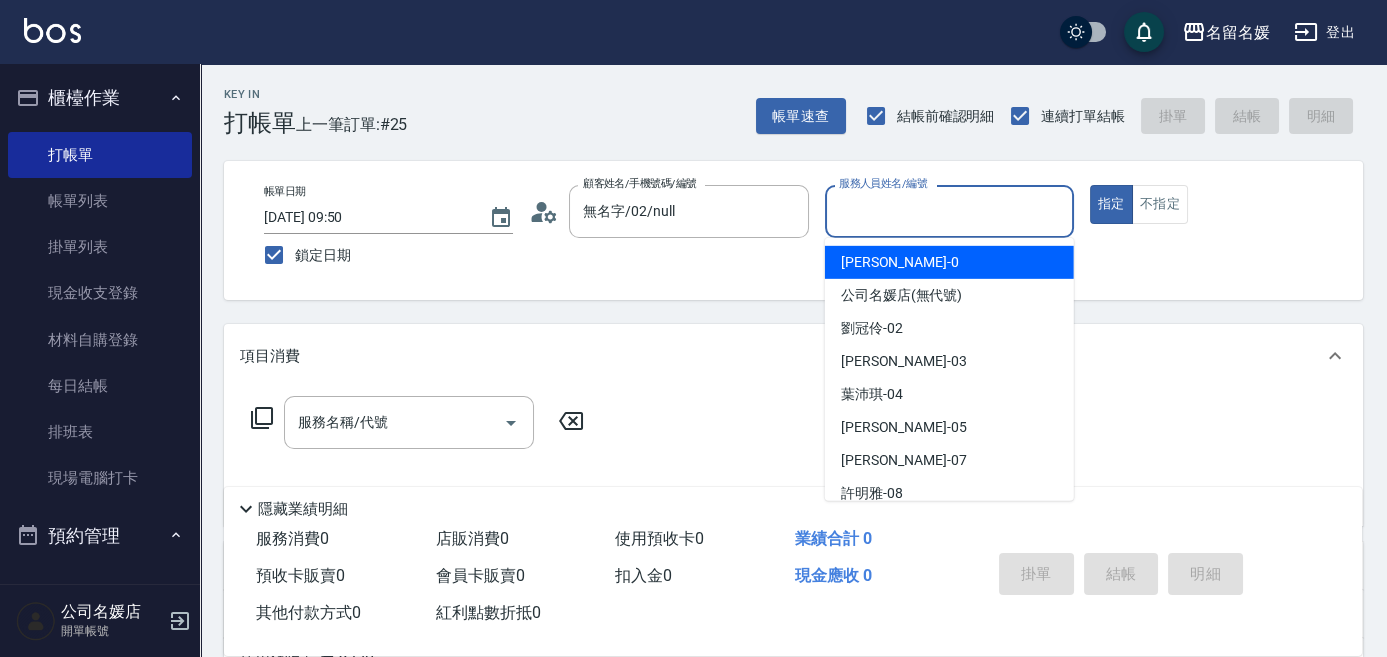 click on "服務人員姓名/編號" at bounding box center (949, 211) 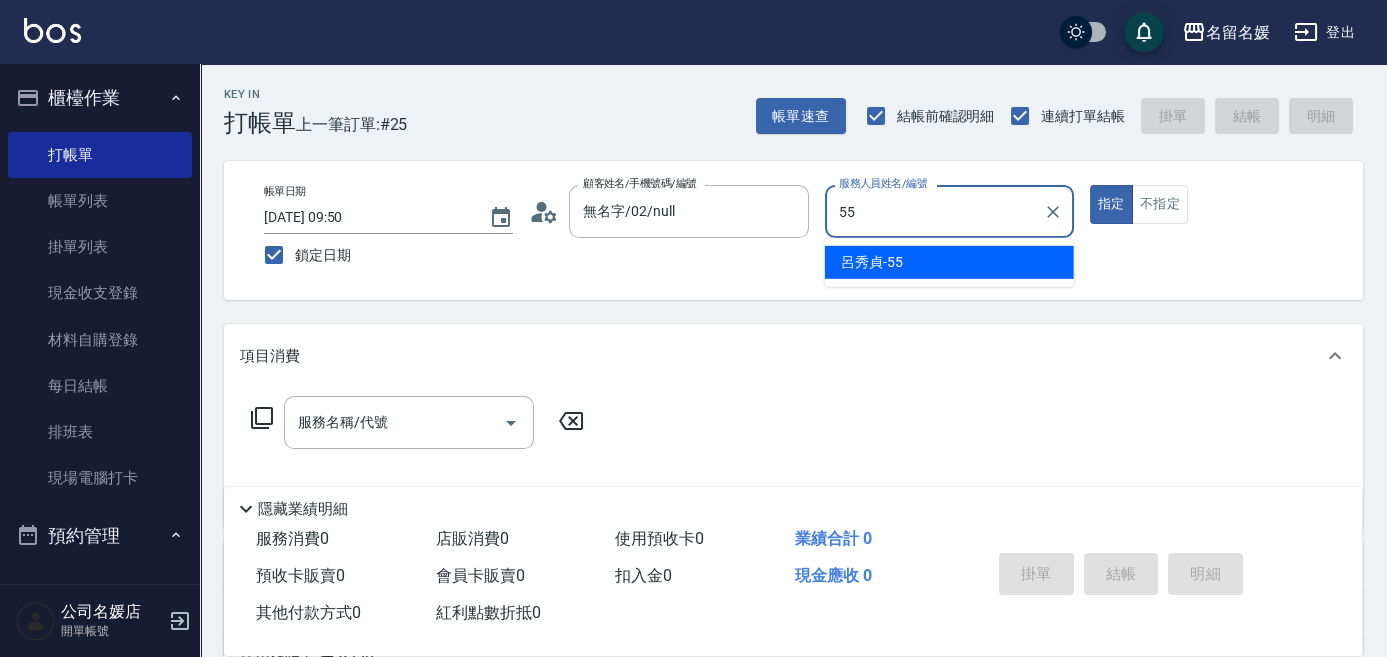 type on "55" 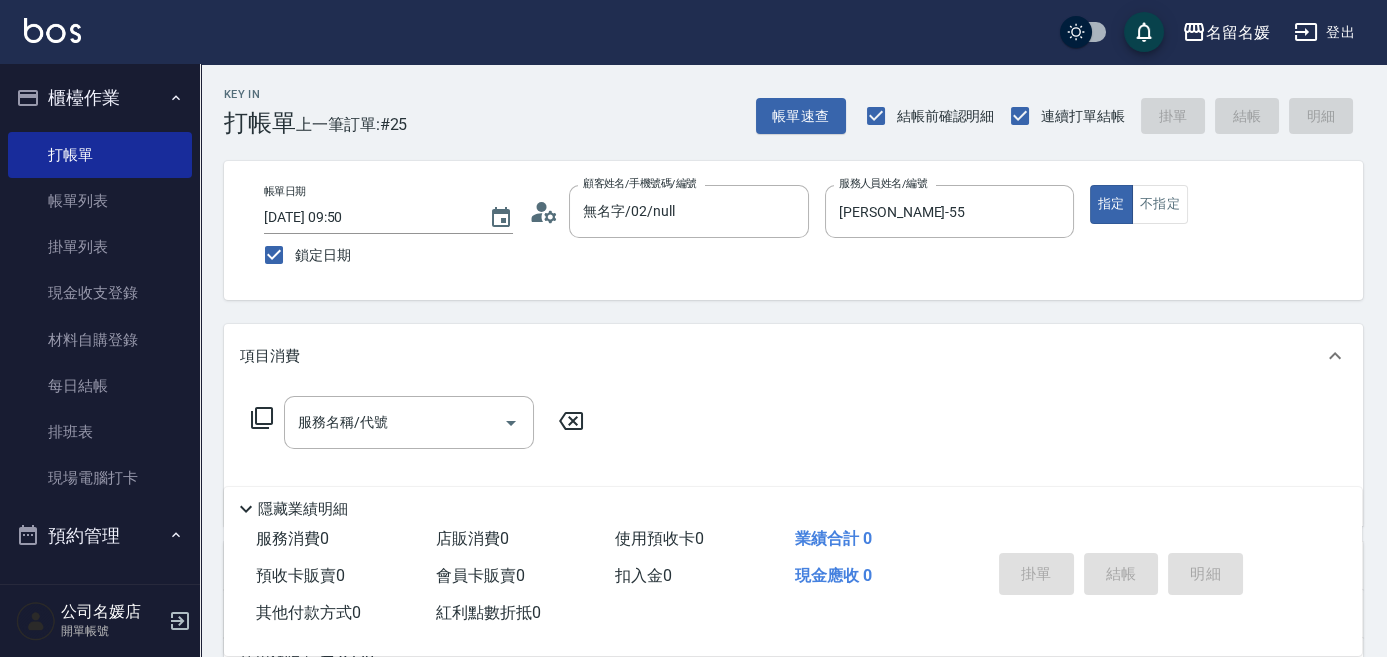 click 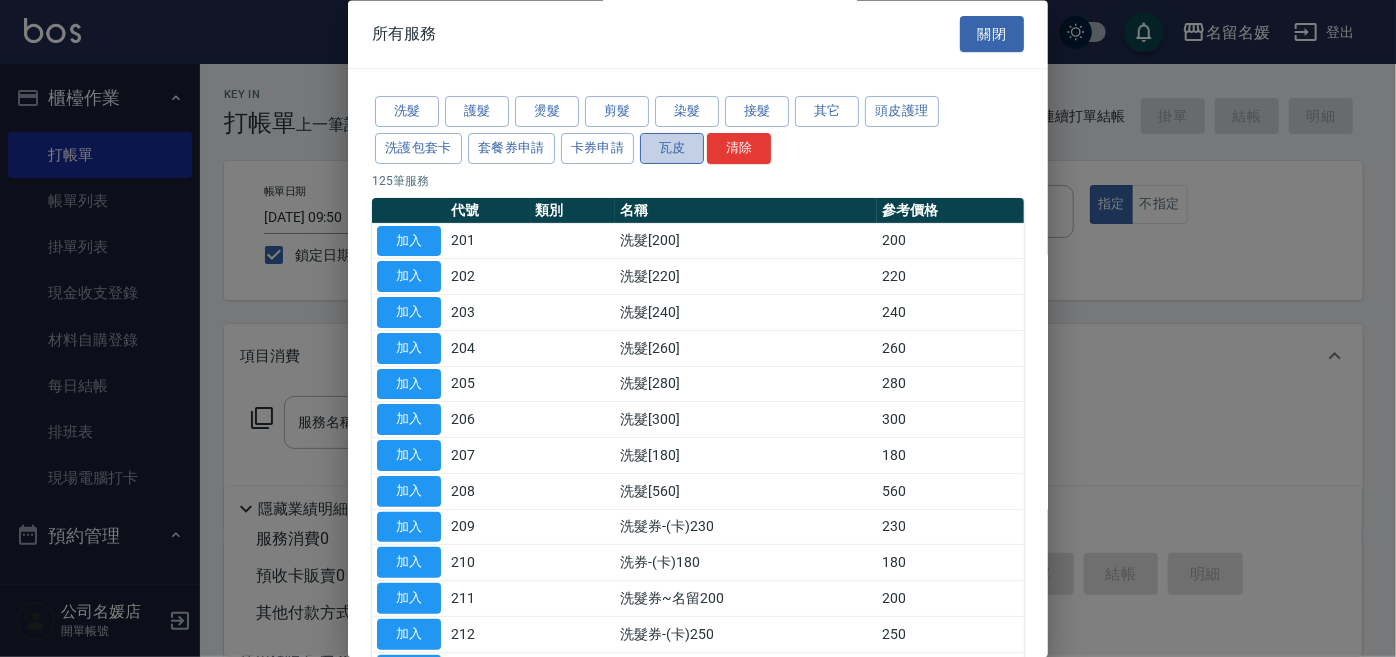 click on "瓦皮" at bounding box center (672, 148) 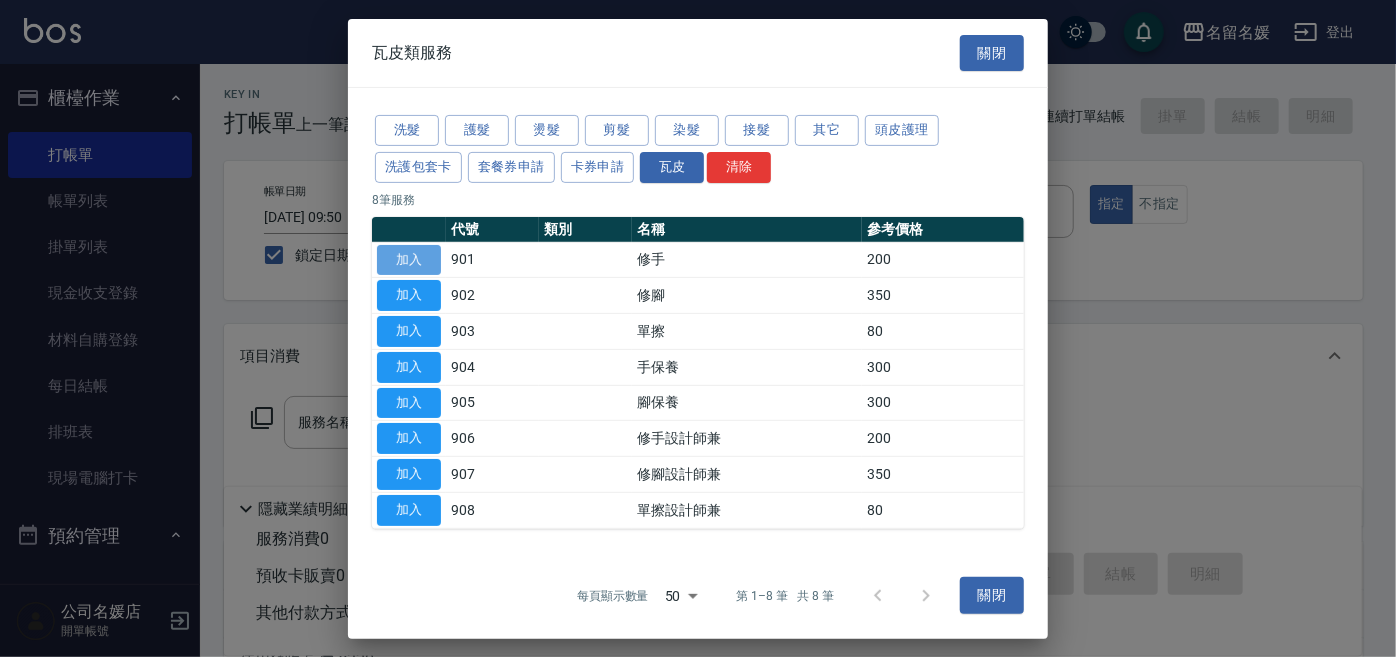 click on "加入" at bounding box center (409, 259) 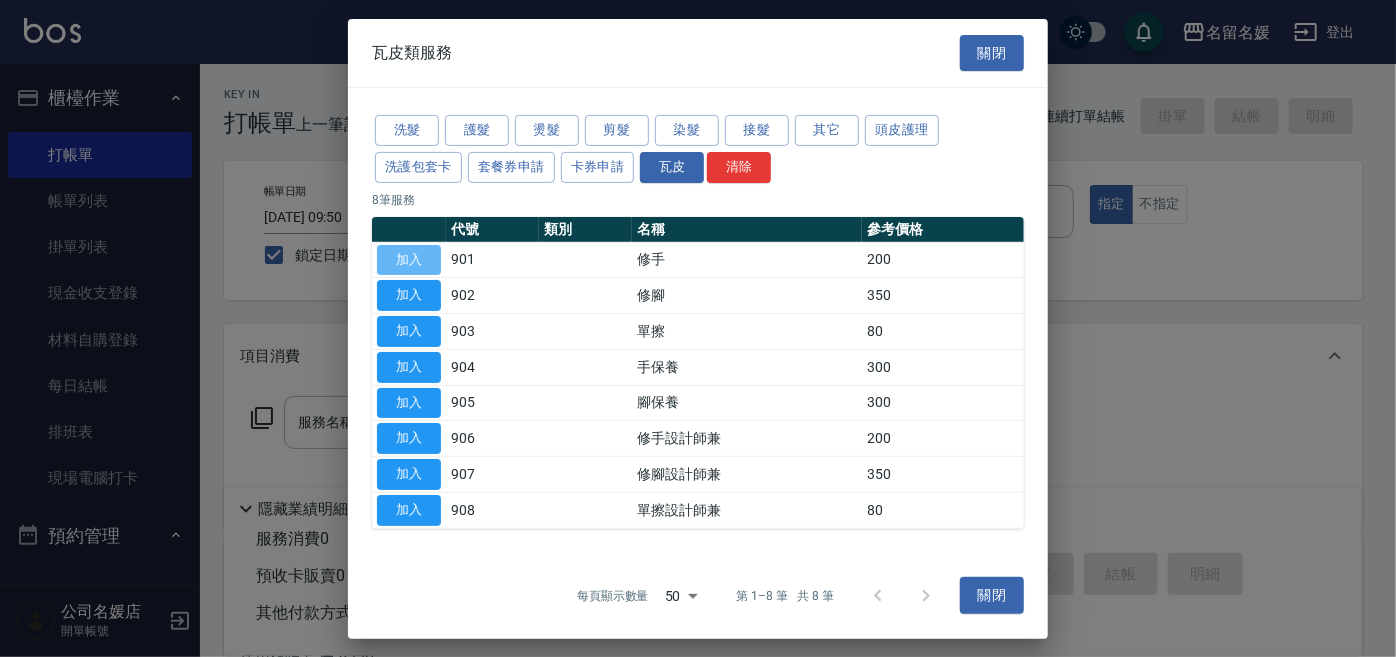type on "修手(901)" 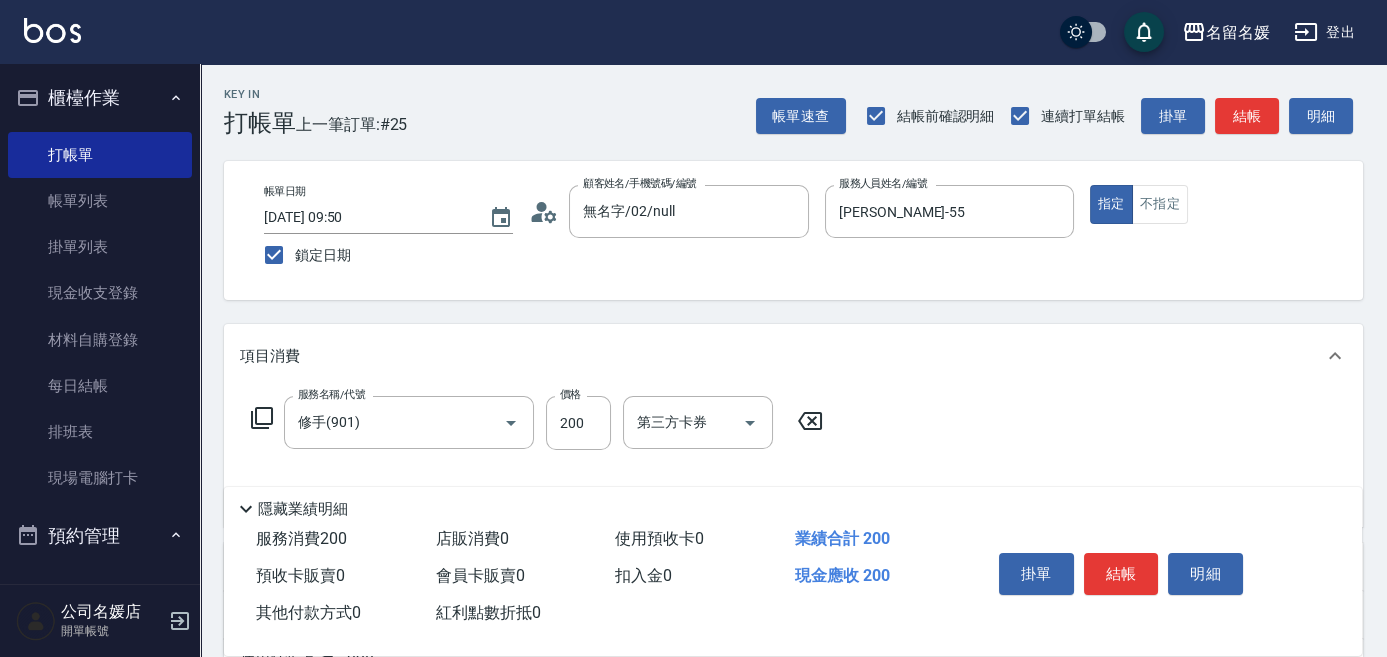 click 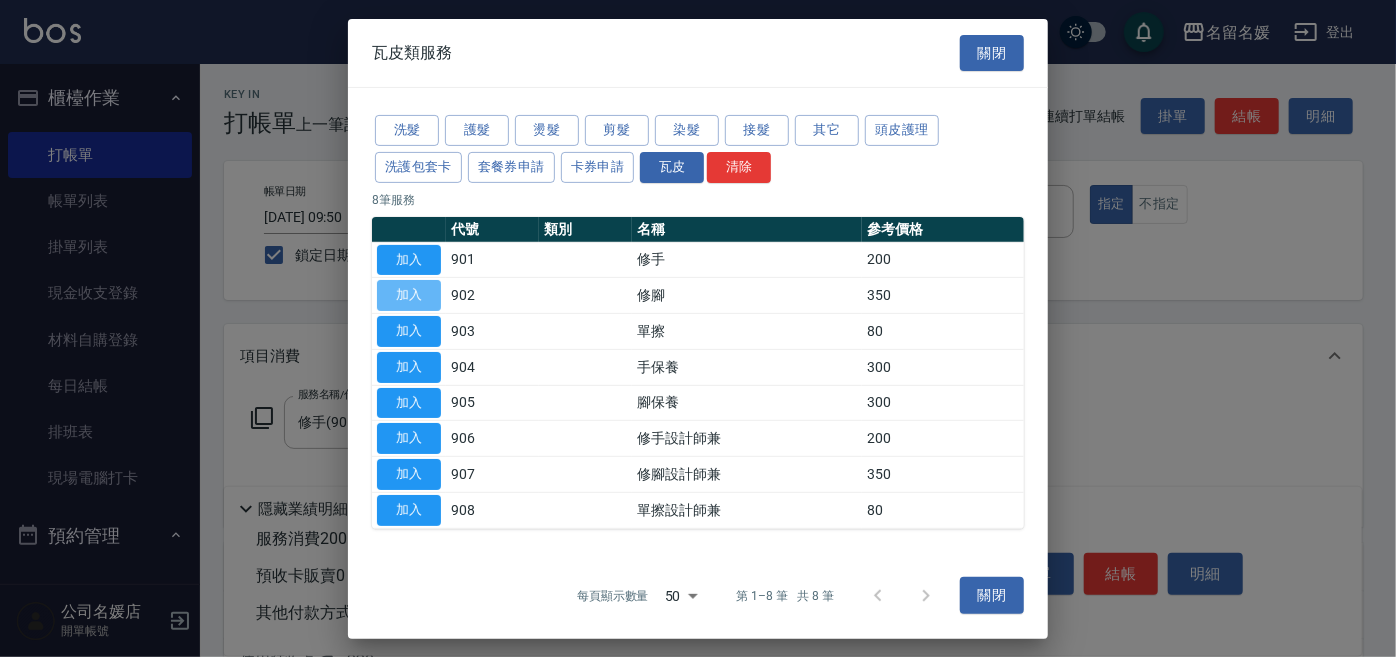 drag, startPoint x: 421, startPoint y: 294, endPoint x: 432, endPoint y: 339, distance: 46.32494 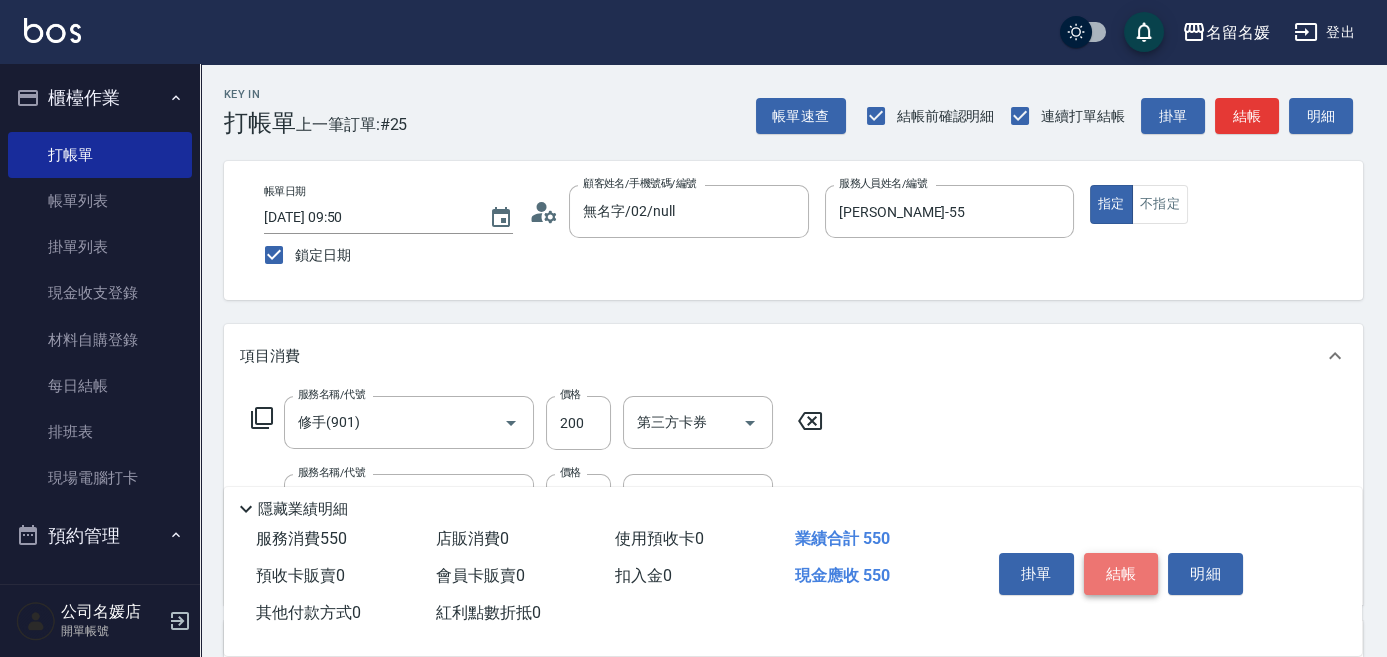 click on "結帳" at bounding box center [1121, 574] 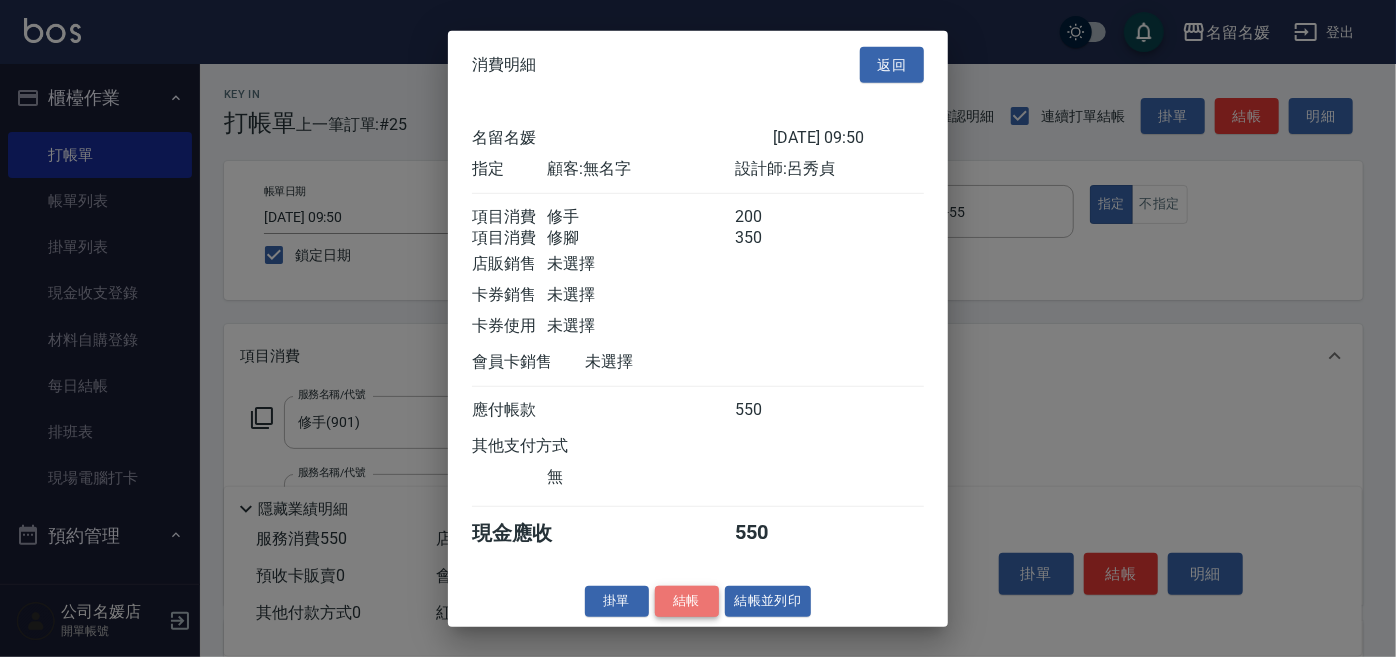 click on "結帳" at bounding box center [687, 601] 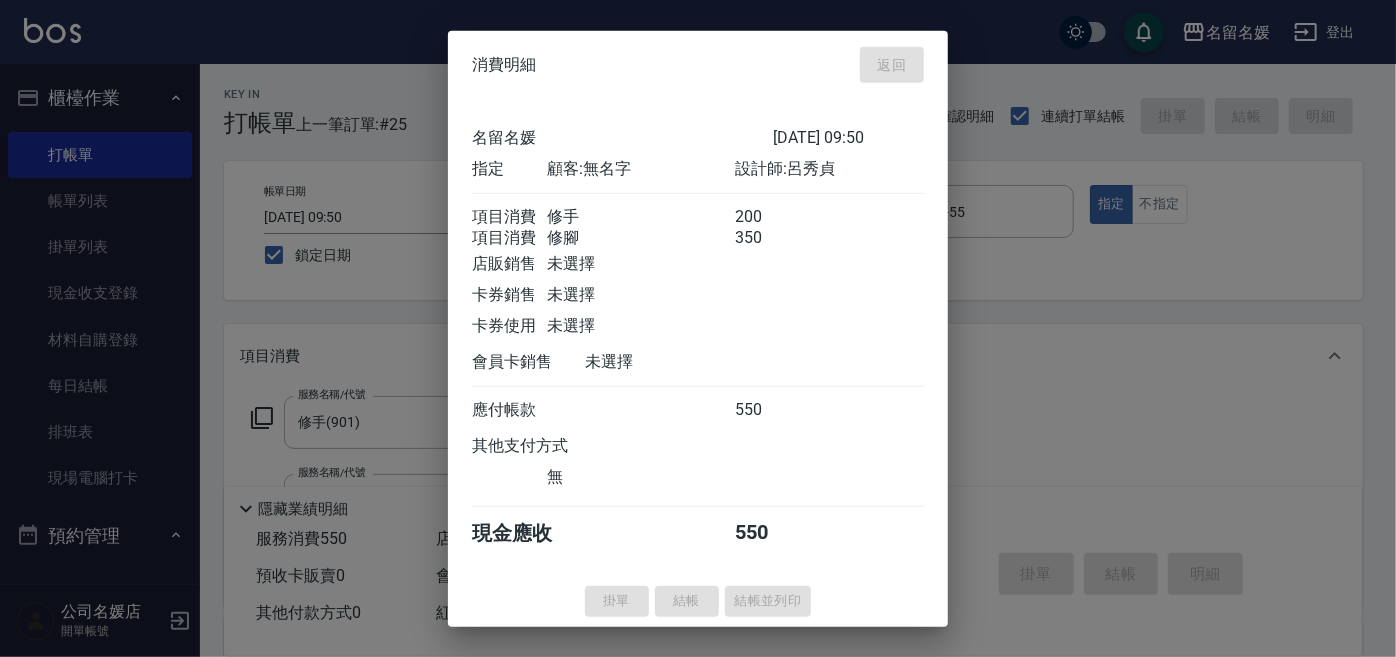 type 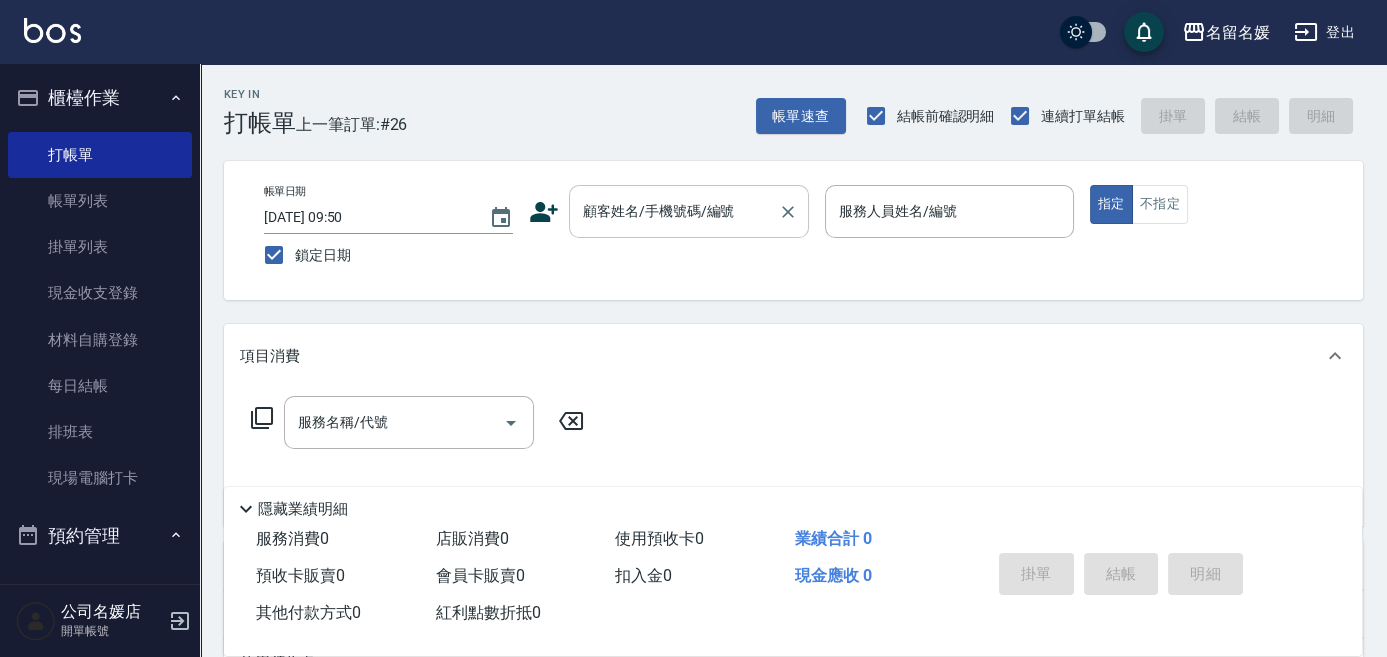 click on "顧客姓名/手機號碼/編號" at bounding box center [674, 211] 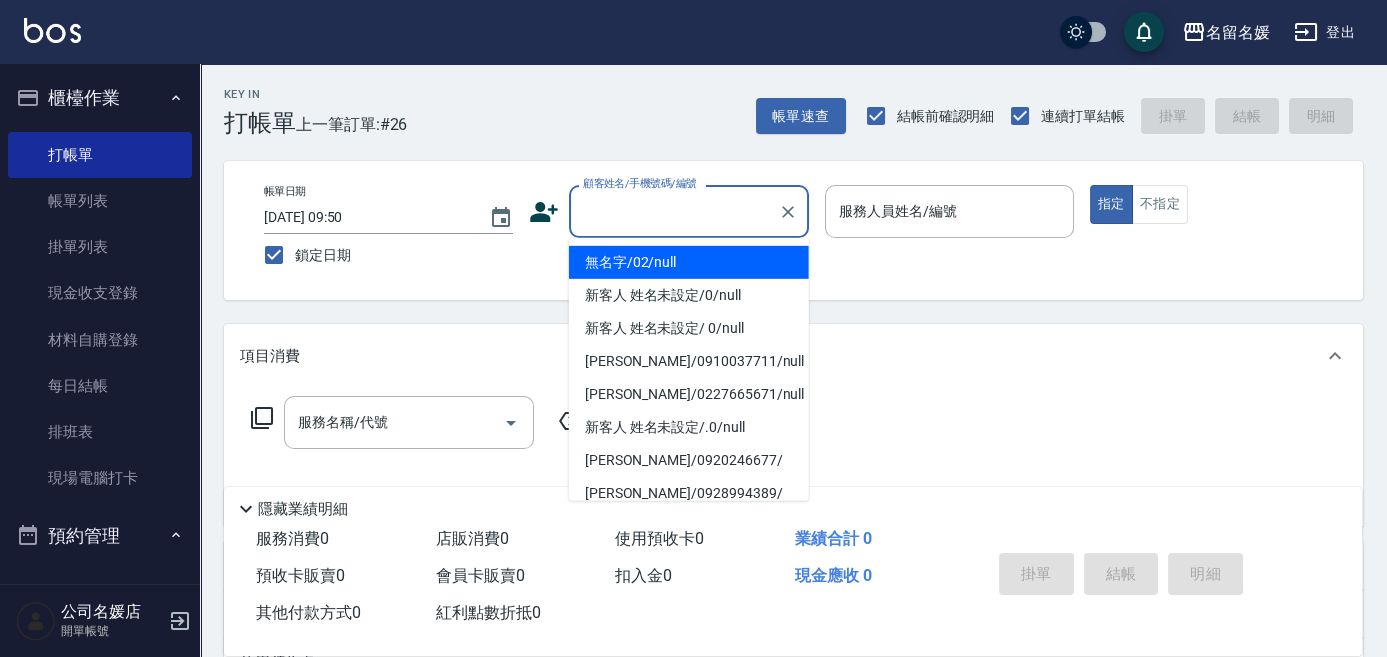 drag, startPoint x: 756, startPoint y: 258, endPoint x: 893, endPoint y: 206, distance: 146.53668 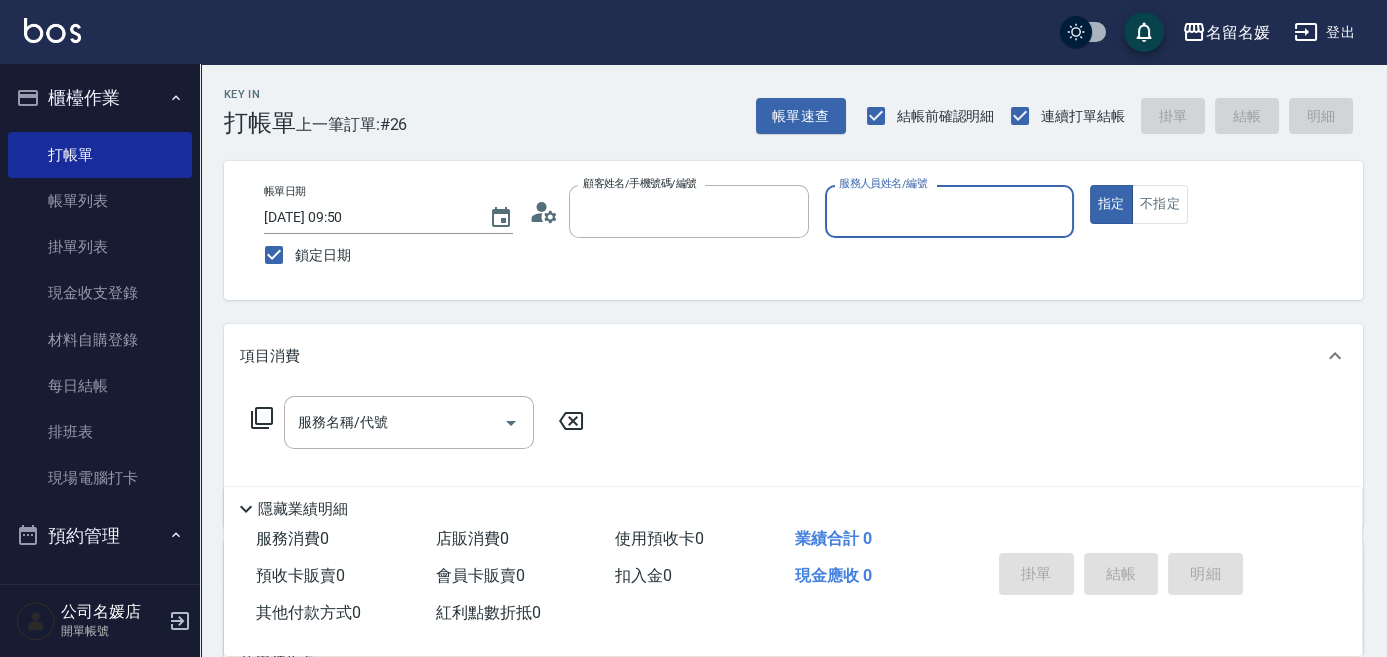 type on "無名字/02/null" 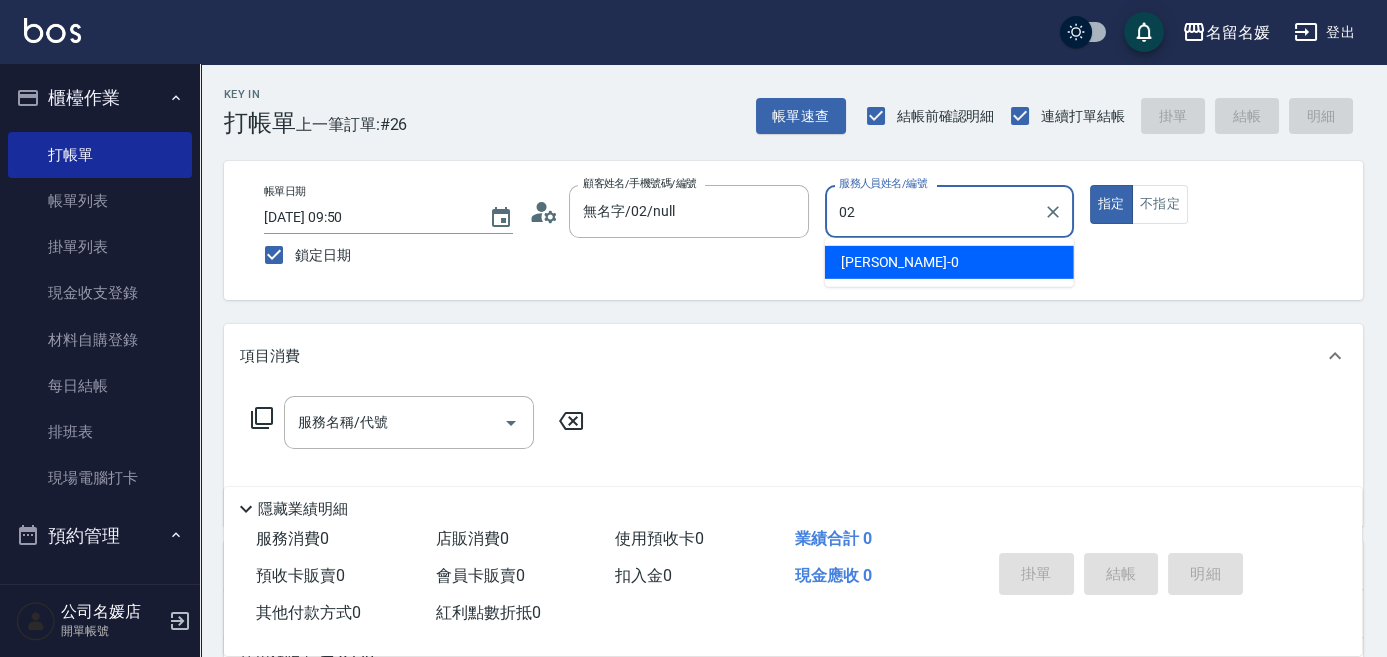 type on "[PERSON_NAME]-02" 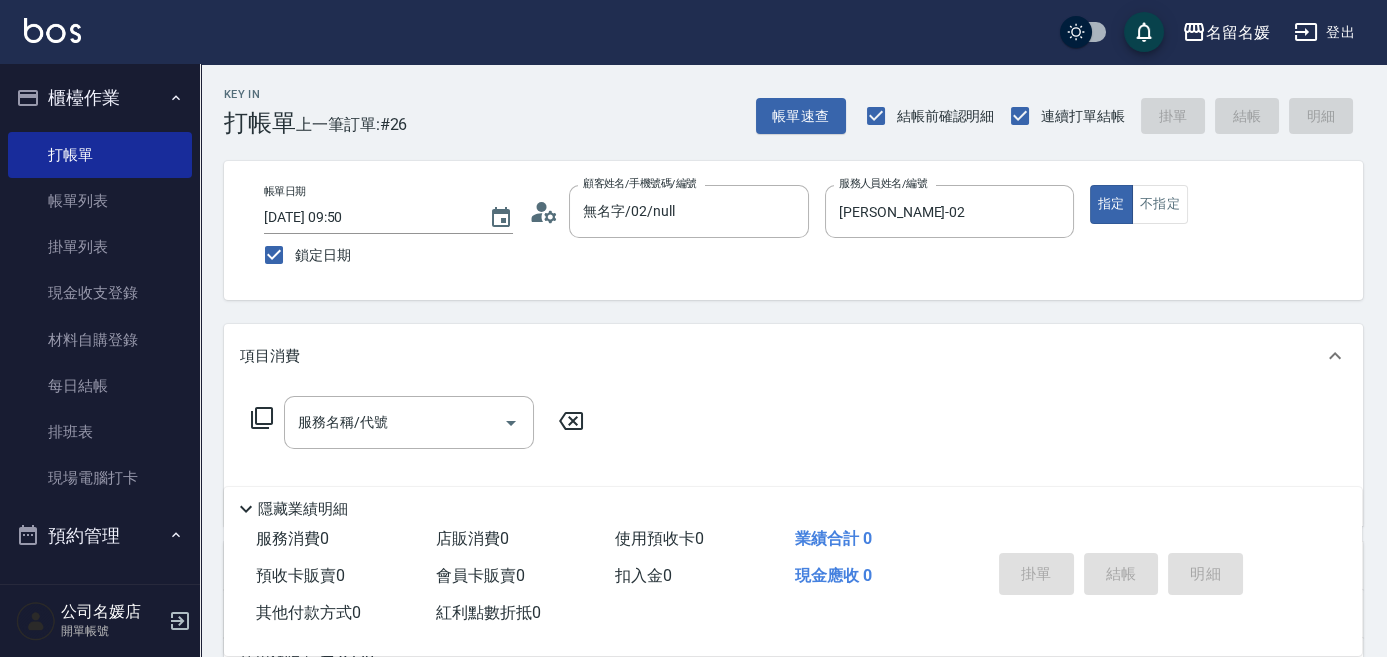 click 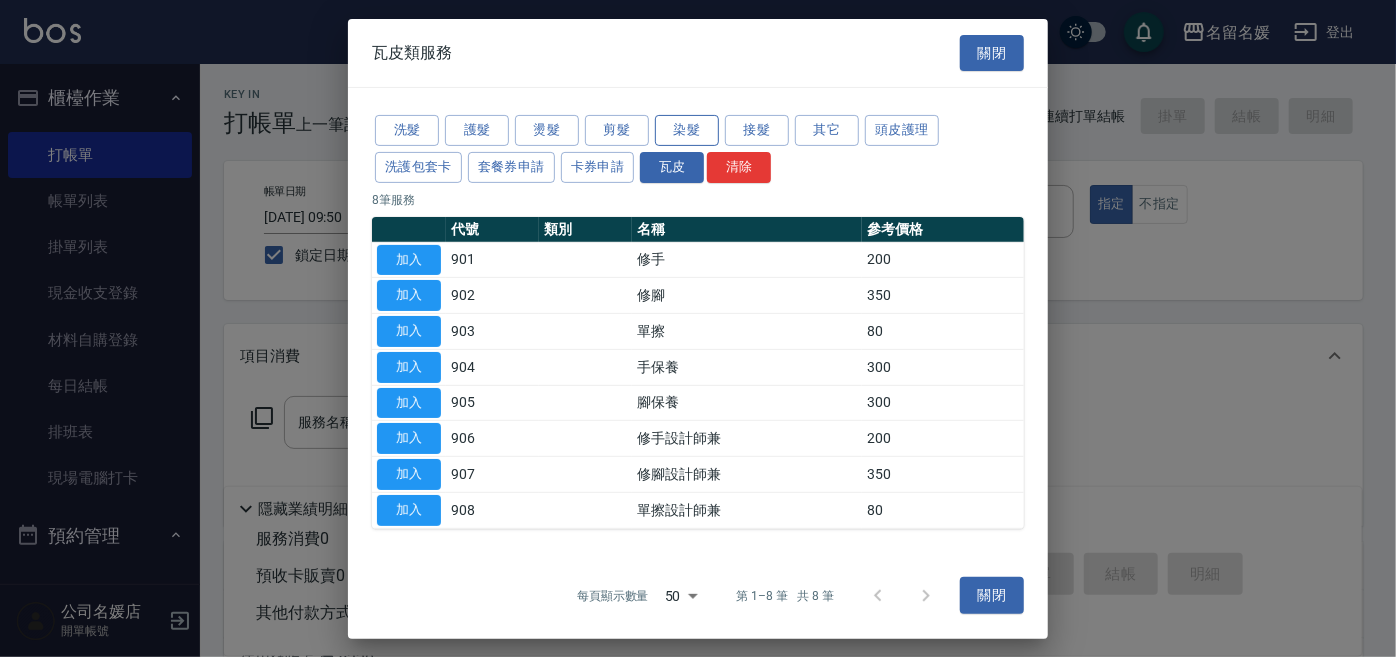 click on "染髮" at bounding box center [687, 130] 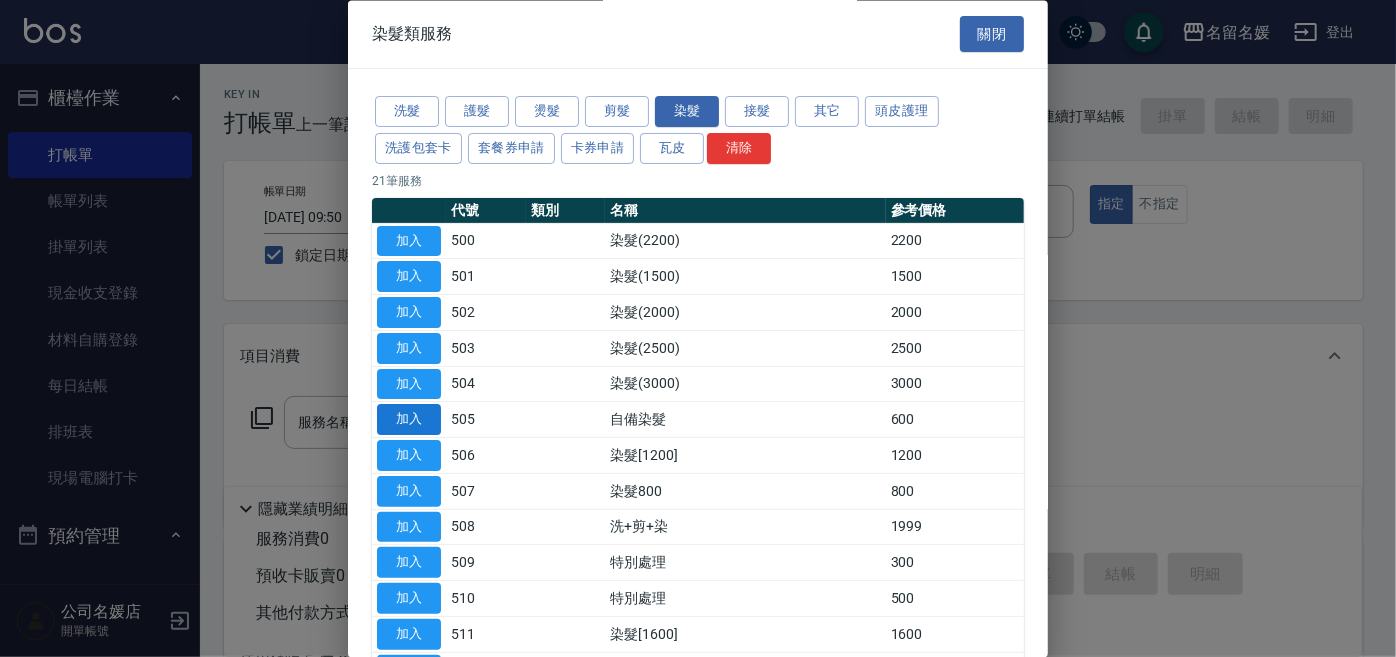 click on "加入" at bounding box center [409, 420] 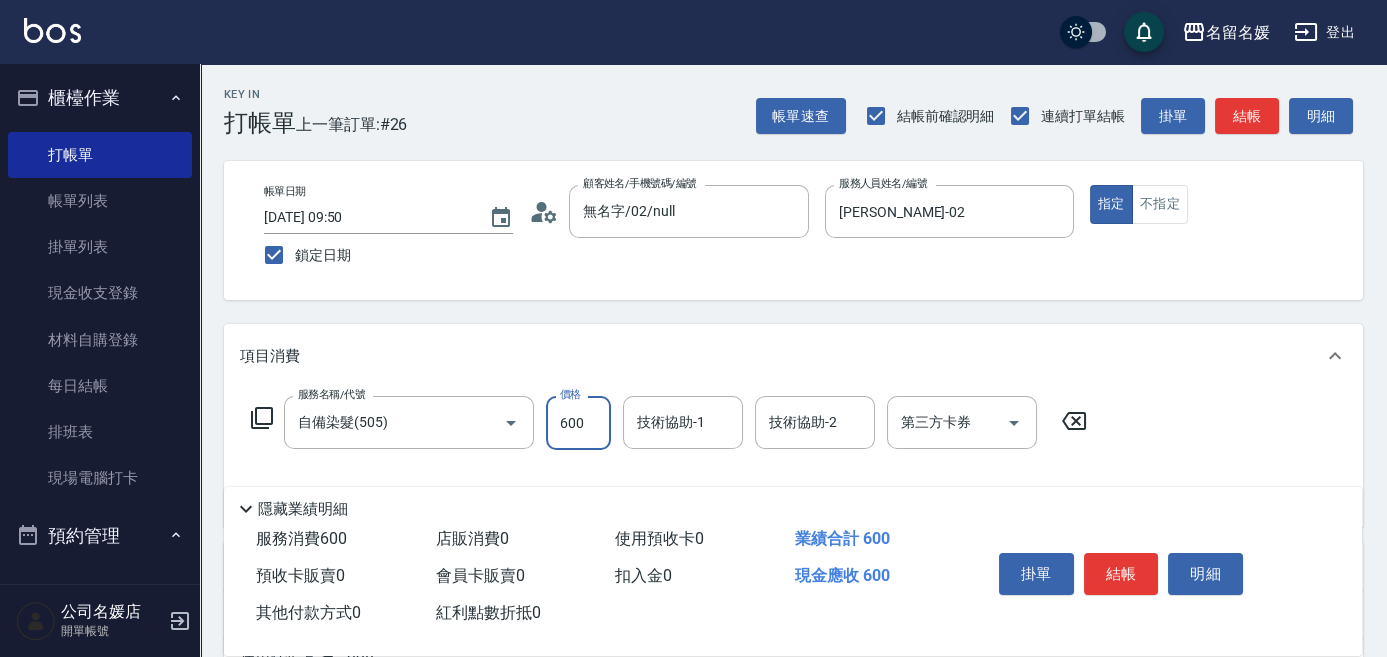 click on "600" at bounding box center (578, 423) 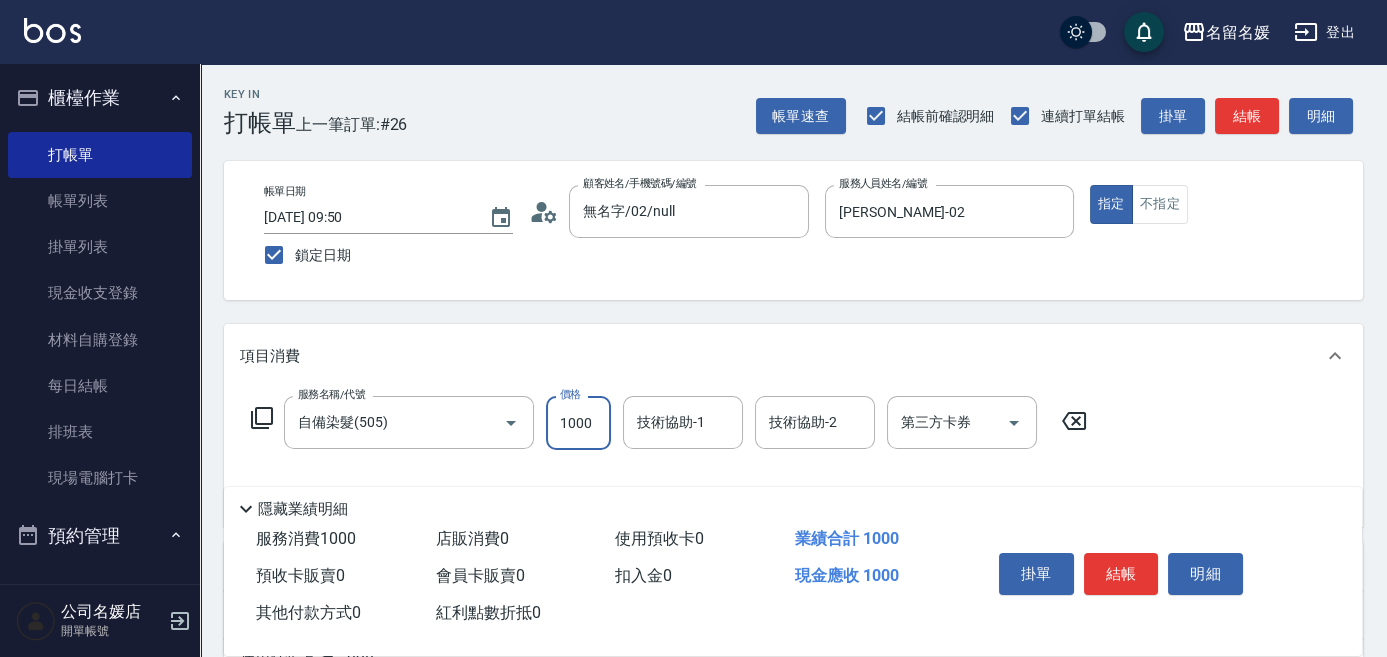 type on "1000" 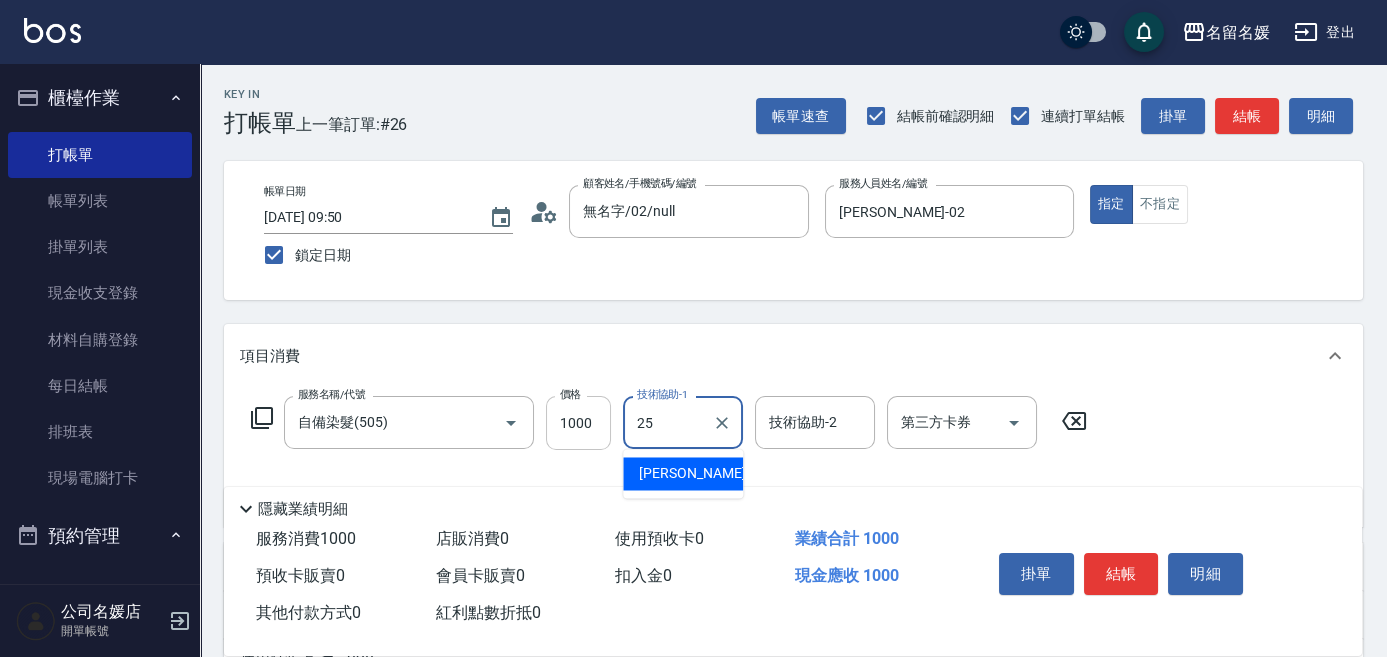 type on "[PERSON_NAME]-25" 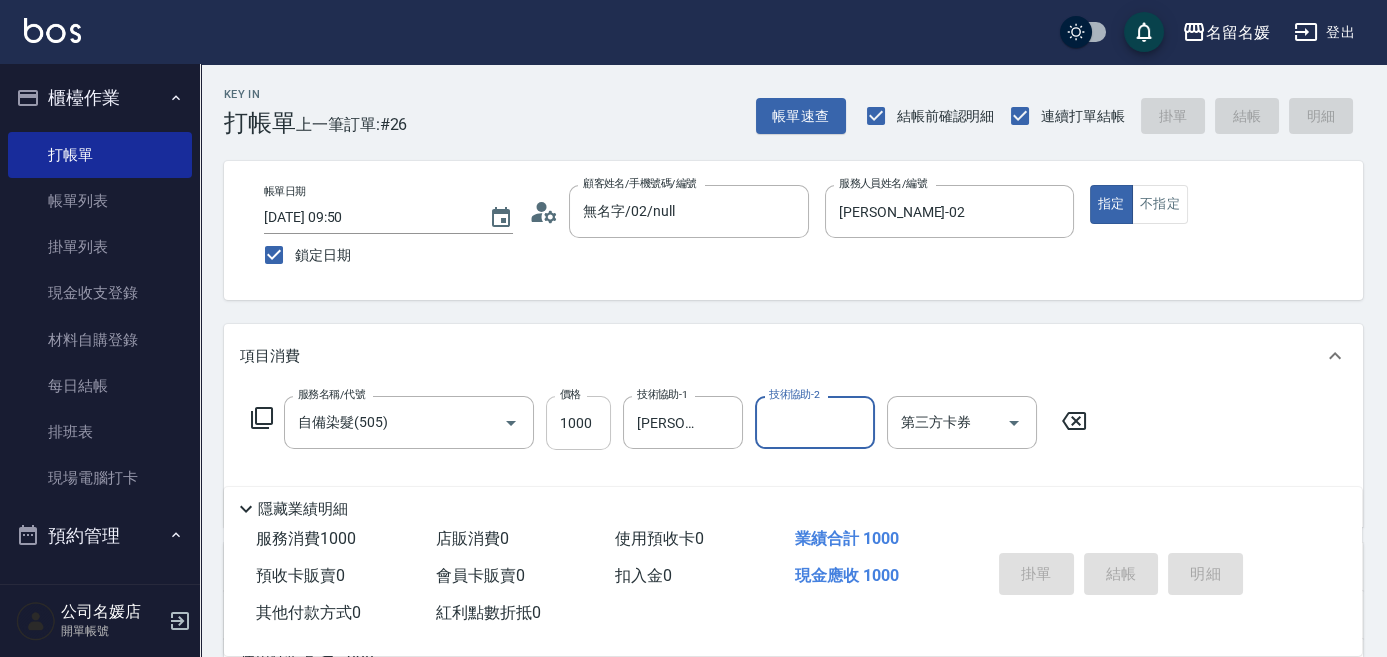 type 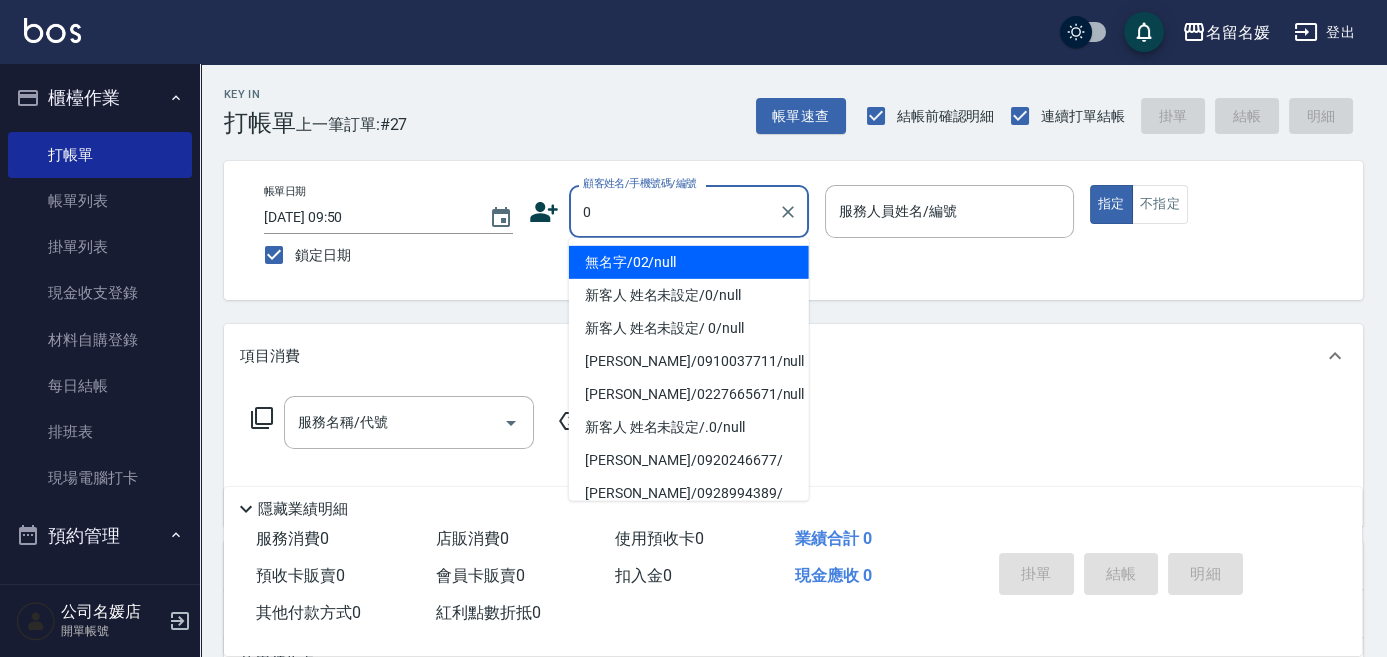type on "0" 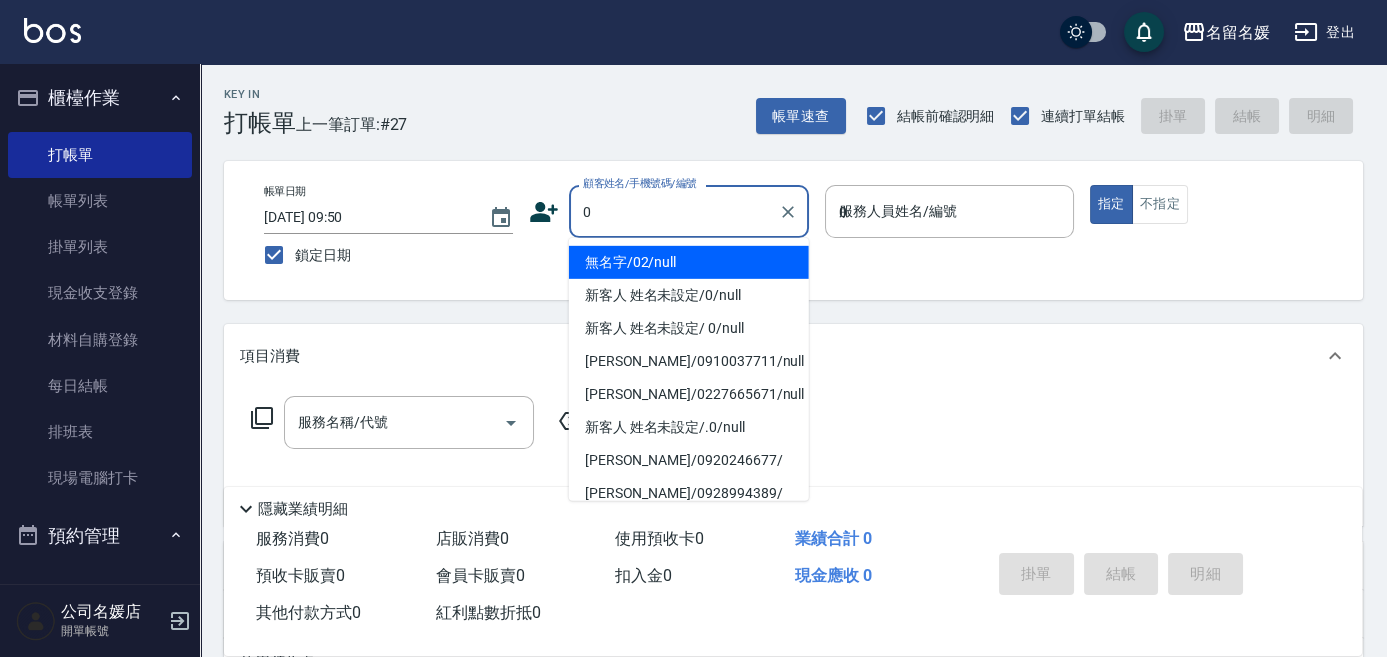 type on "02" 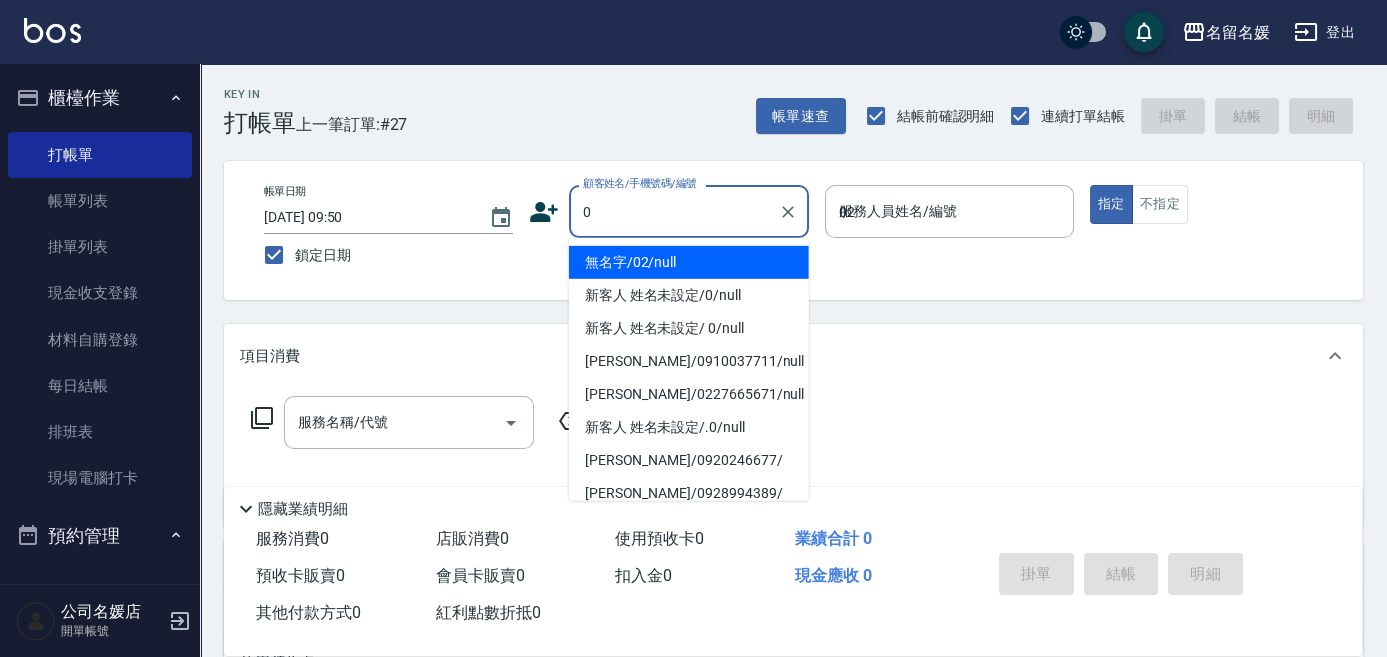 type on "無名字/02/null" 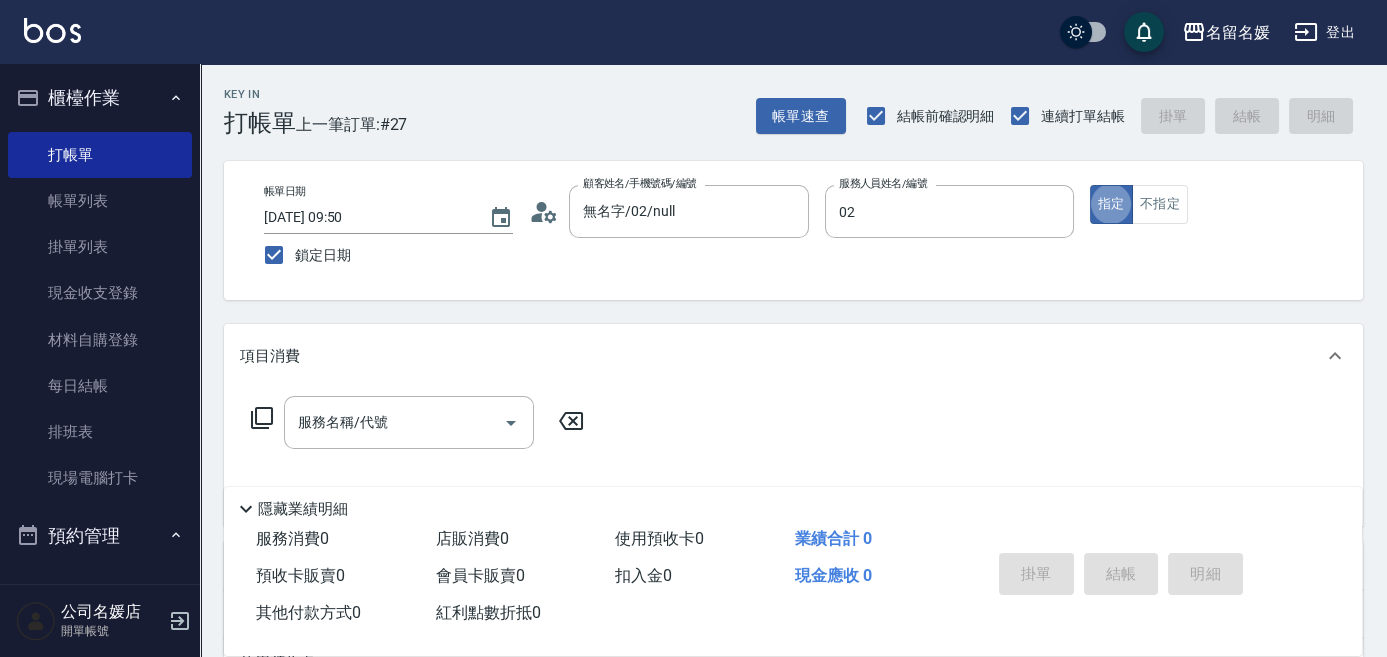 type on "[PERSON_NAME]-02" 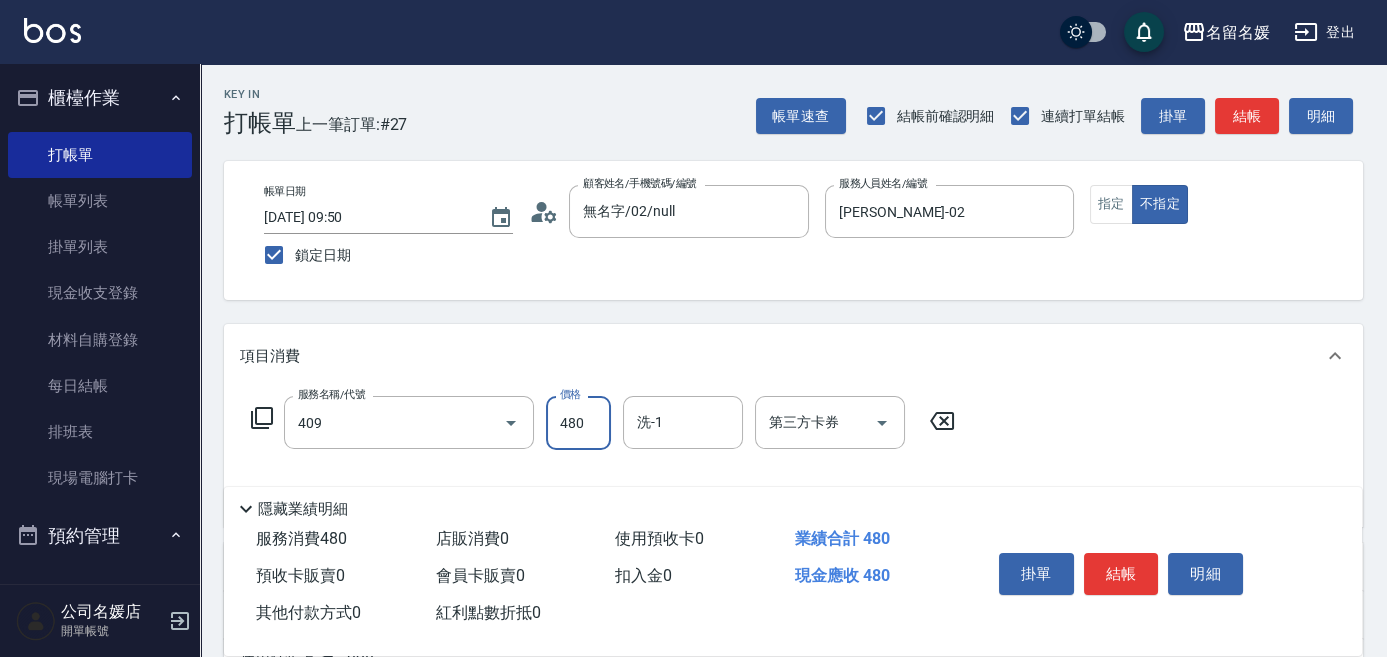 type on "洗+剪(409)" 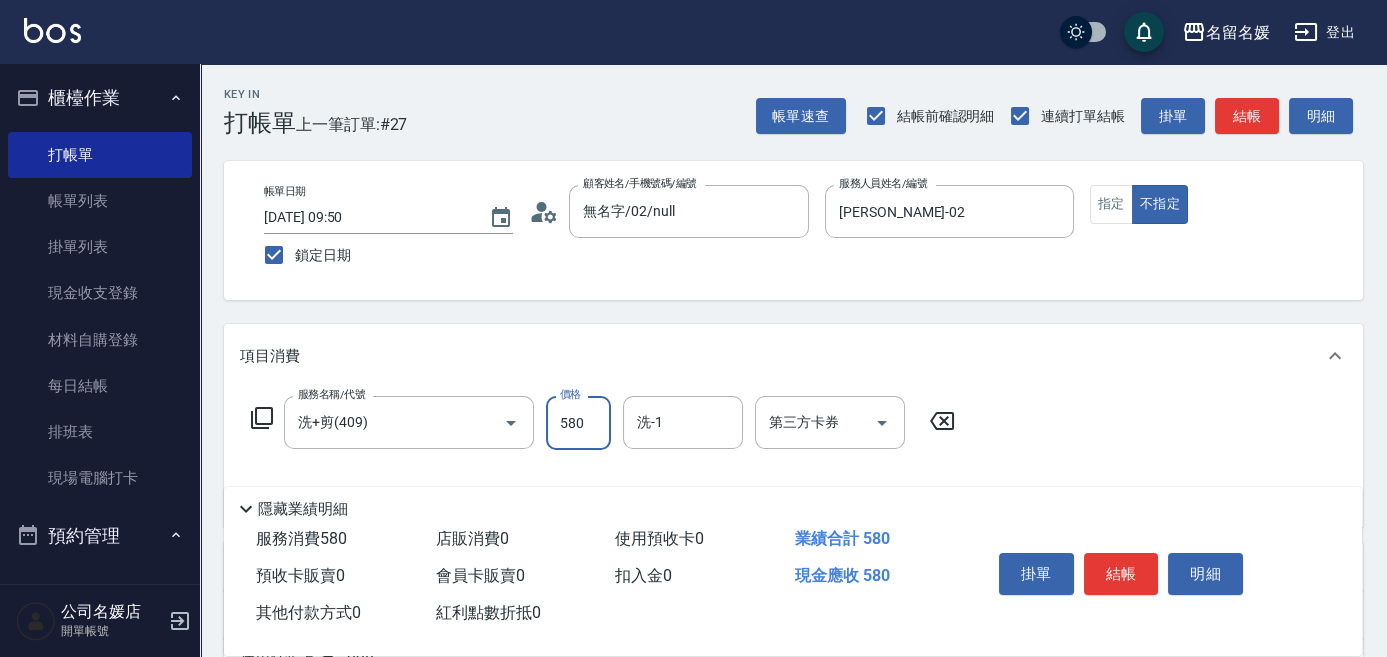 type on "580" 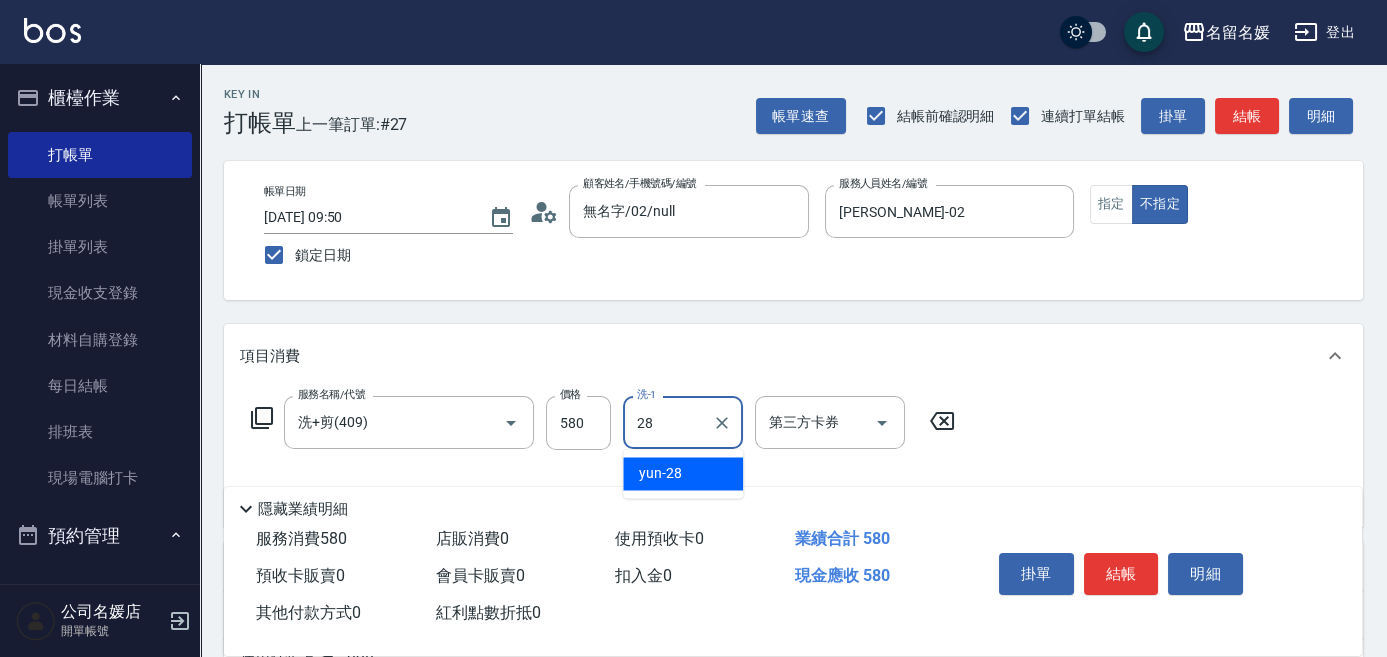 type on "yun-28" 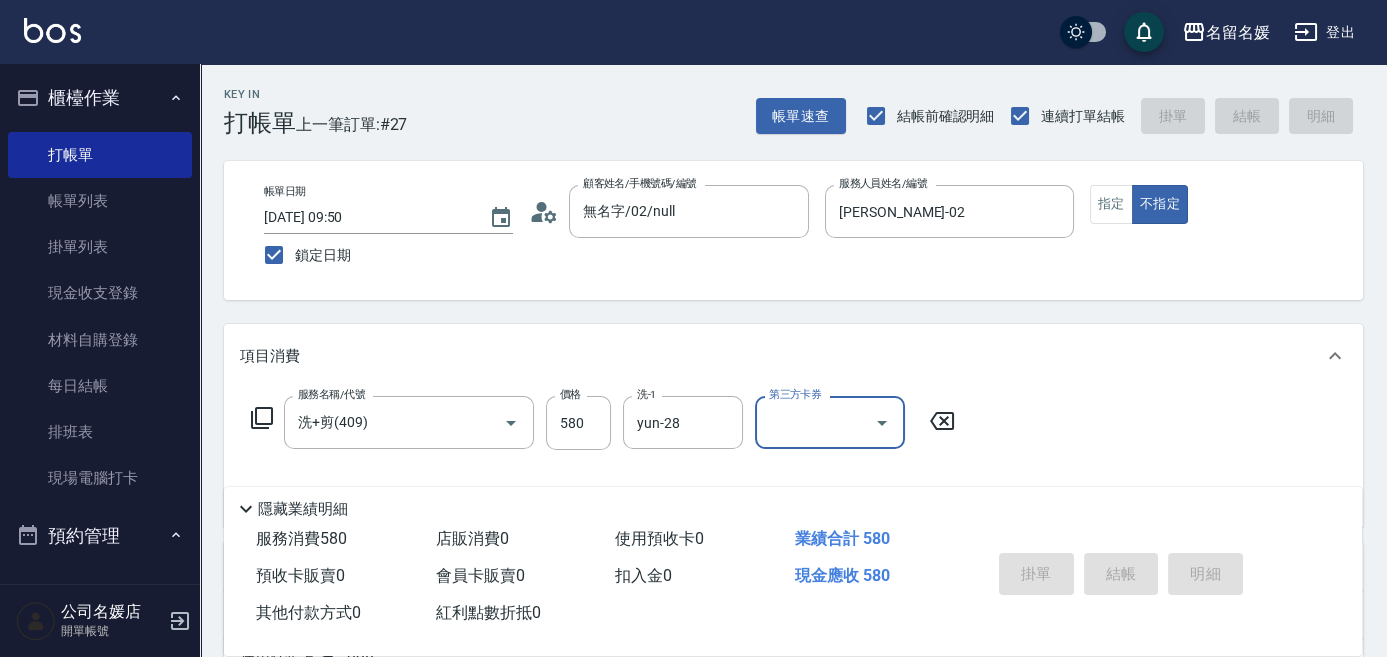 type 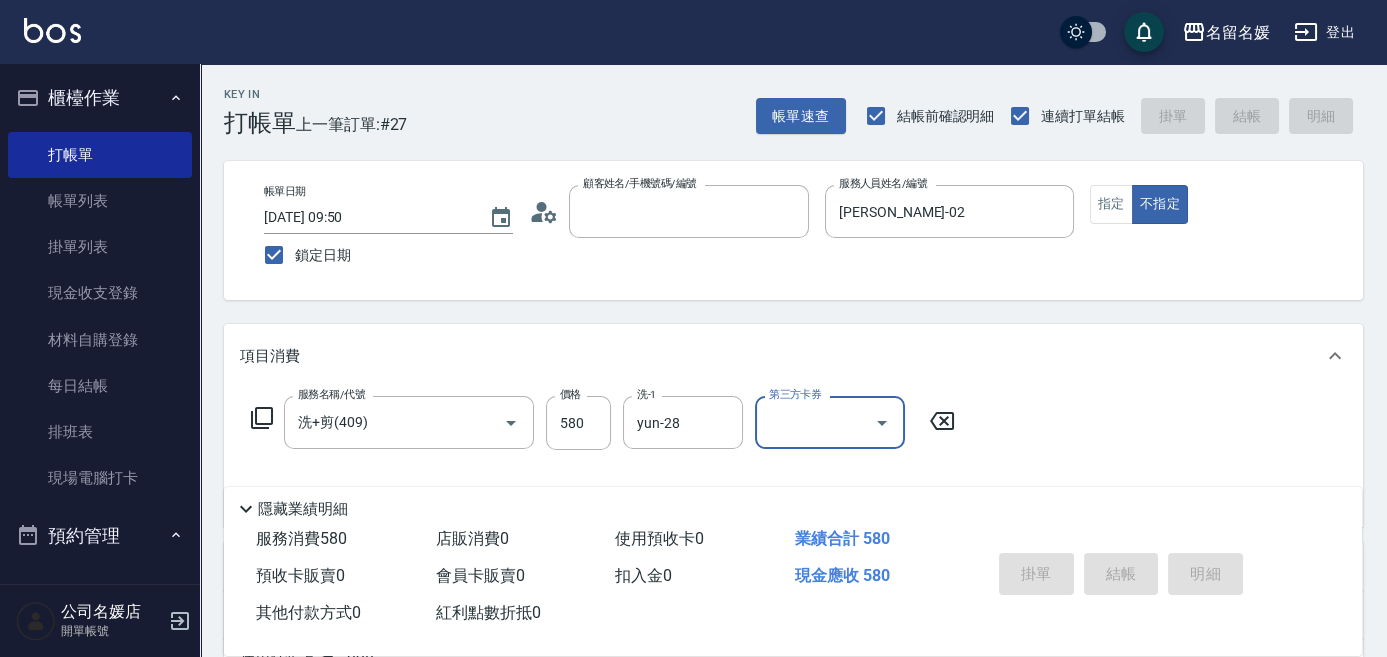 type 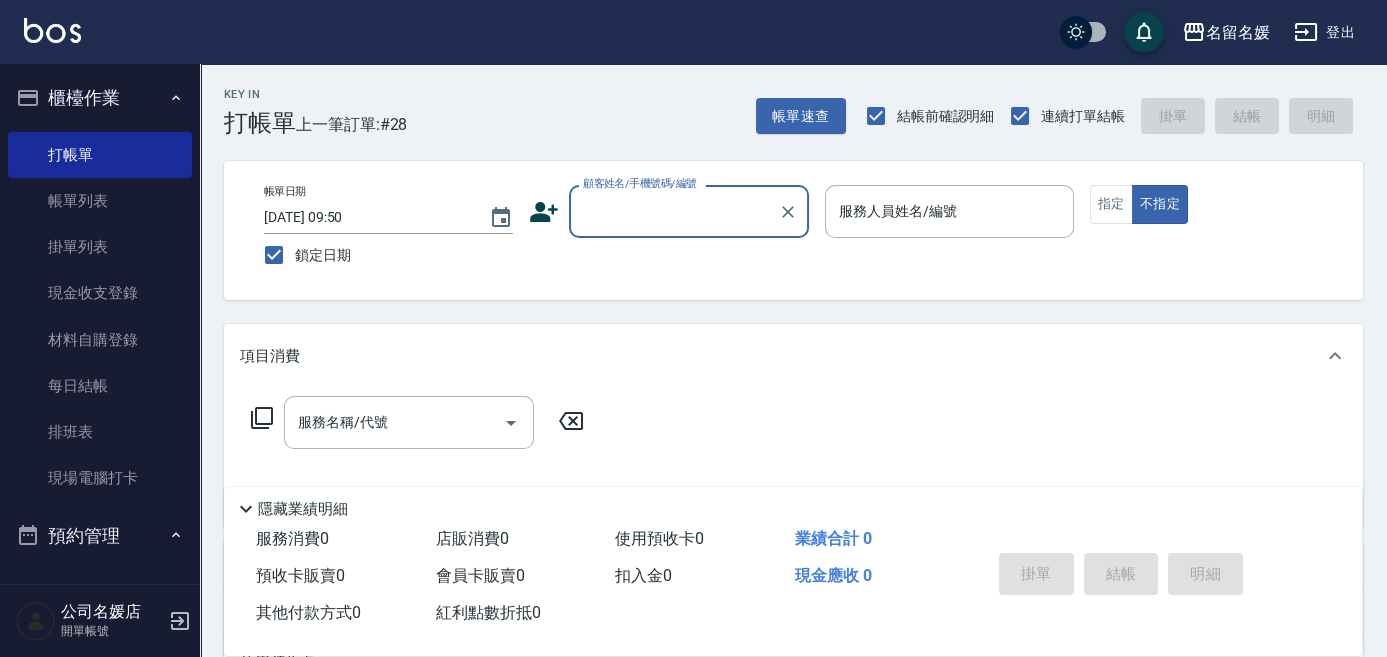 click on "顧客姓名/手機號碼/編號" at bounding box center [674, 211] 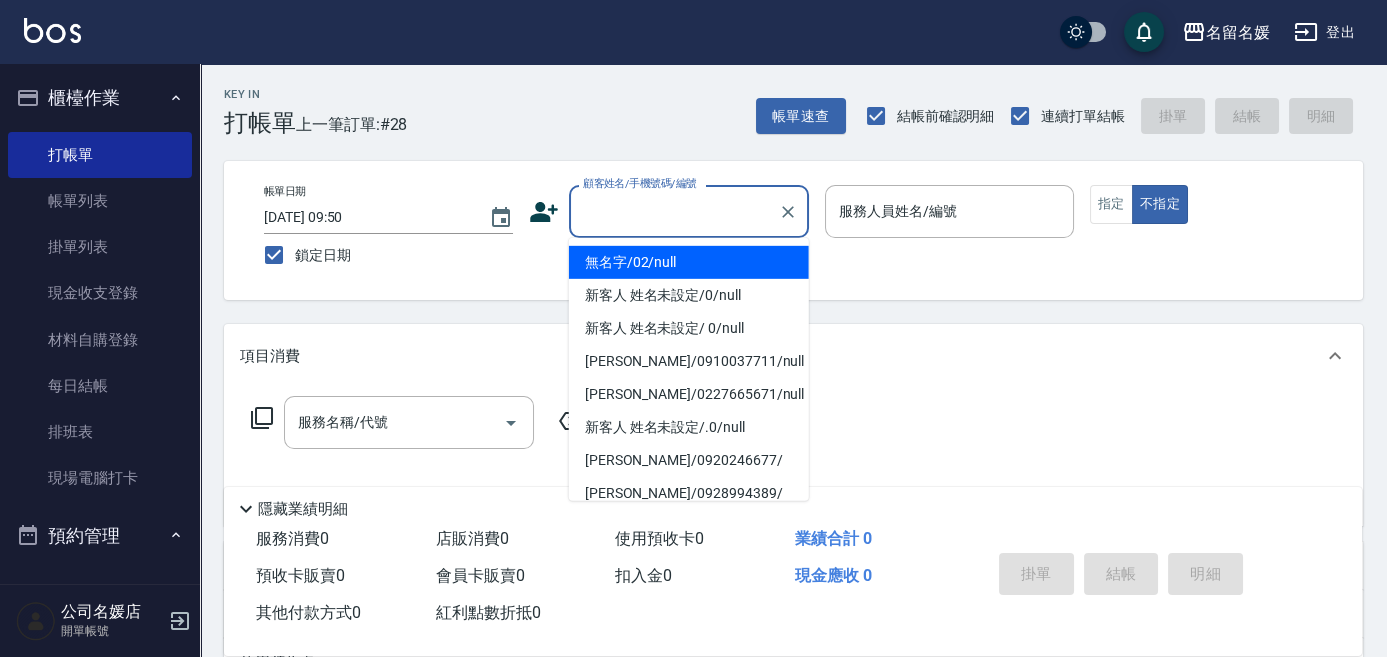 click on "無名字/02/null" at bounding box center [689, 262] 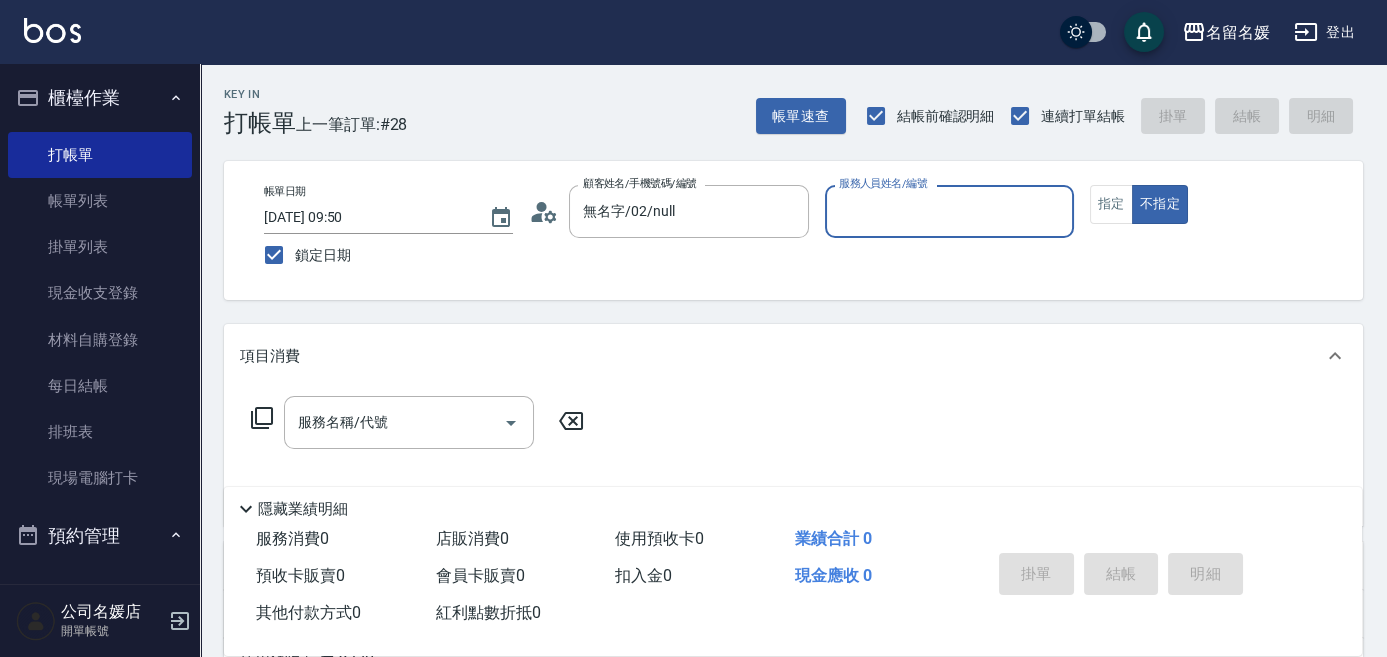 click on "服務人員姓名/編號" at bounding box center [949, 211] 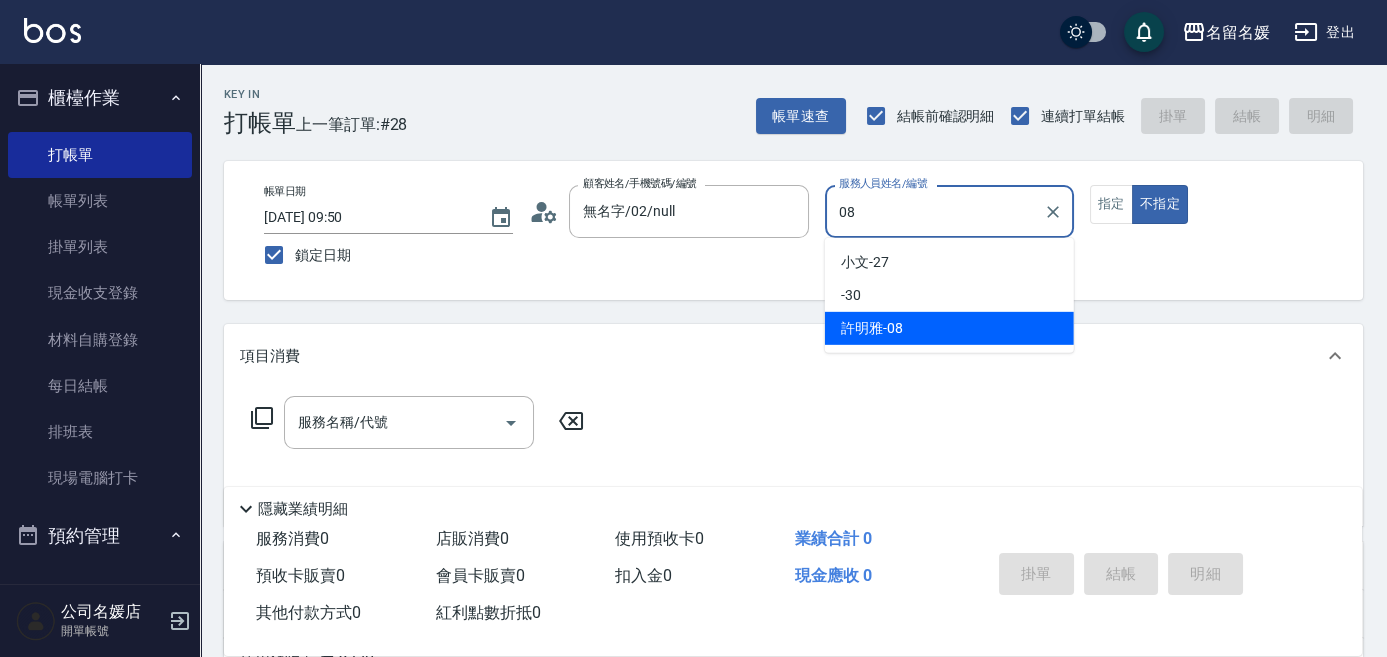 click on "[PERSON_NAME]-08" at bounding box center [949, 328] 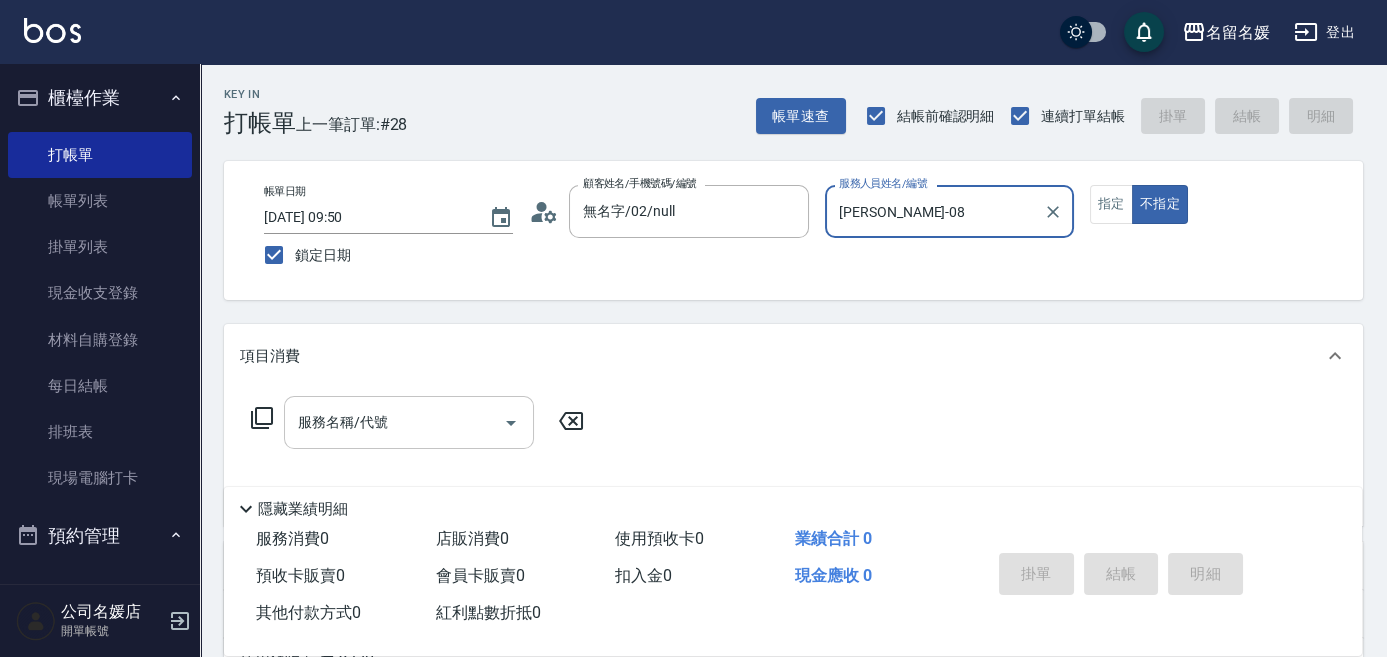 type on "[PERSON_NAME]-08" 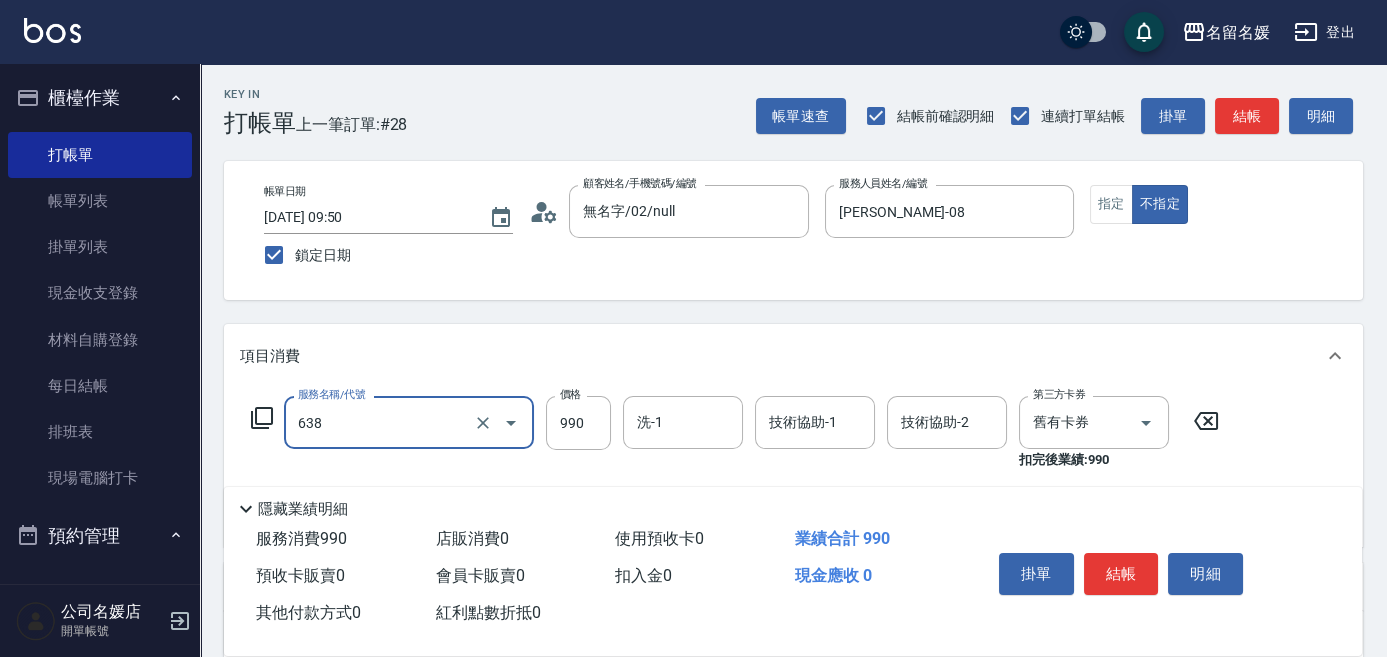 click on "638" at bounding box center (381, 422) 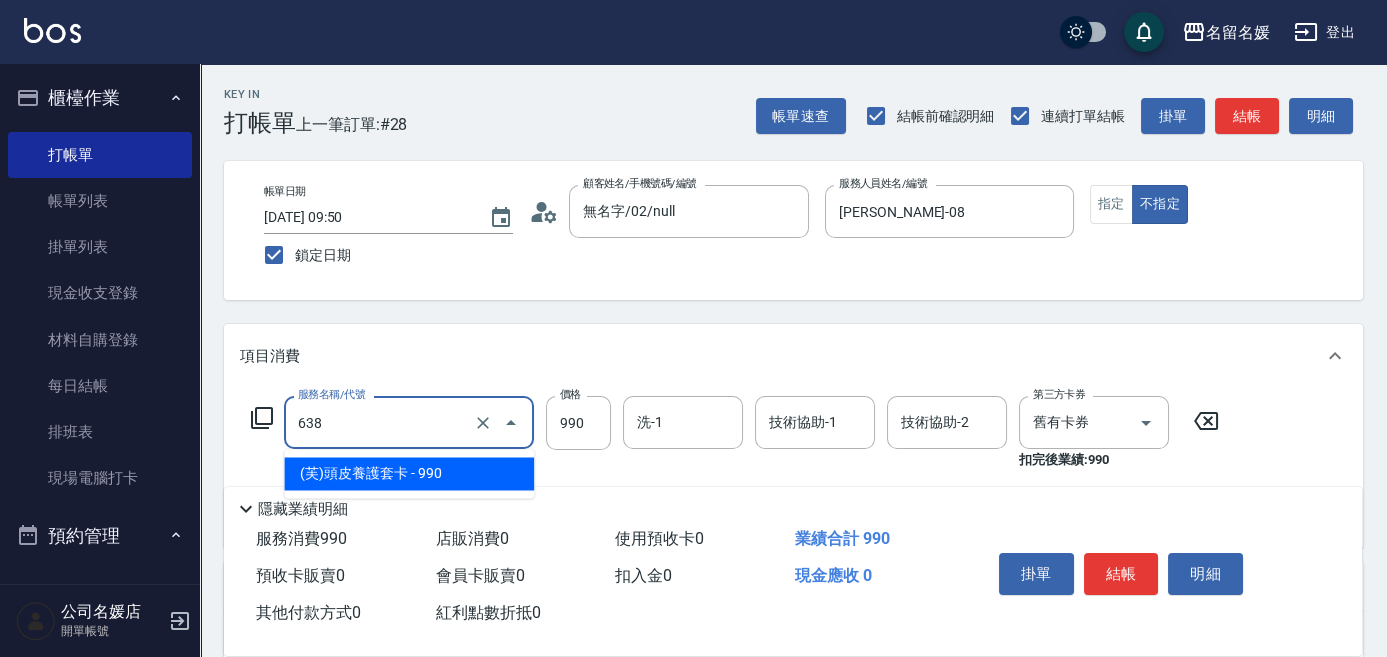 click on "(芙)頭皮養護套卡 - 990" at bounding box center (409, 473) 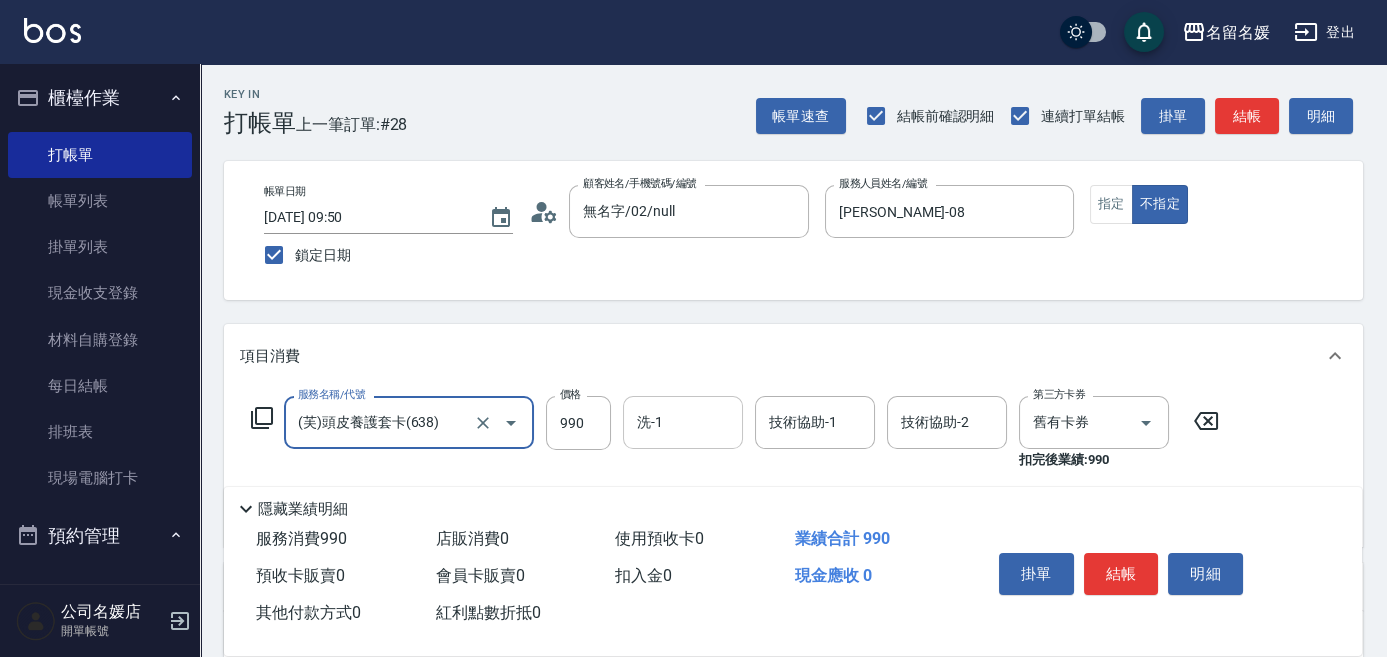 type on "(芙)頭皮養護套卡(638)" 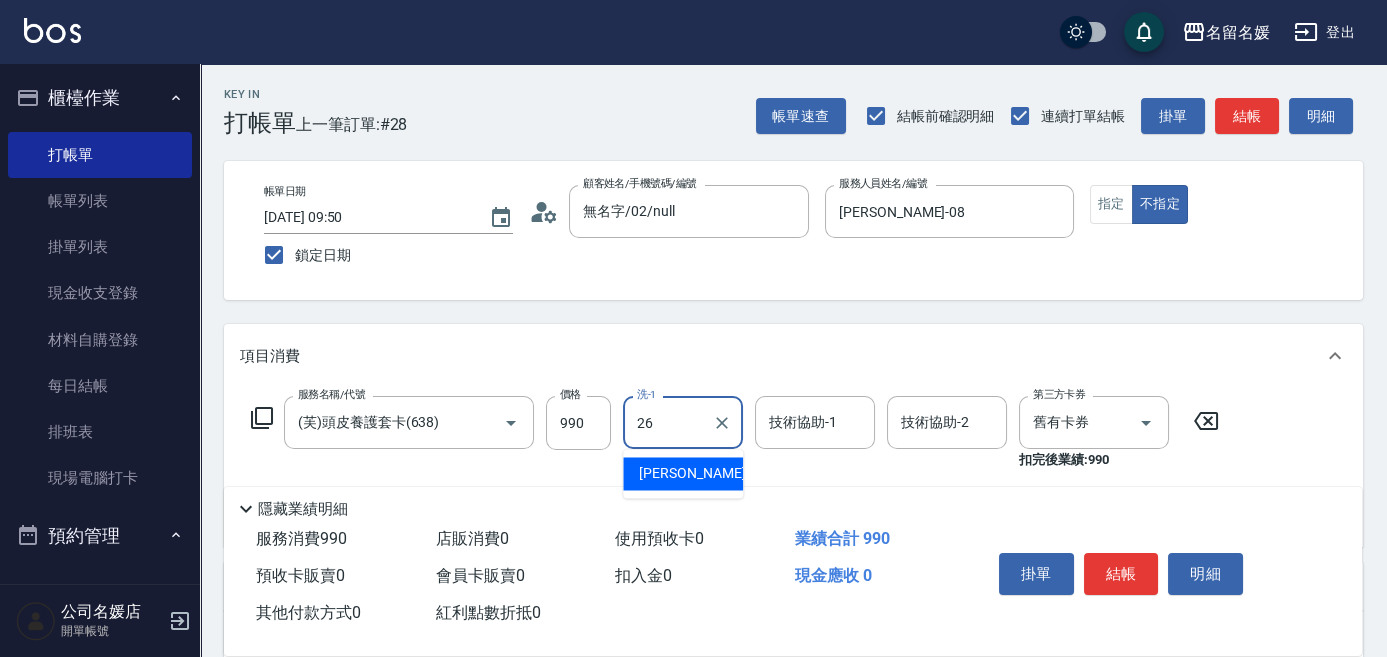 click on "[PERSON_NAME]-26" at bounding box center (702, 473) 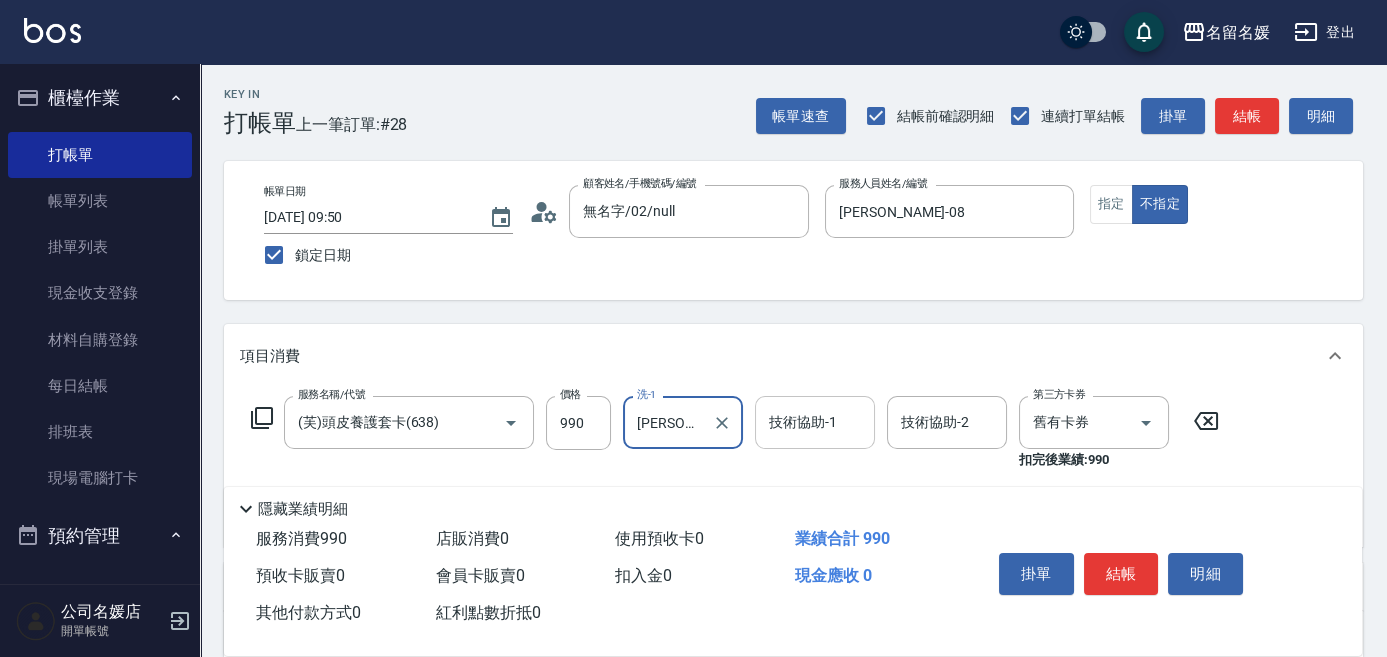 type on "[PERSON_NAME]-26" 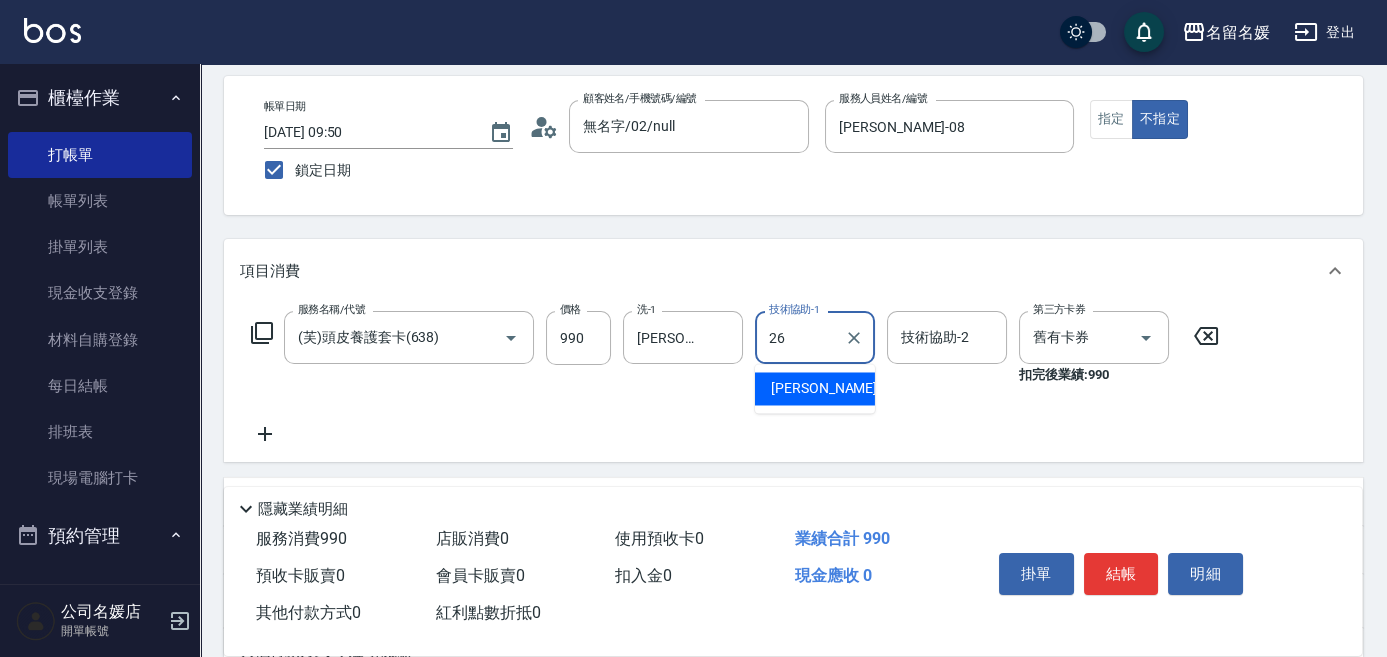 scroll, scrollTop: 90, scrollLeft: 0, axis: vertical 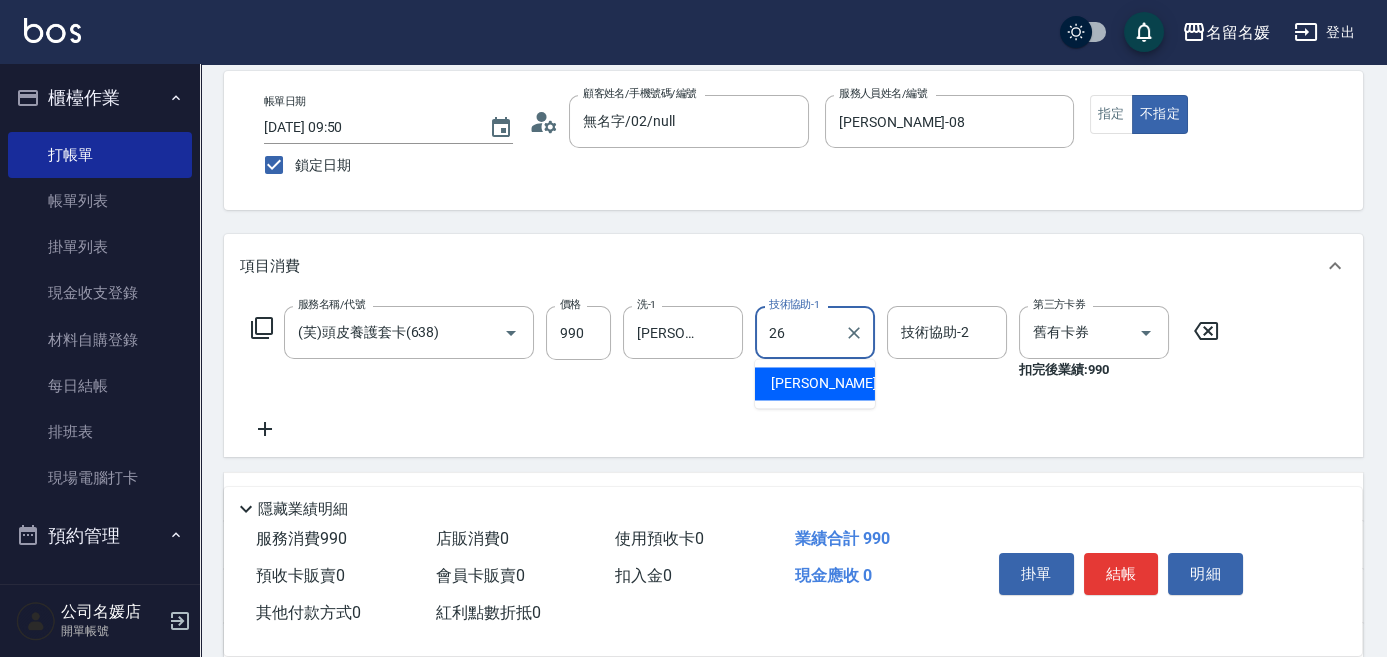 type on "26" 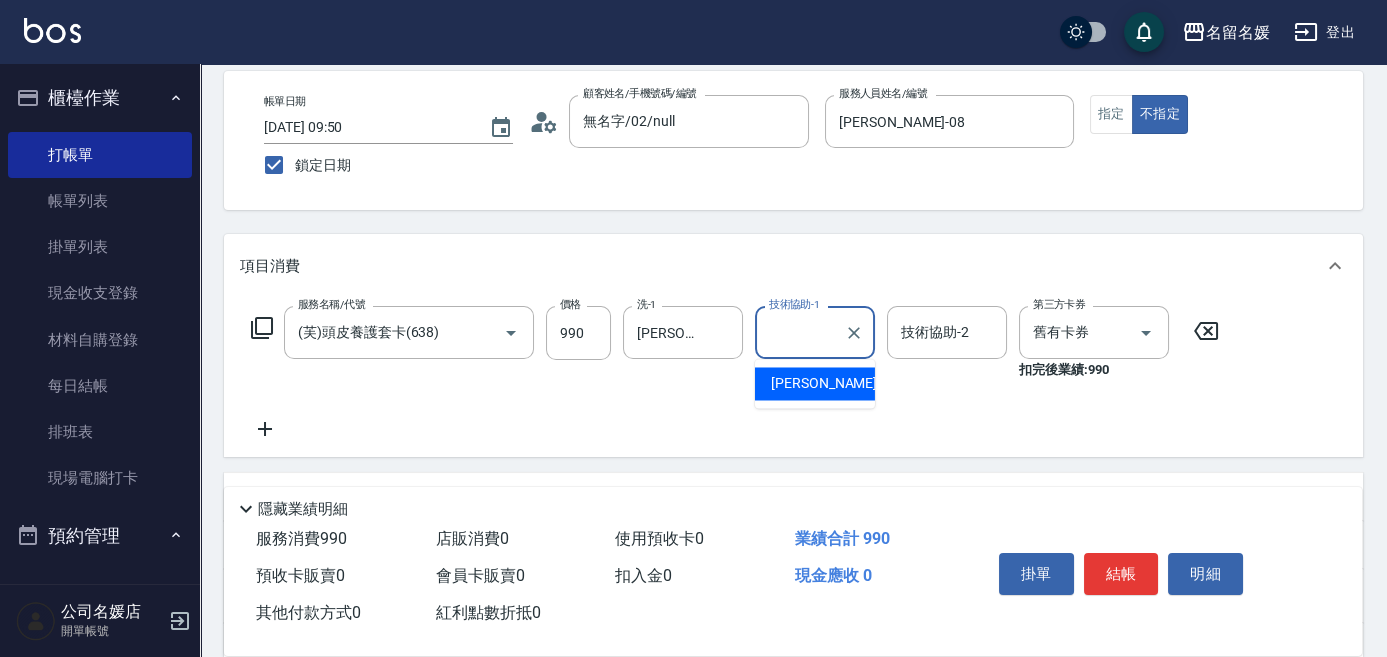 click 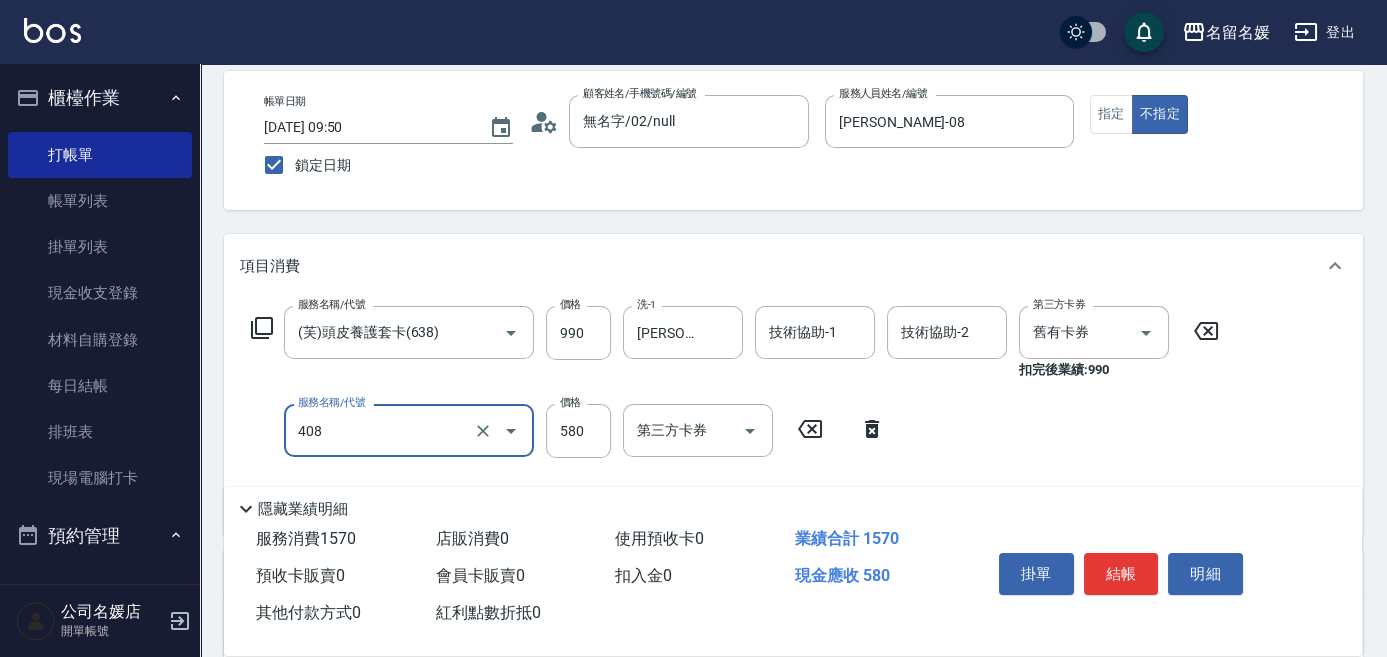 click on "408" at bounding box center (381, 430) 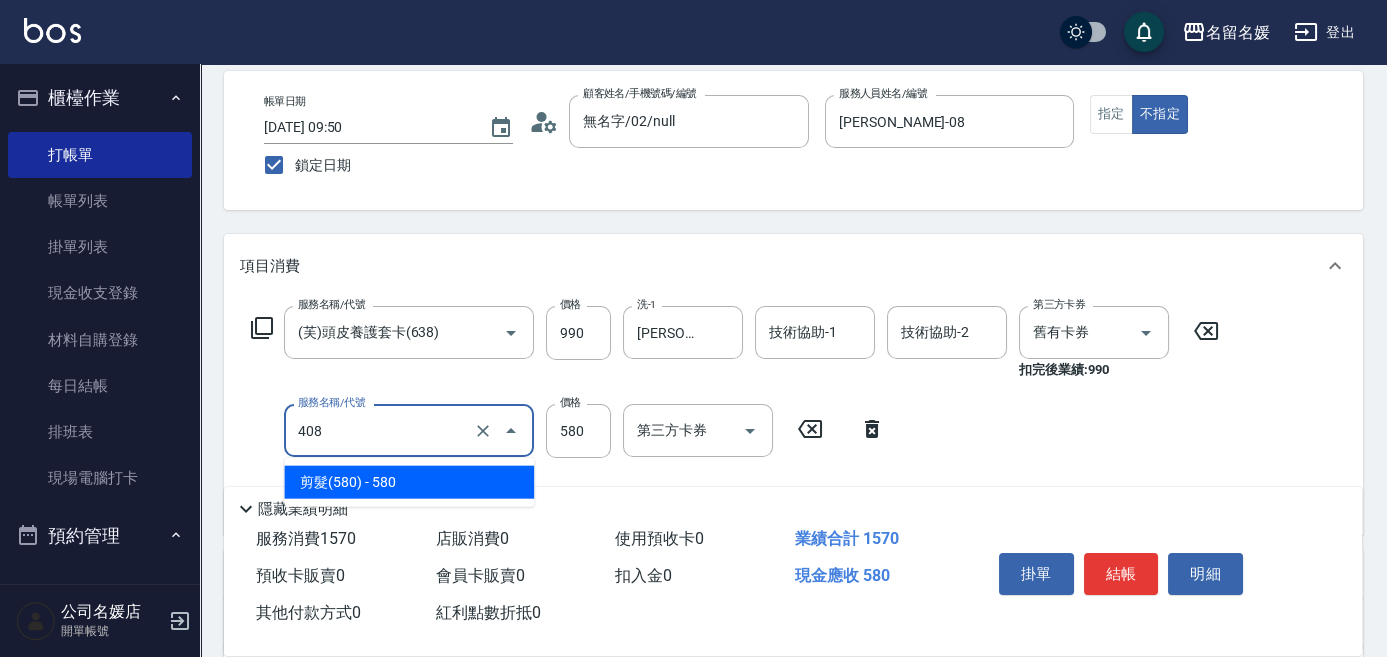 click on "剪髮(580) - 580" at bounding box center [409, 482] 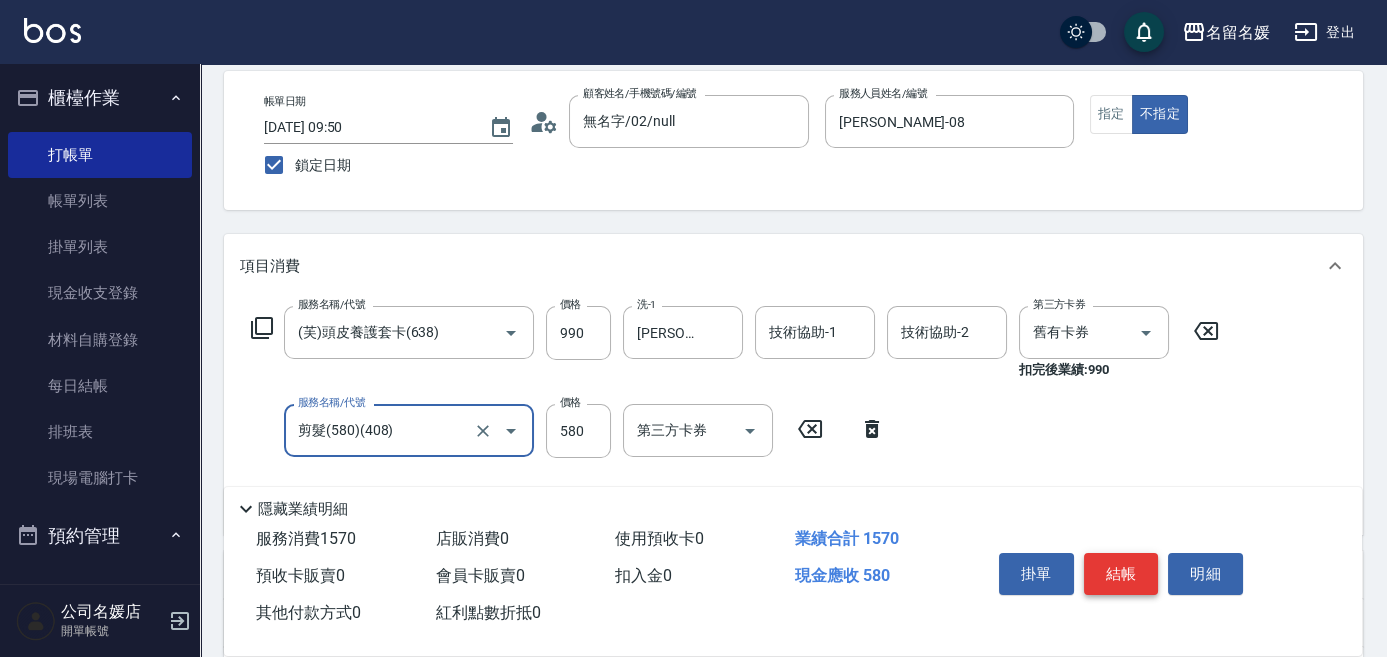 type on "剪髮(580)(408)" 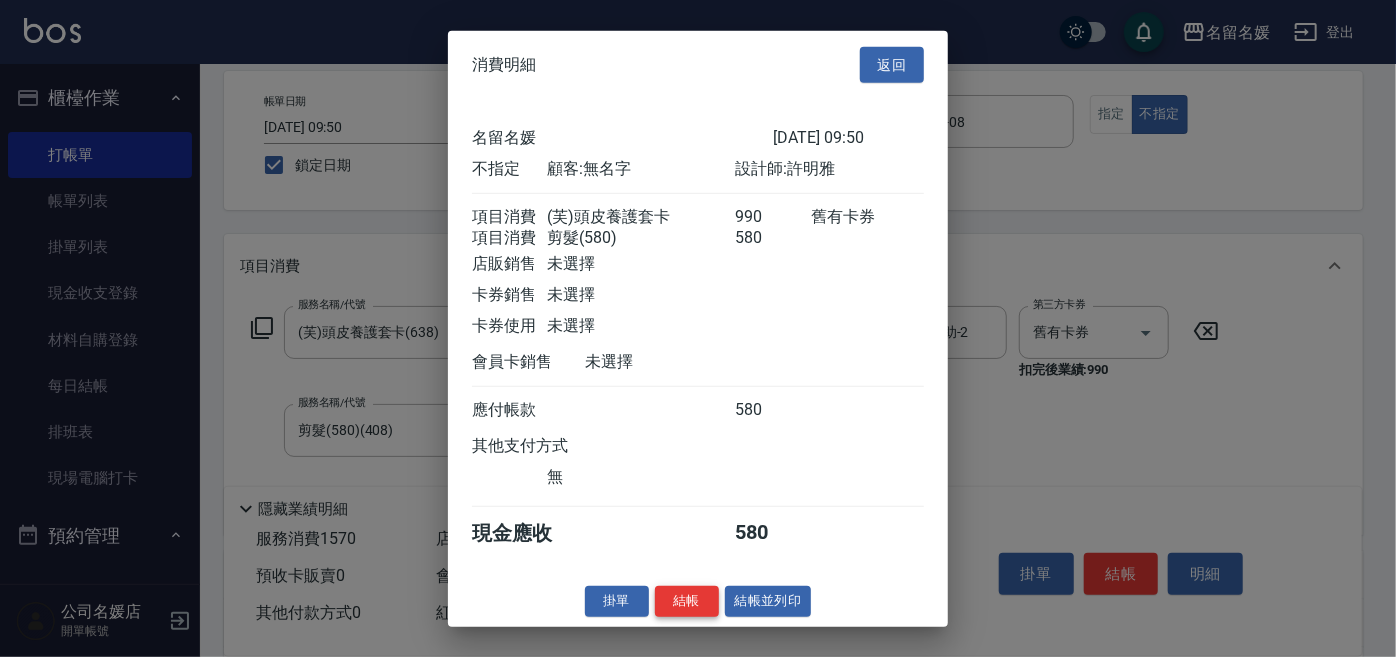 click on "結帳" at bounding box center [687, 601] 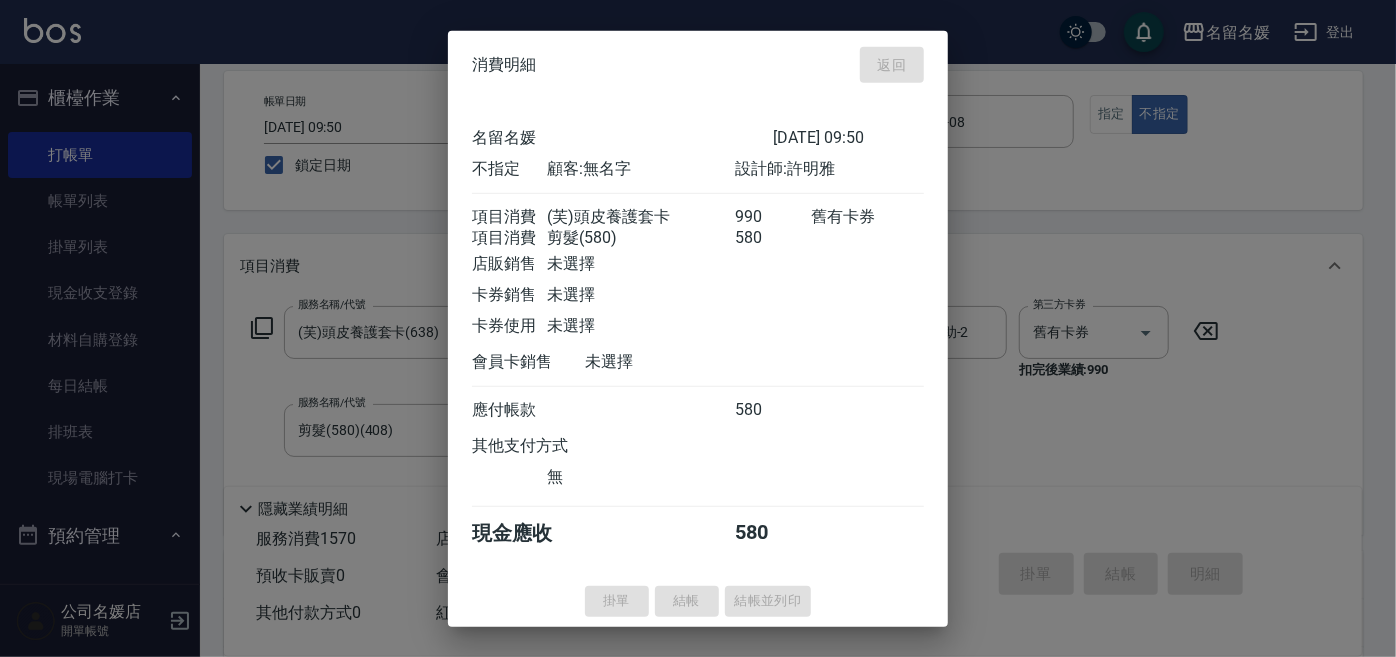 type 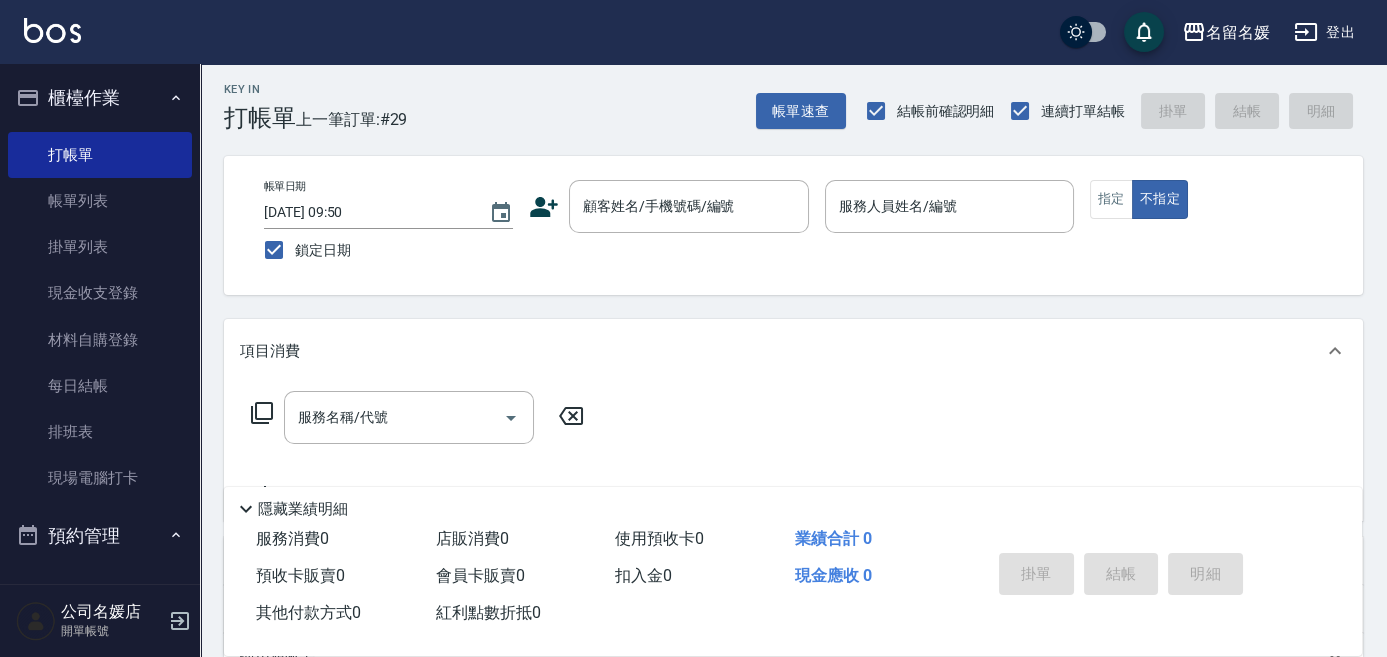 scroll, scrollTop: 0, scrollLeft: 0, axis: both 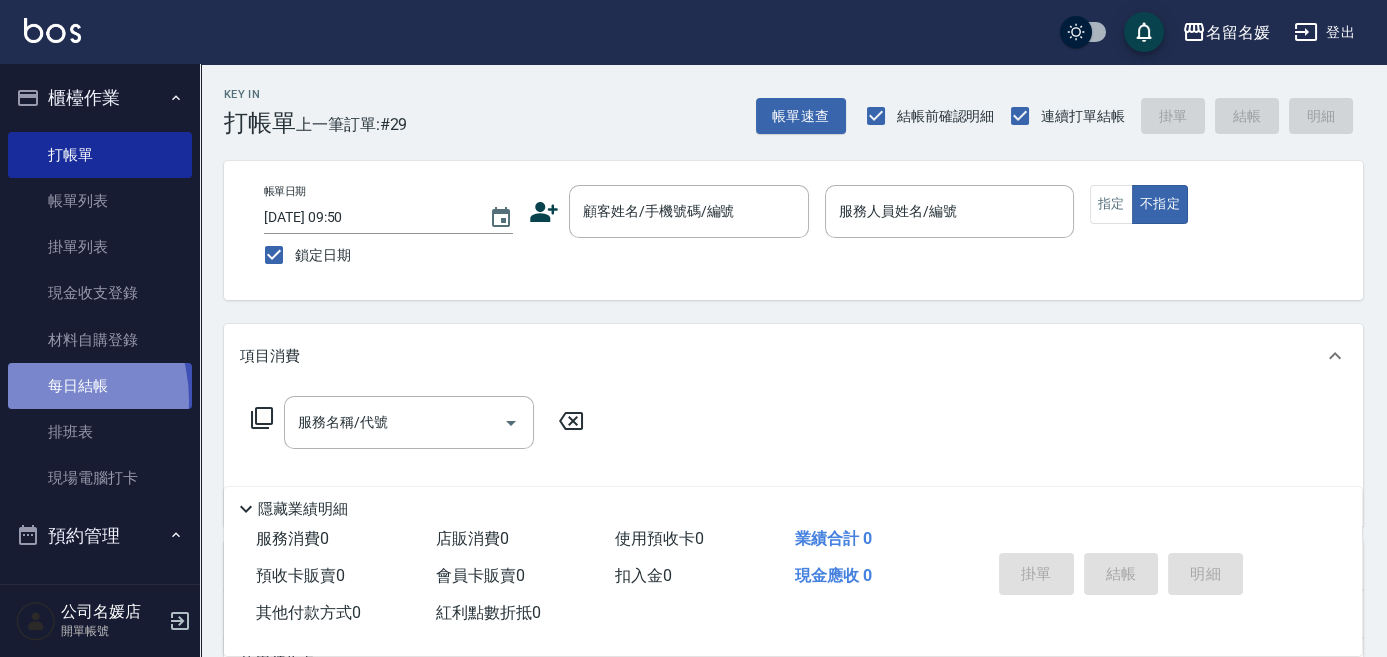 click on "每日結帳" at bounding box center (100, 386) 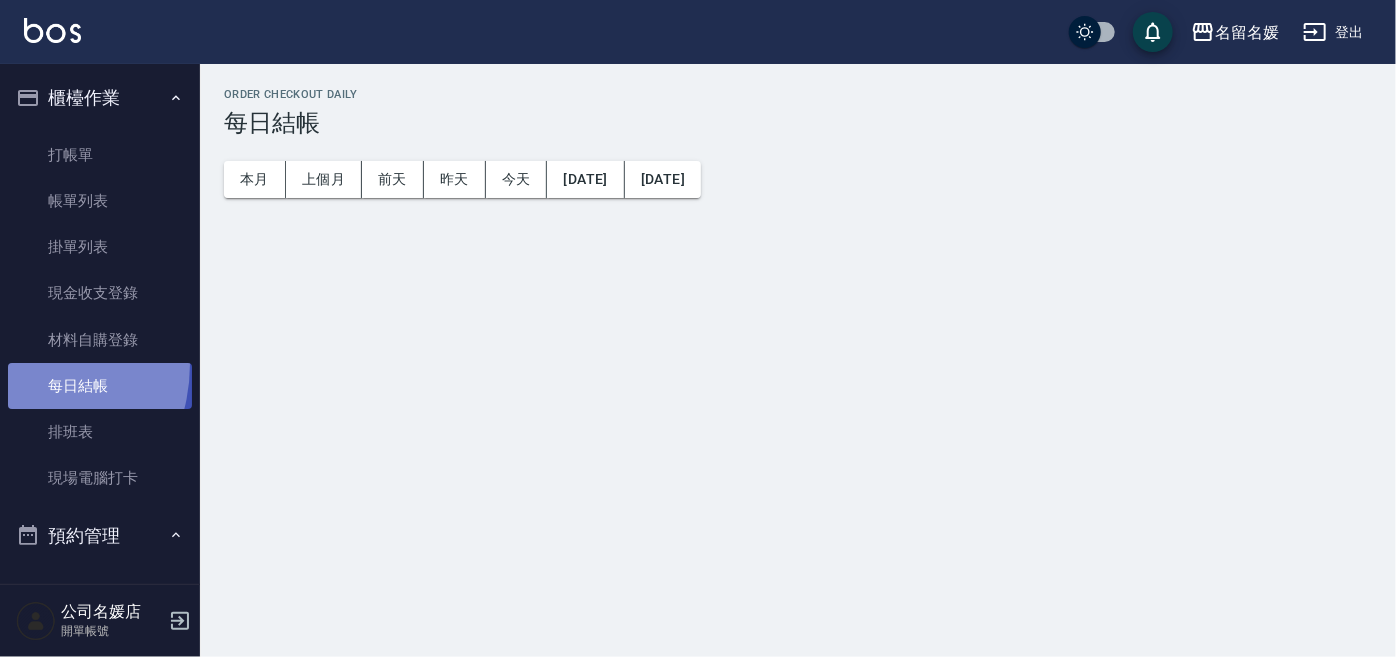 click on "每日結帳" at bounding box center (100, 386) 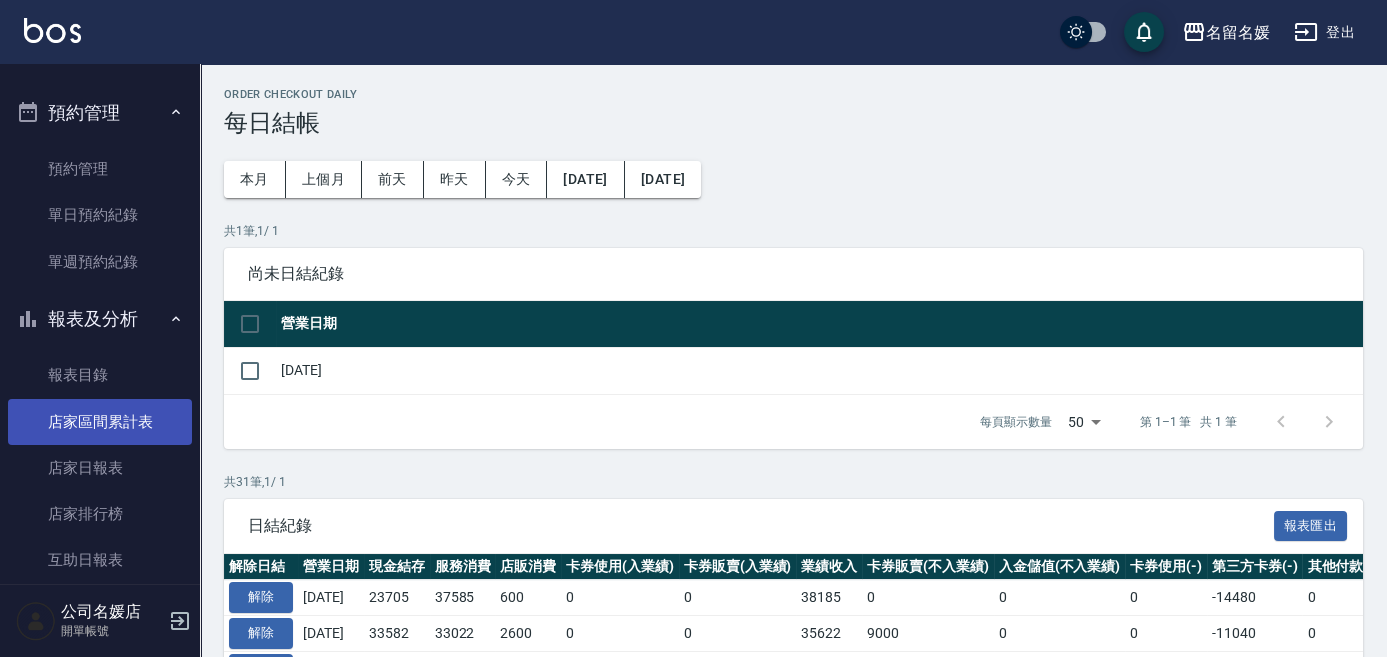 scroll, scrollTop: 454, scrollLeft: 0, axis: vertical 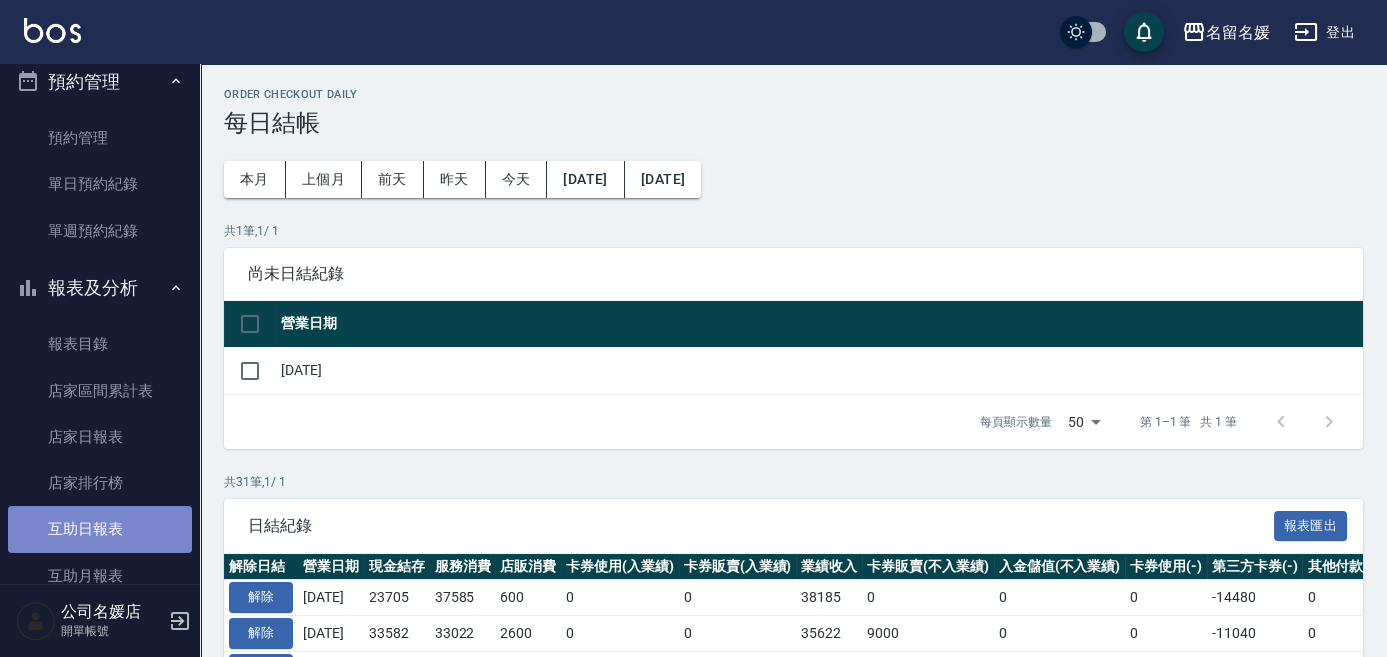 click on "互助日報表" at bounding box center [100, 529] 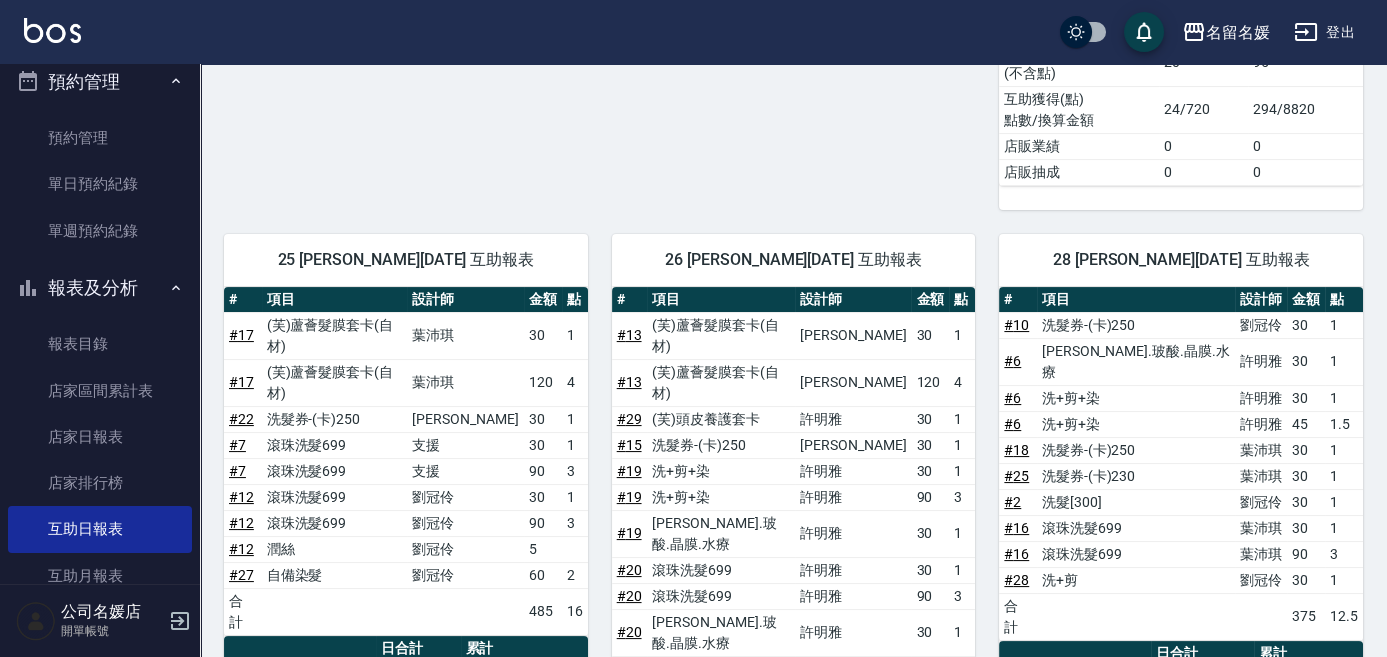 scroll, scrollTop: 818, scrollLeft: 0, axis: vertical 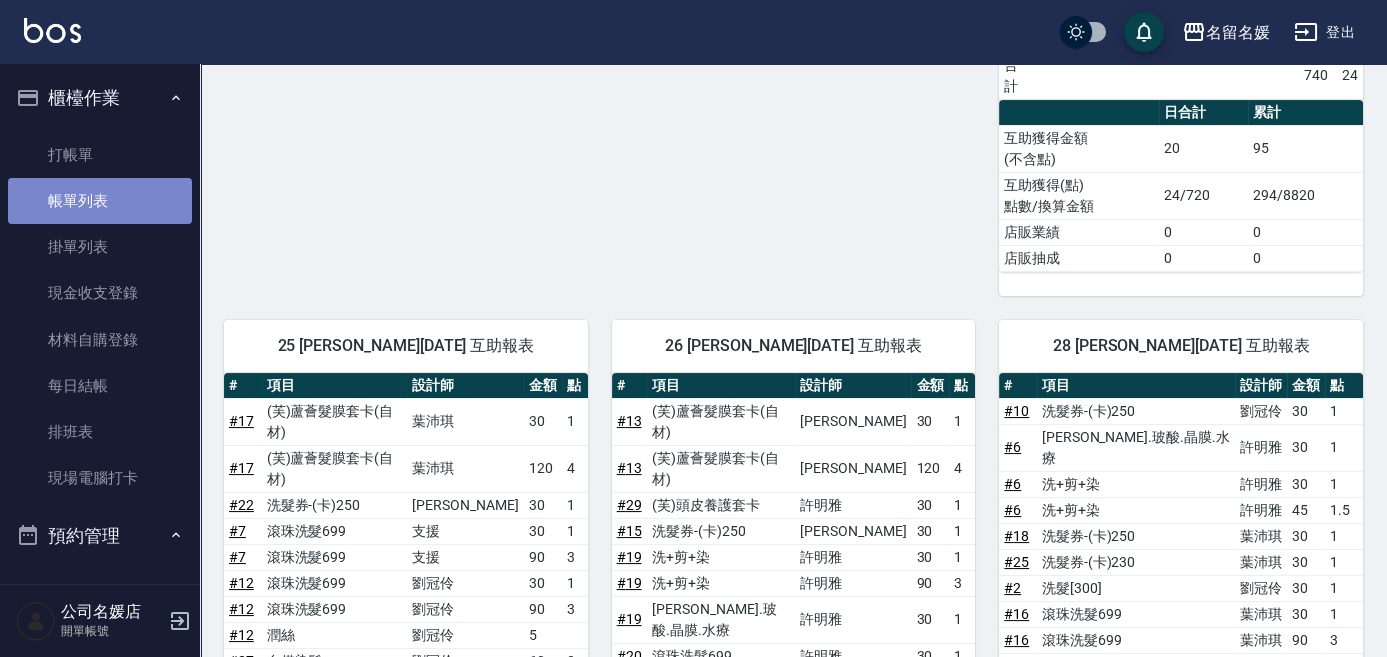 click on "帳單列表" at bounding box center (100, 201) 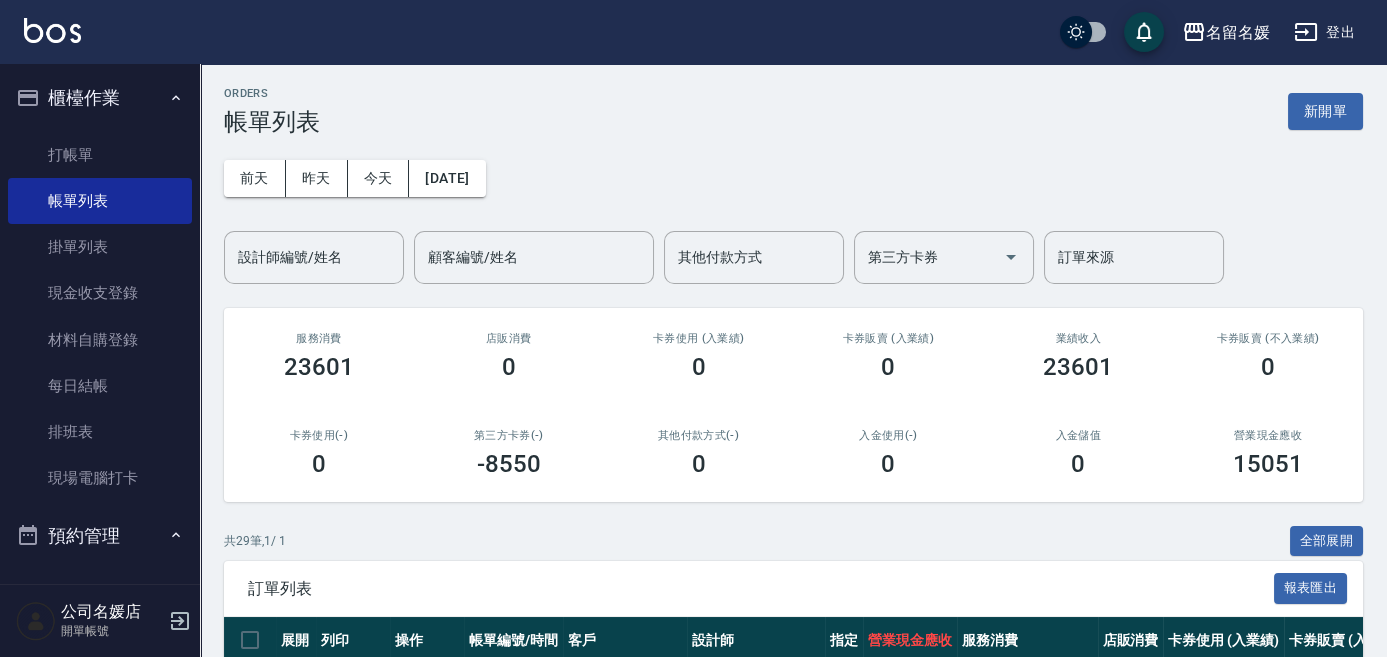 scroll, scrollTop: 454, scrollLeft: 0, axis: vertical 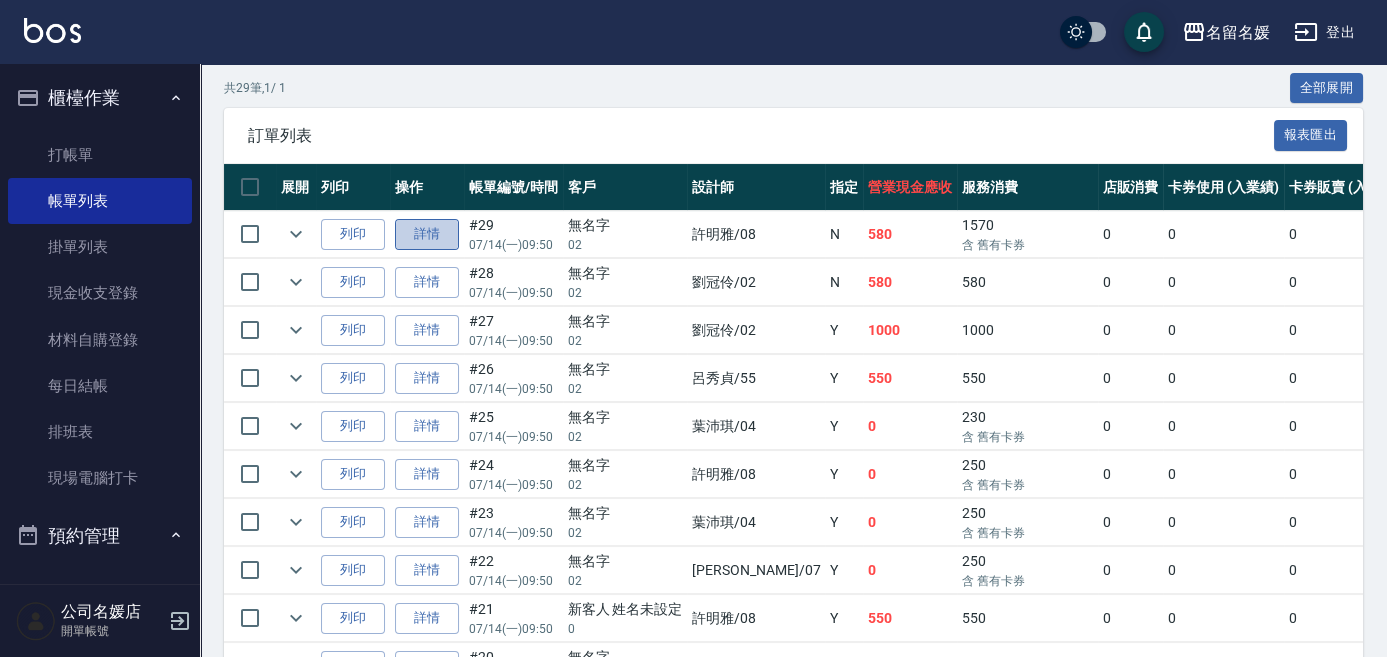 click on "詳情" at bounding box center (427, 234) 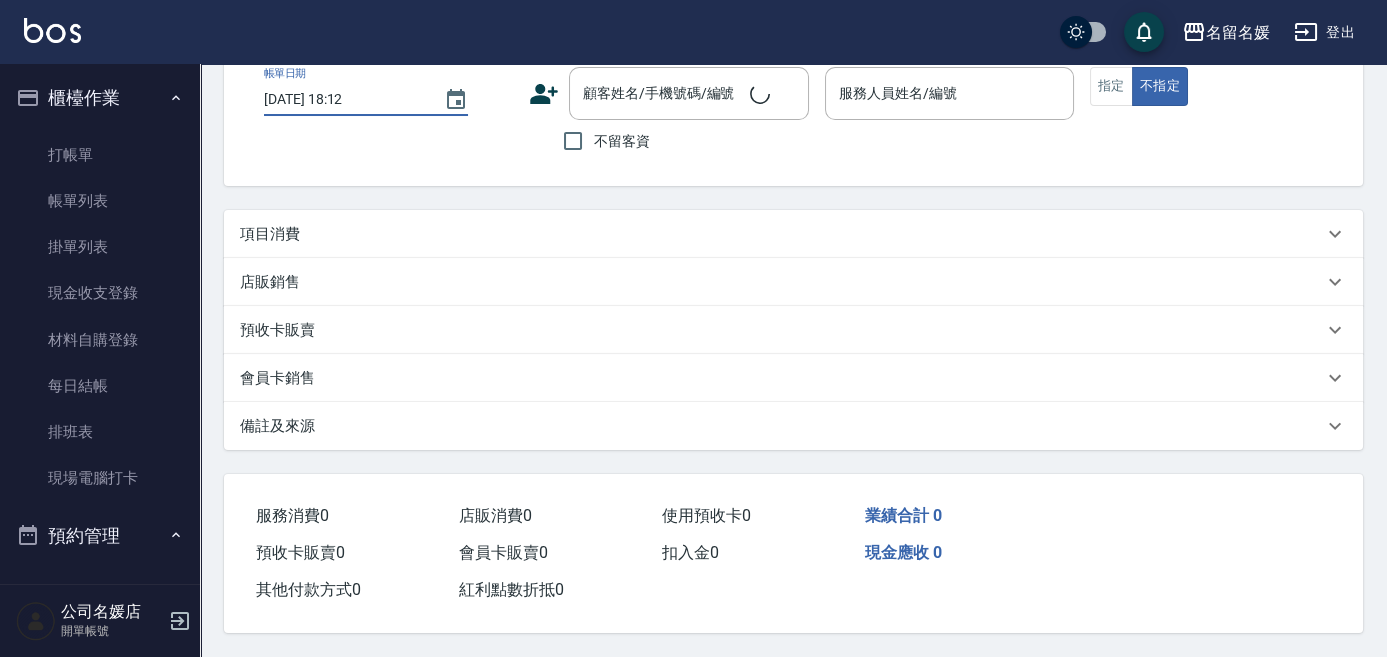 scroll, scrollTop: 0, scrollLeft: 0, axis: both 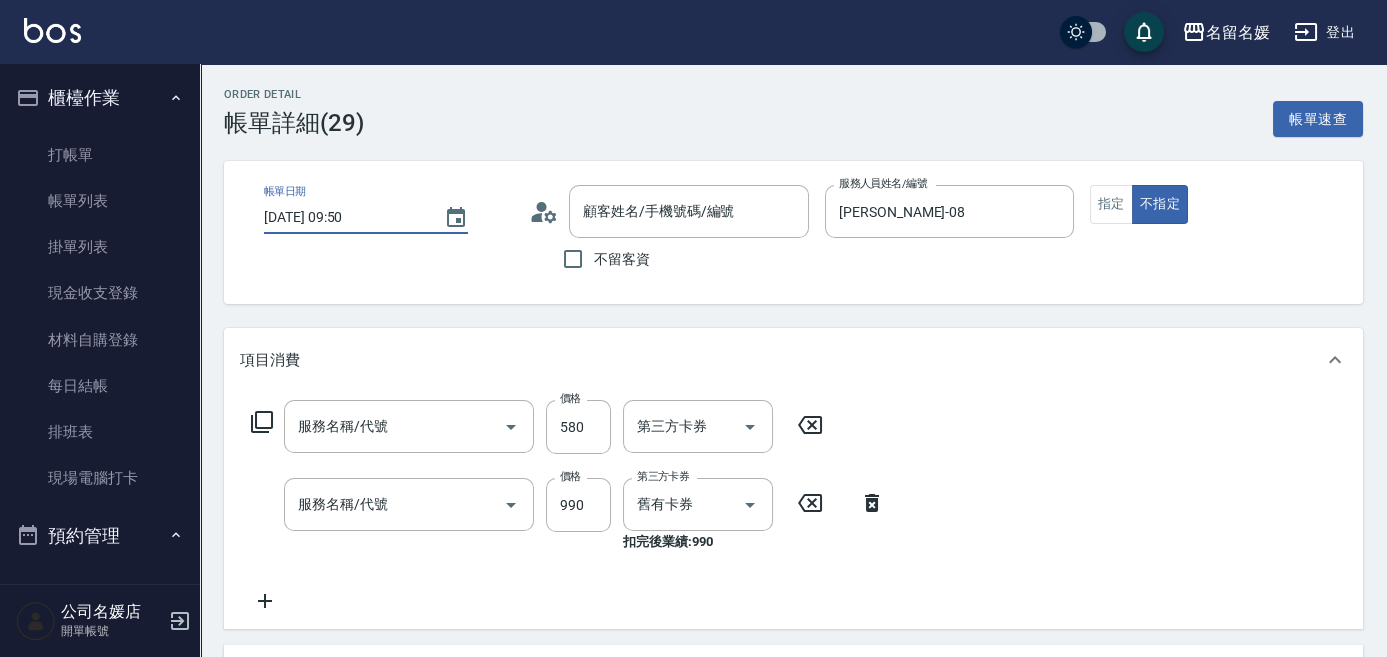 type on "[DATE] 09:50" 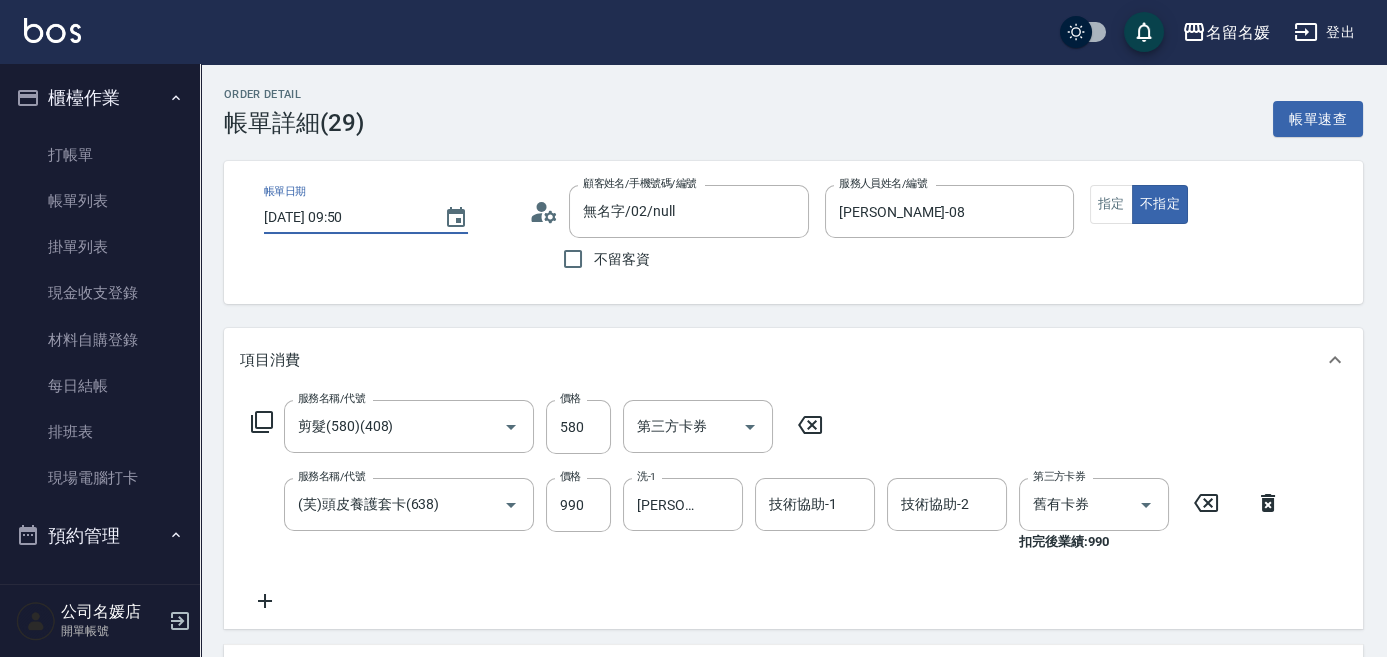 type on "無名字/02/null" 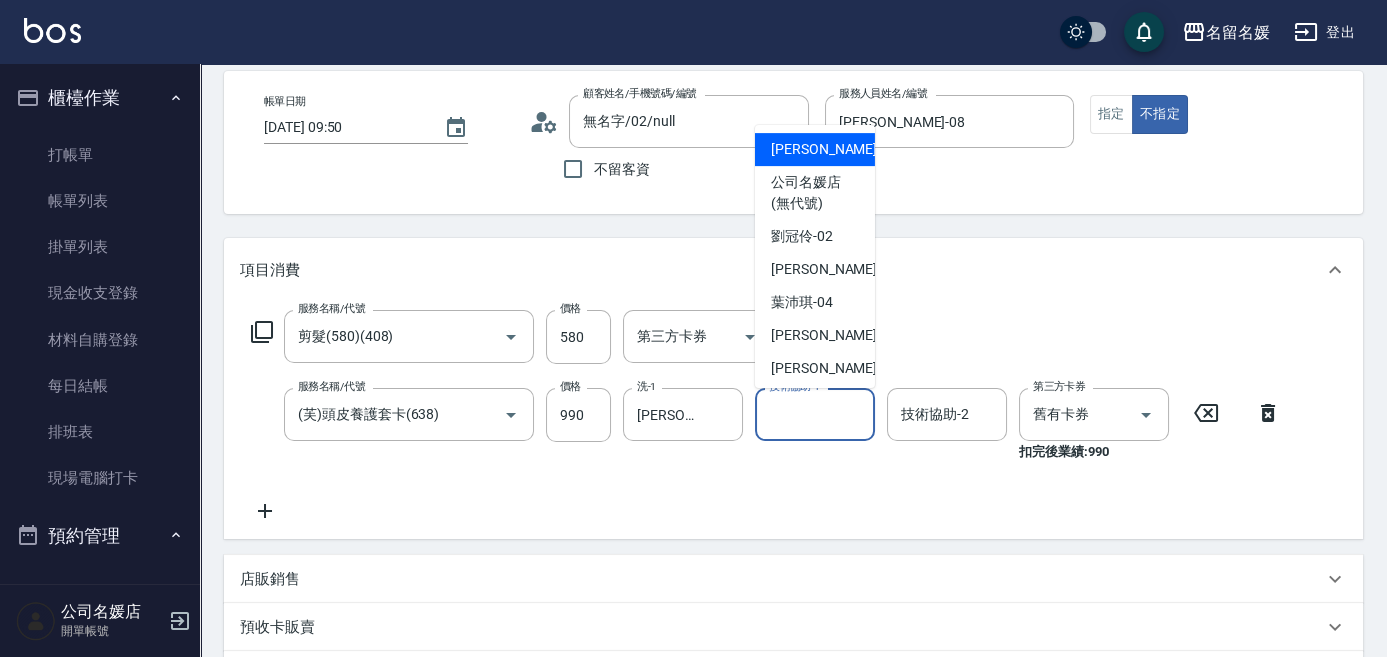 click on "技術協助-1 技術協助-1" at bounding box center [815, 414] 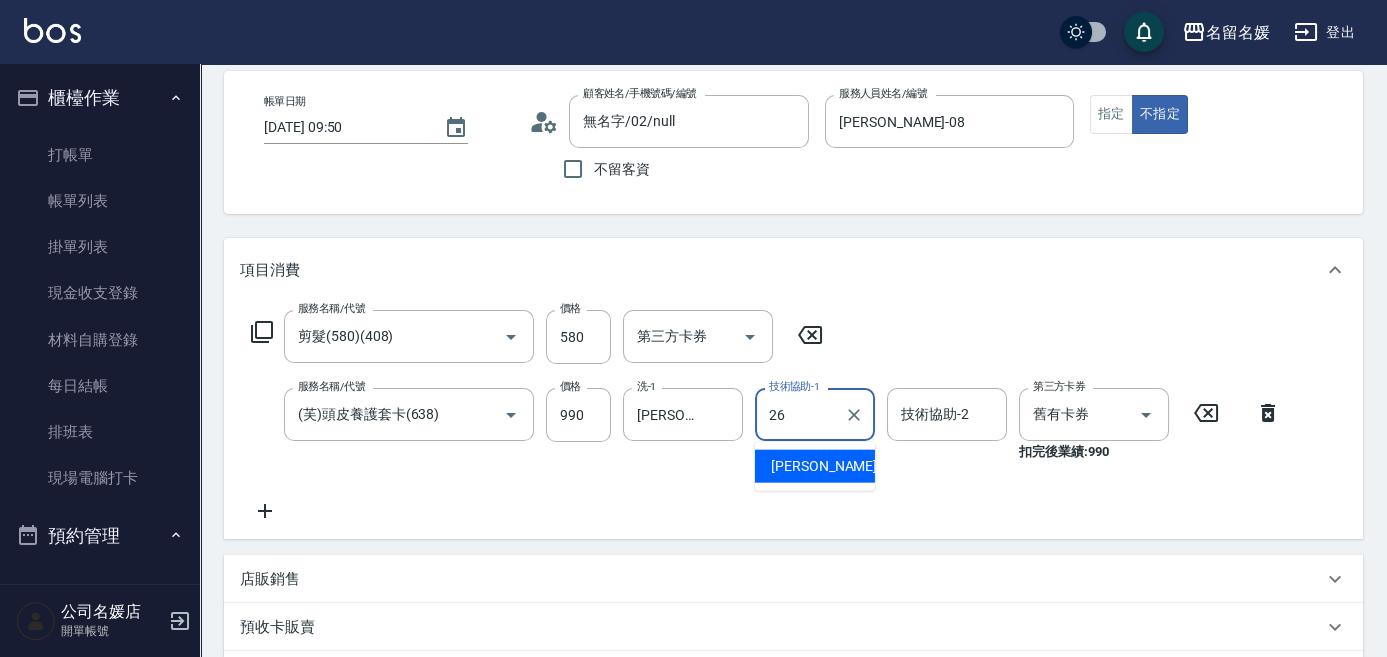 type on "[PERSON_NAME]-26" 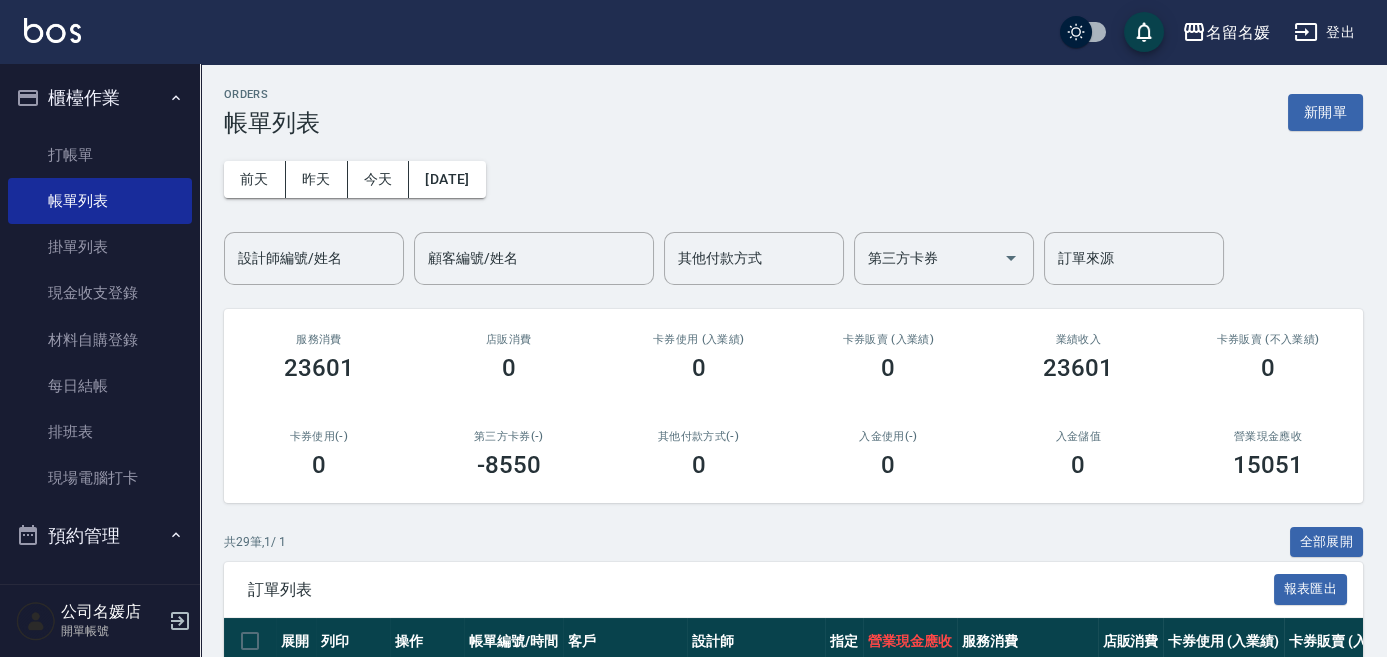 scroll, scrollTop: 363, scrollLeft: 0, axis: vertical 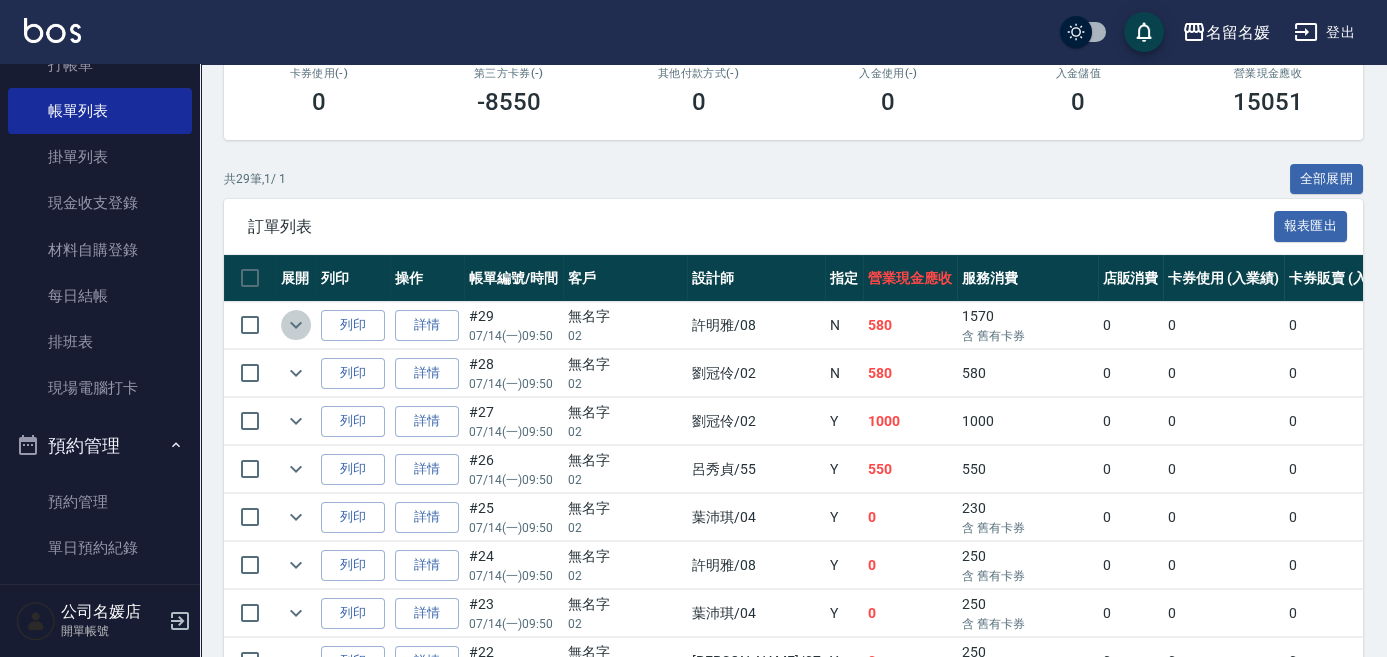 click 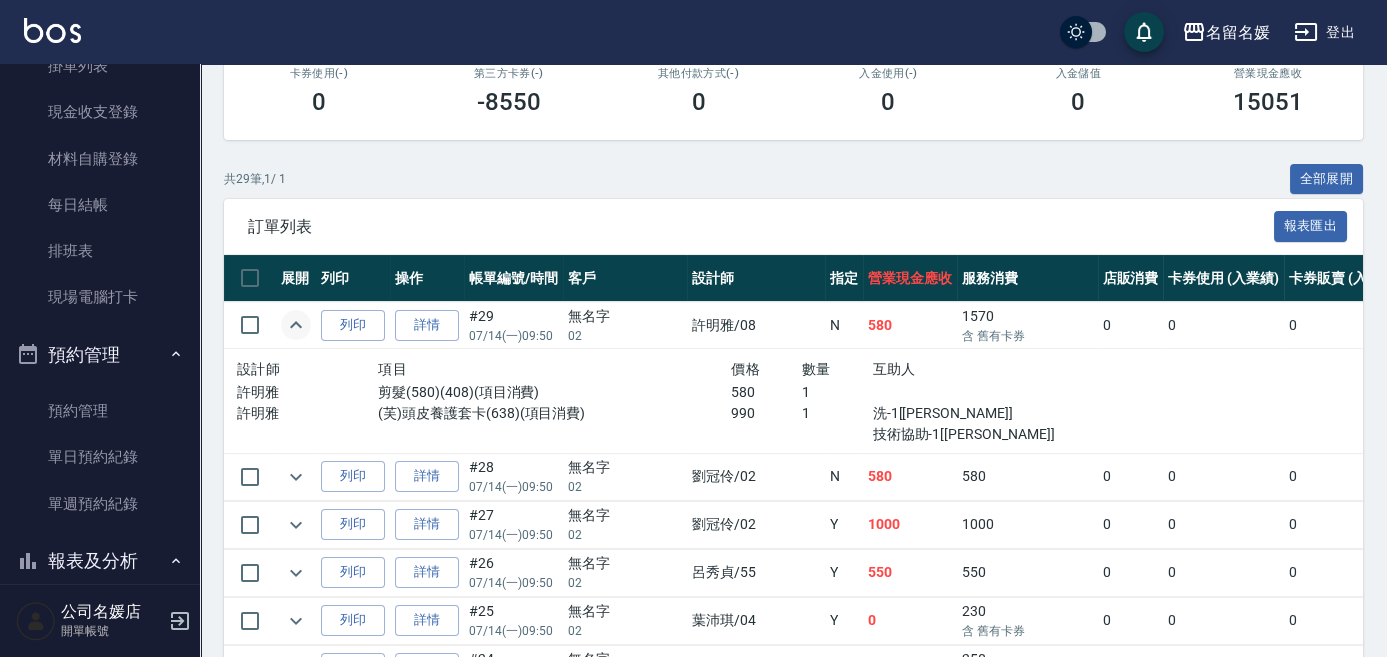 scroll, scrollTop: 454, scrollLeft: 0, axis: vertical 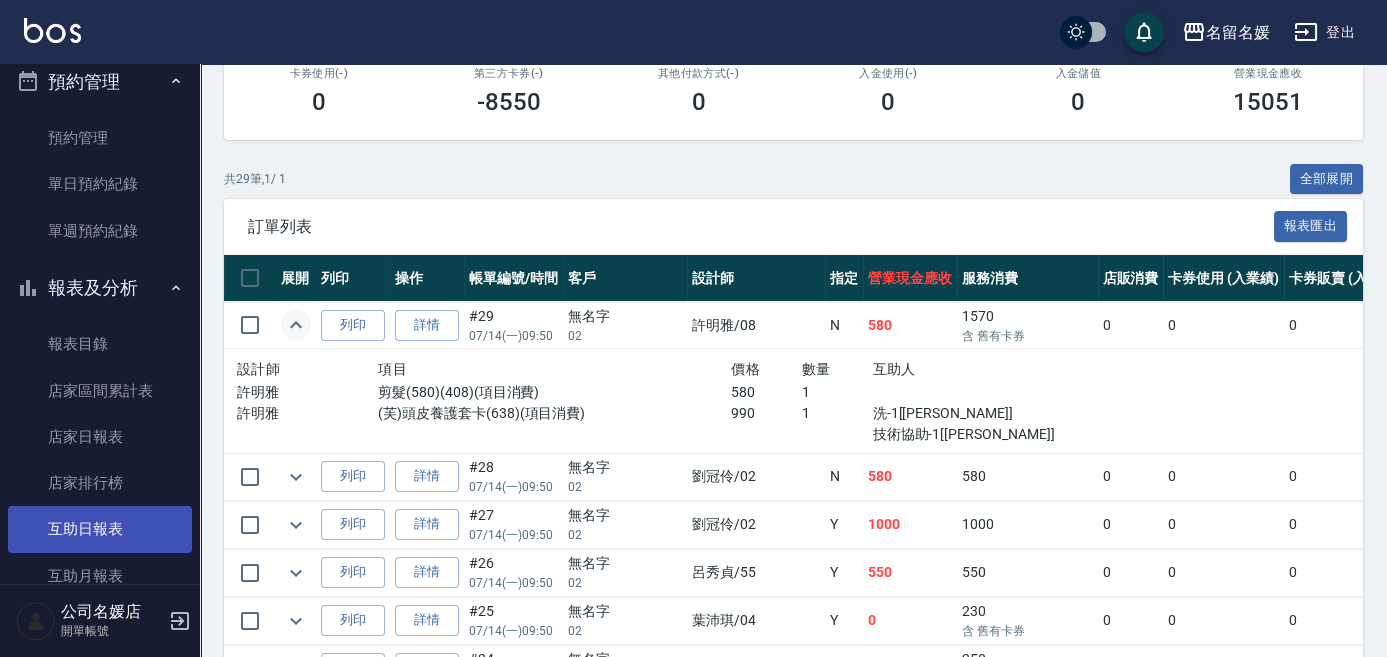 click on "互助日報表" at bounding box center [100, 529] 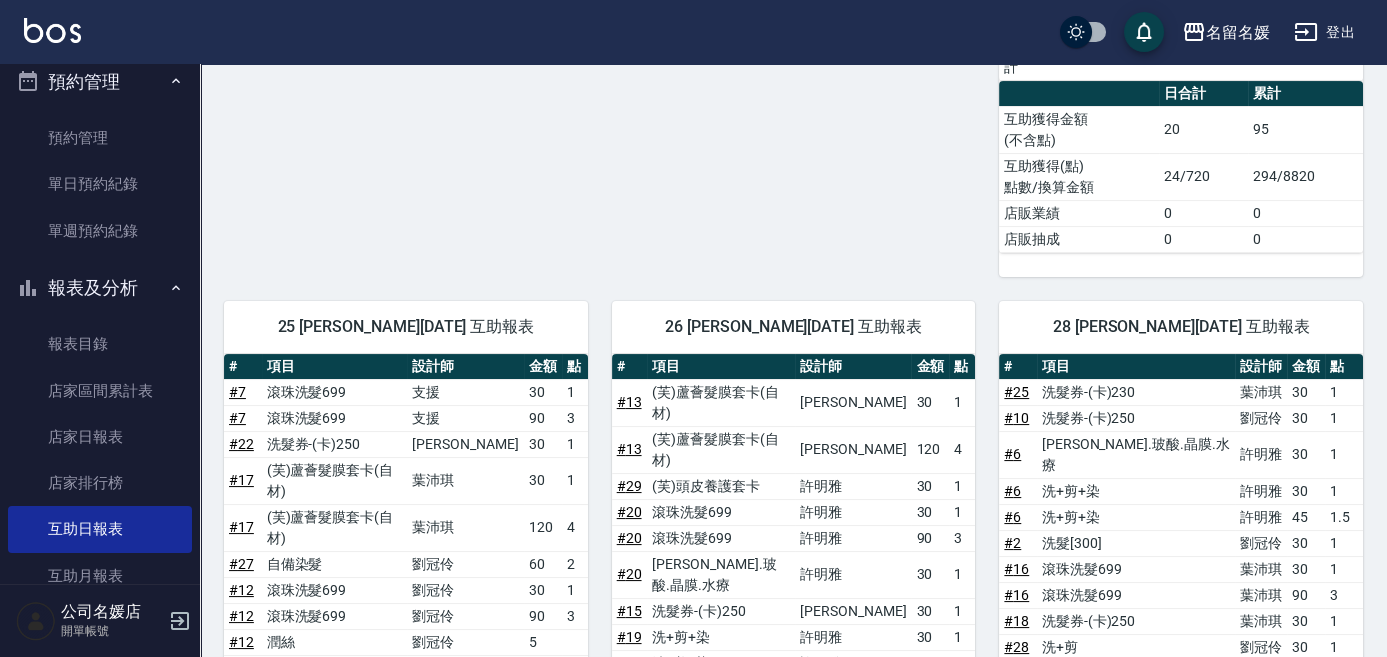 scroll, scrollTop: 744, scrollLeft: 0, axis: vertical 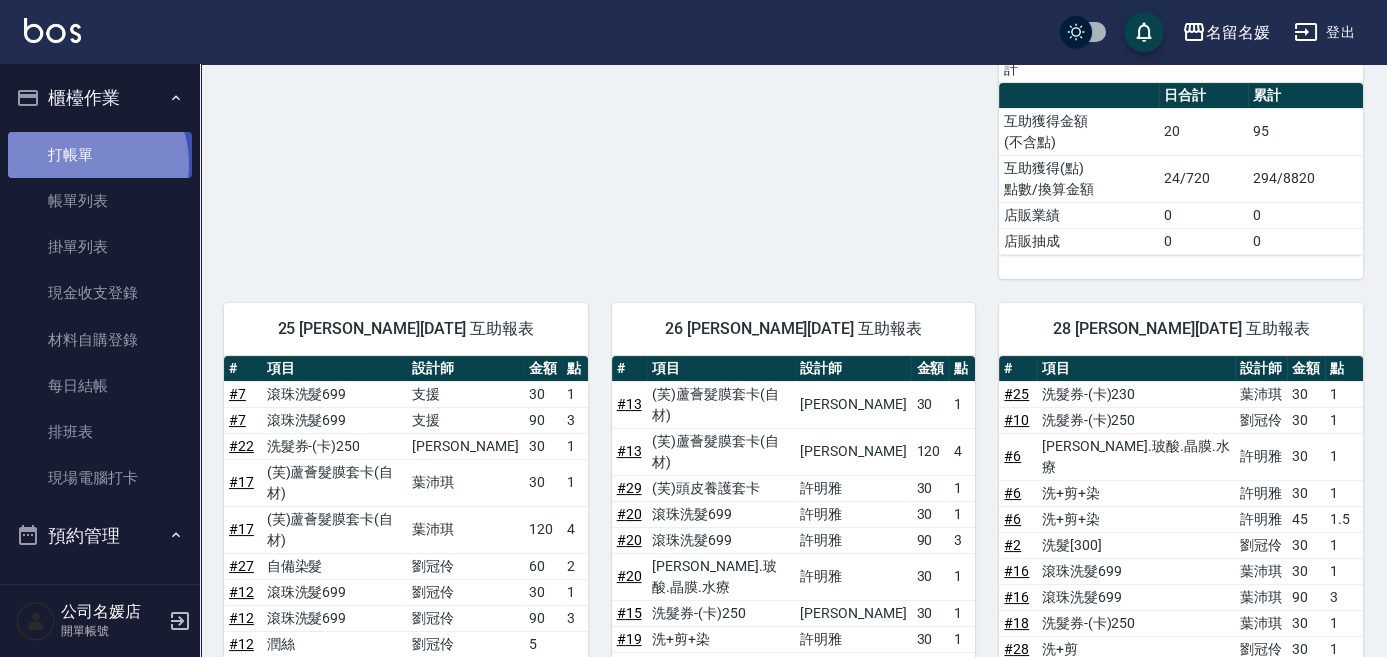 click on "打帳單" at bounding box center (100, 155) 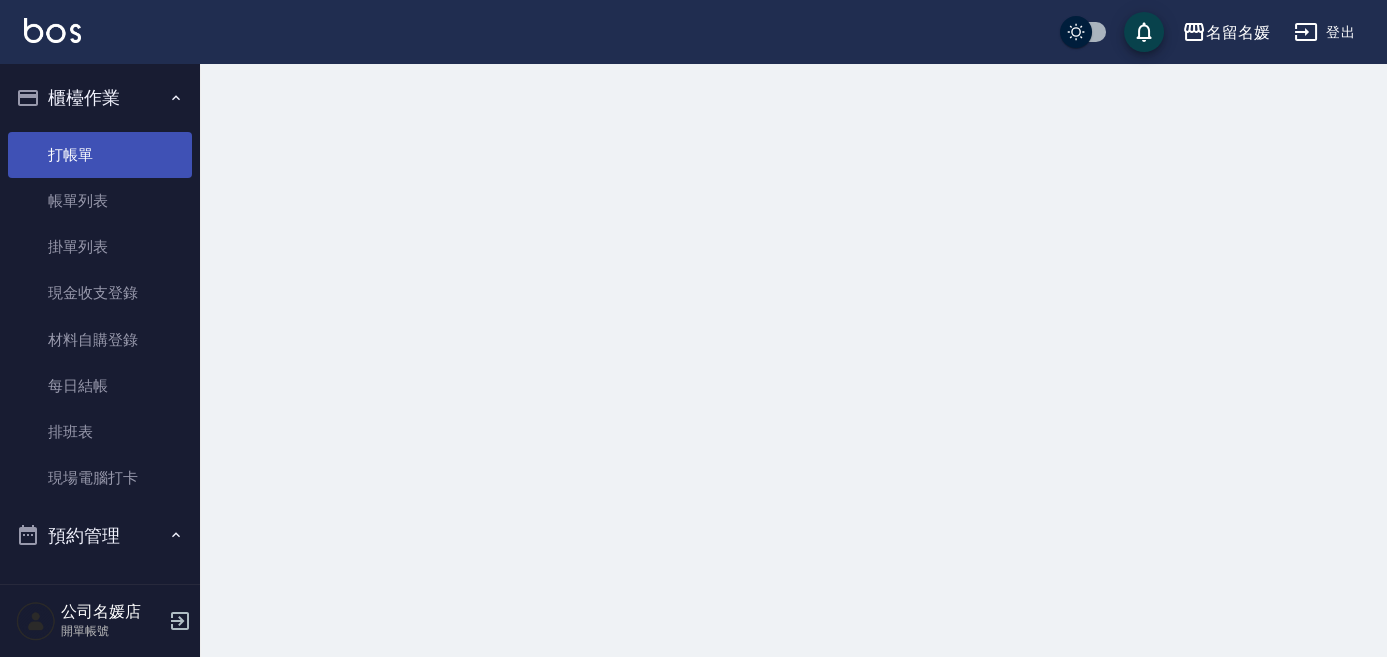 scroll, scrollTop: 0, scrollLeft: 0, axis: both 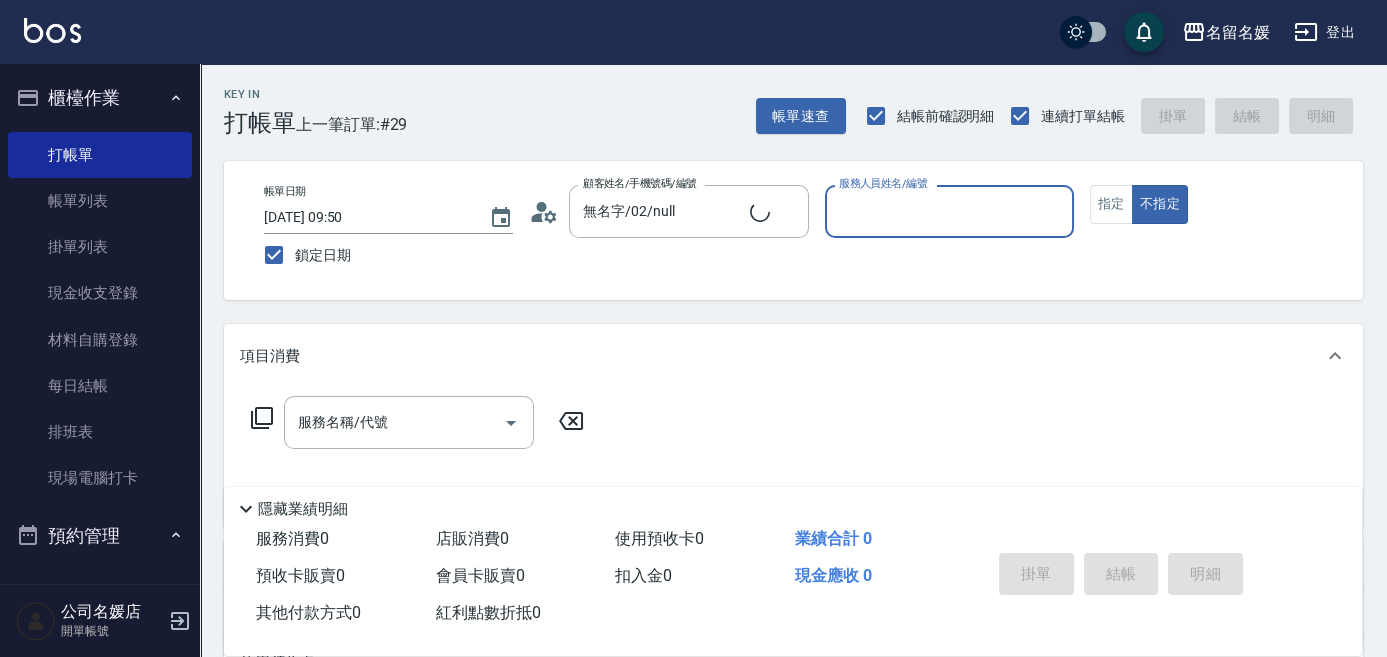 type on "新客人 姓名未設定/0/null" 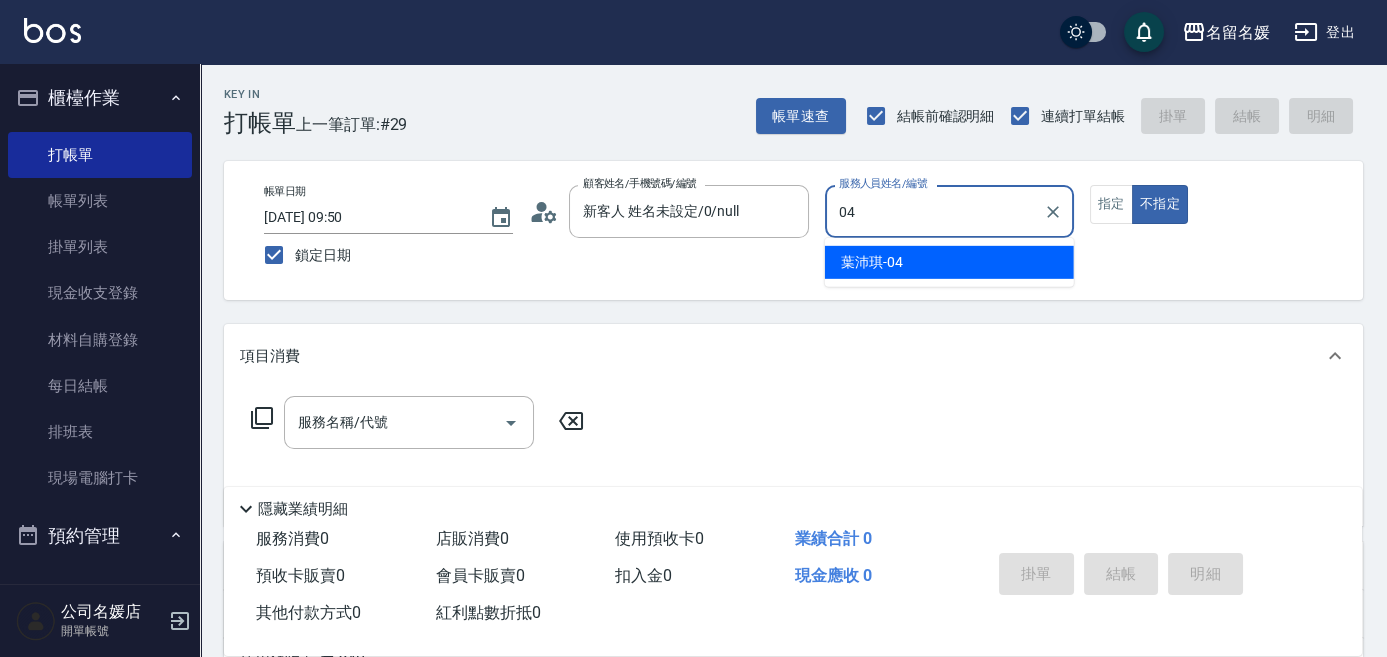 type on "[PERSON_NAME]-04" 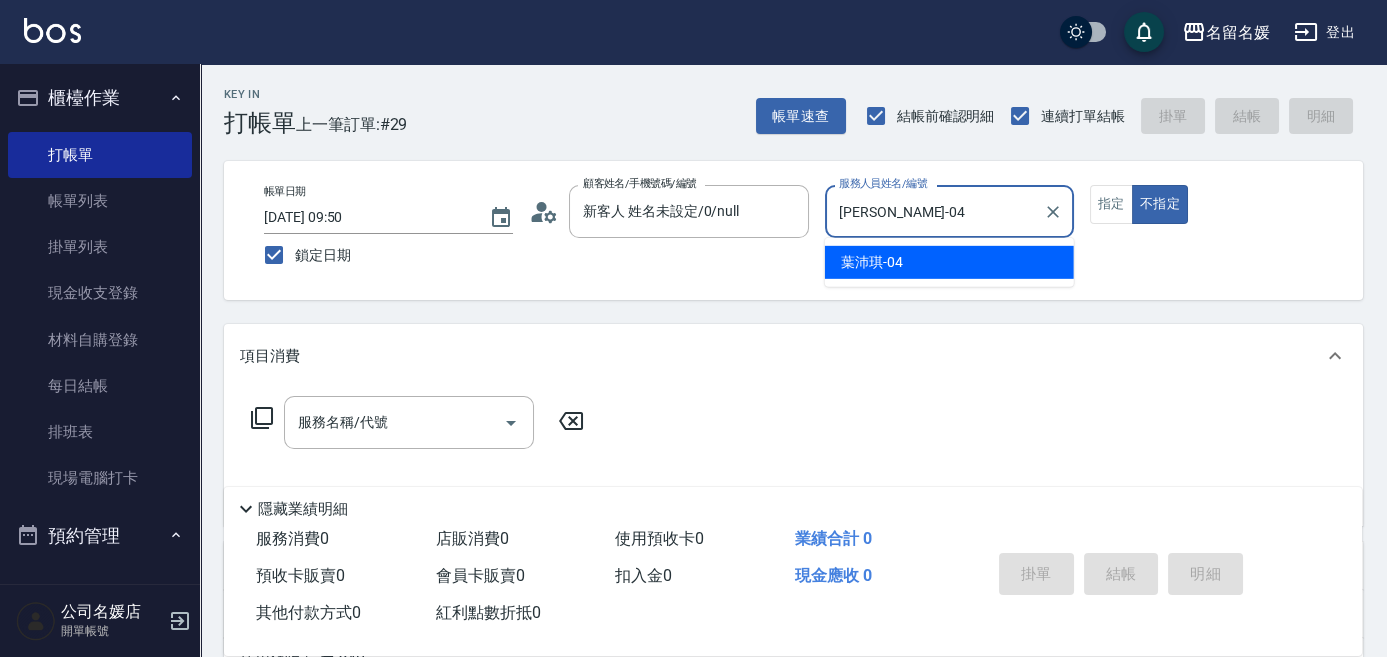 type on "false" 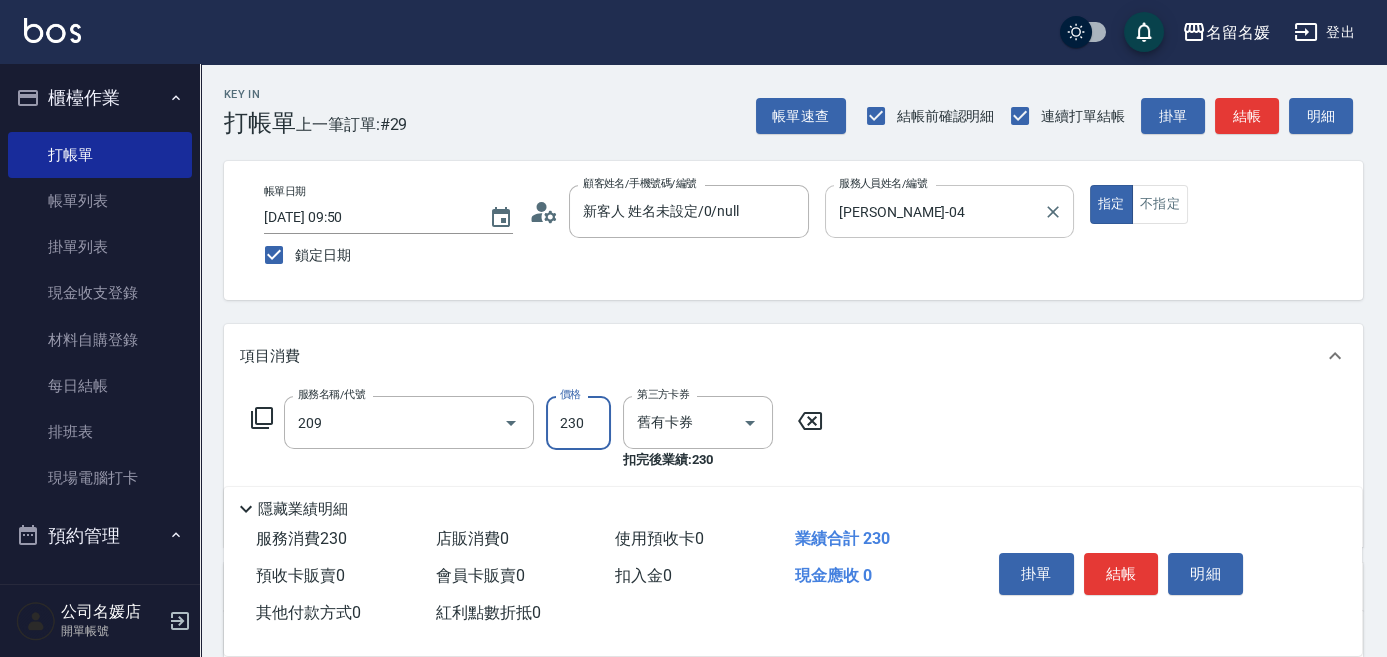 type on "洗髮券-(卡)230(209)" 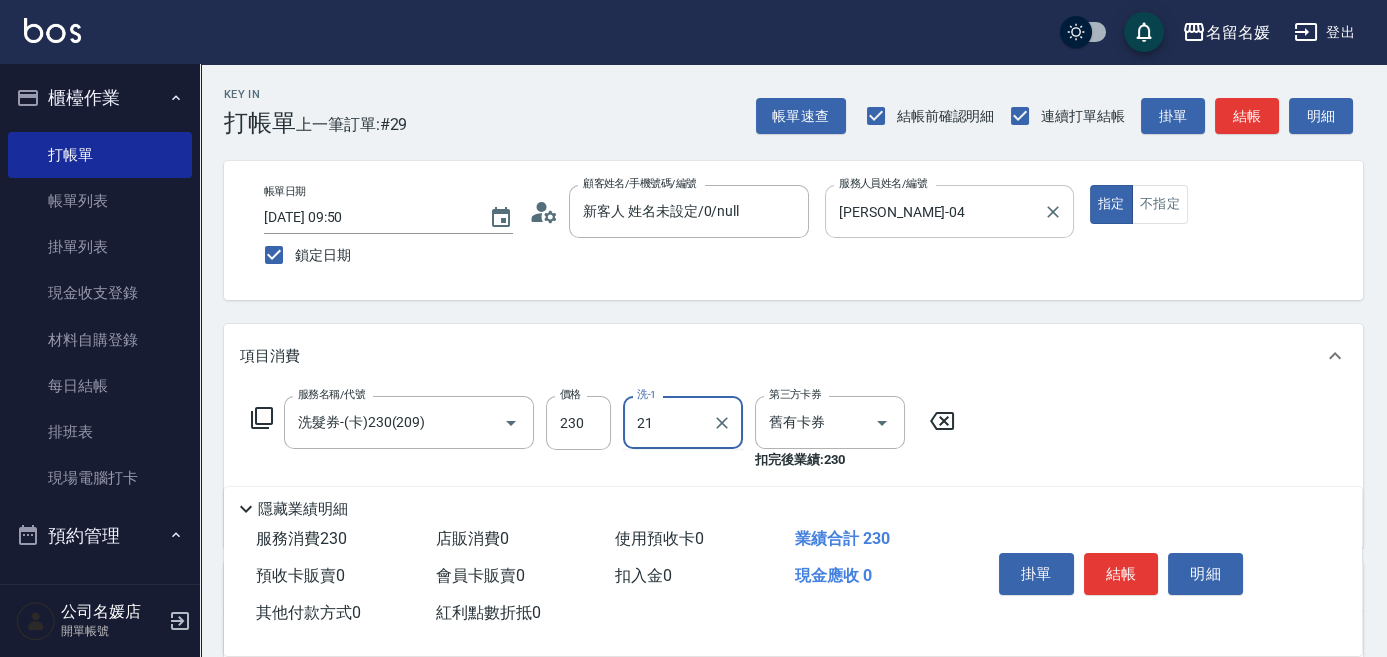 type on "[PERSON_NAME]-21" 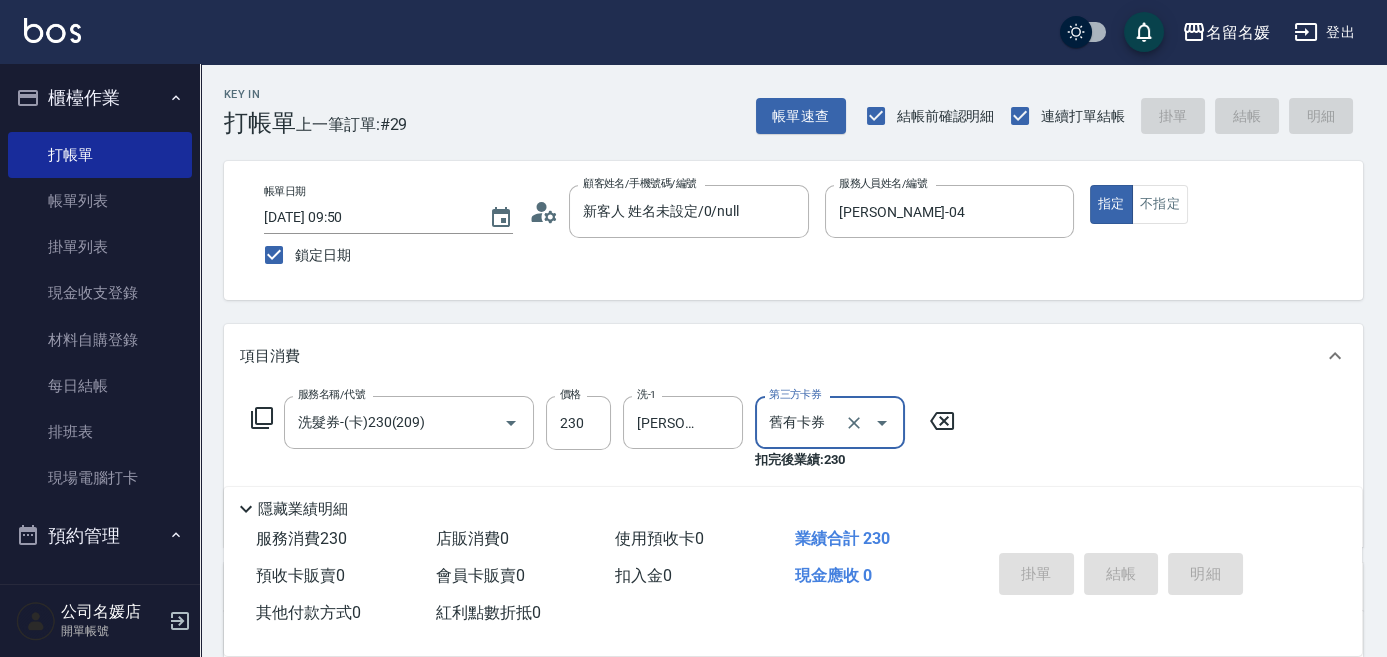 type 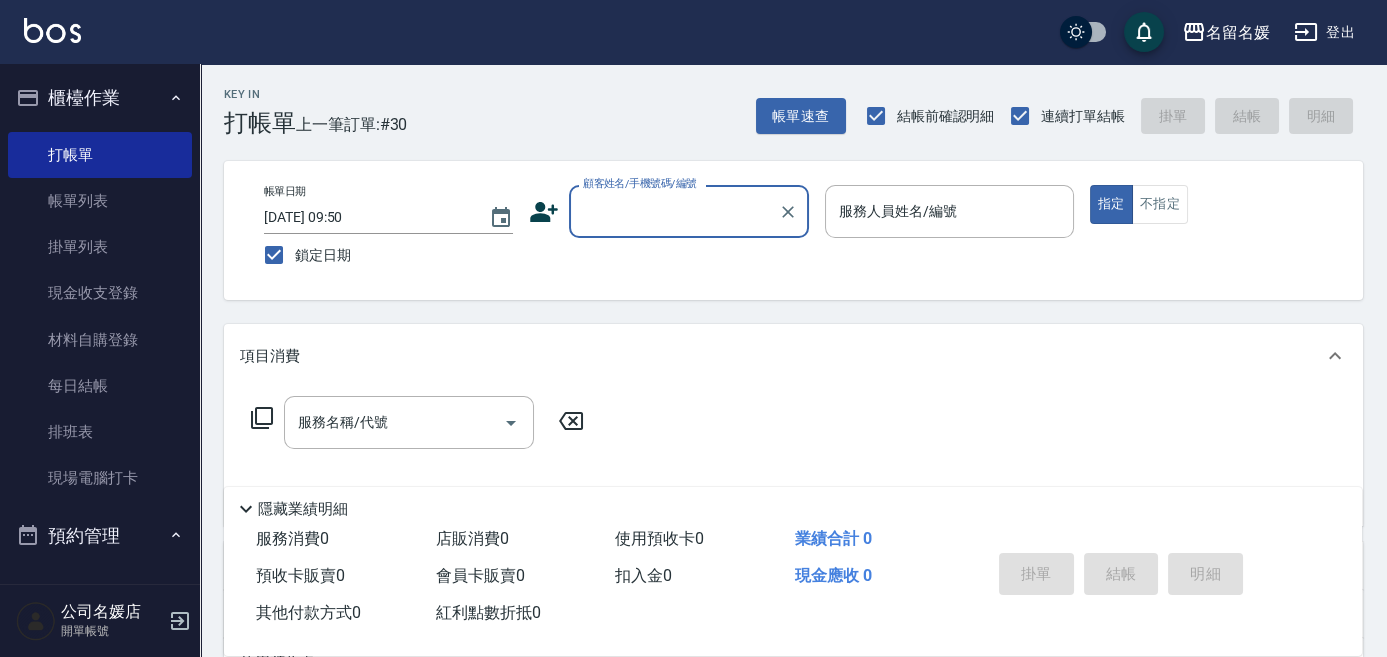 drag, startPoint x: 646, startPoint y: 212, endPoint x: 651, endPoint y: 222, distance: 11.18034 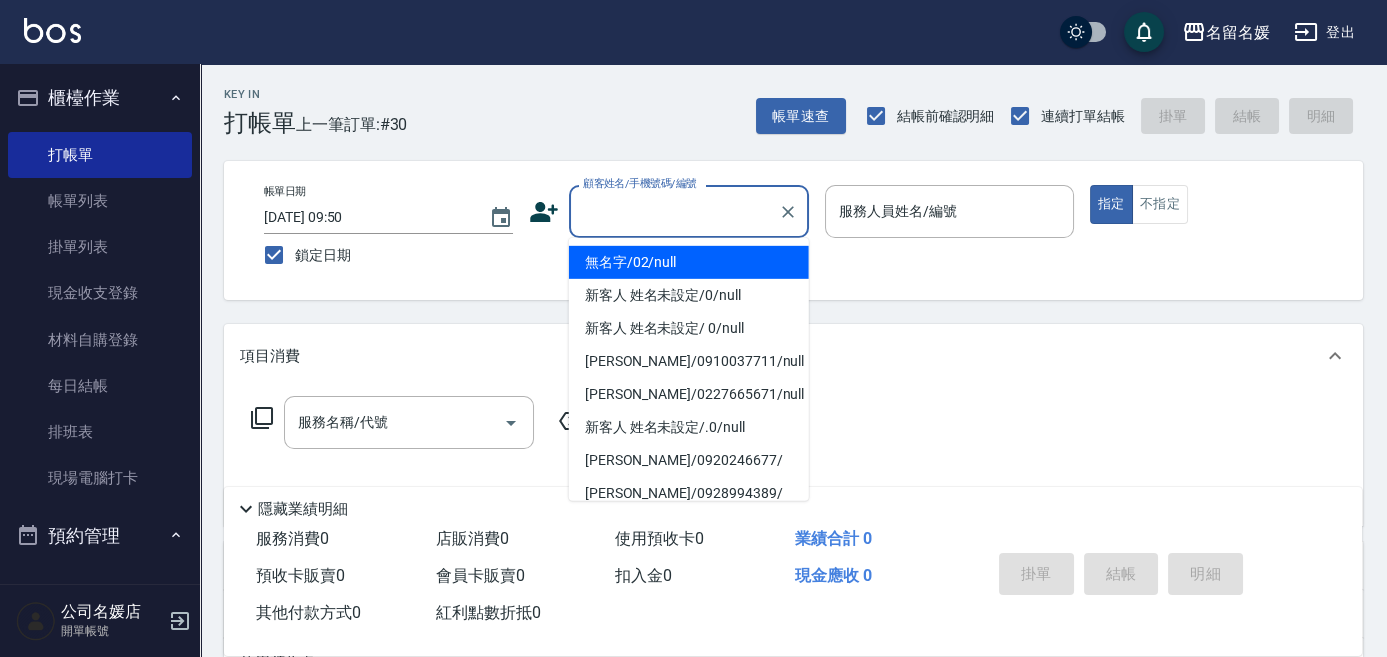 click on "無名字/02/null" at bounding box center (689, 262) 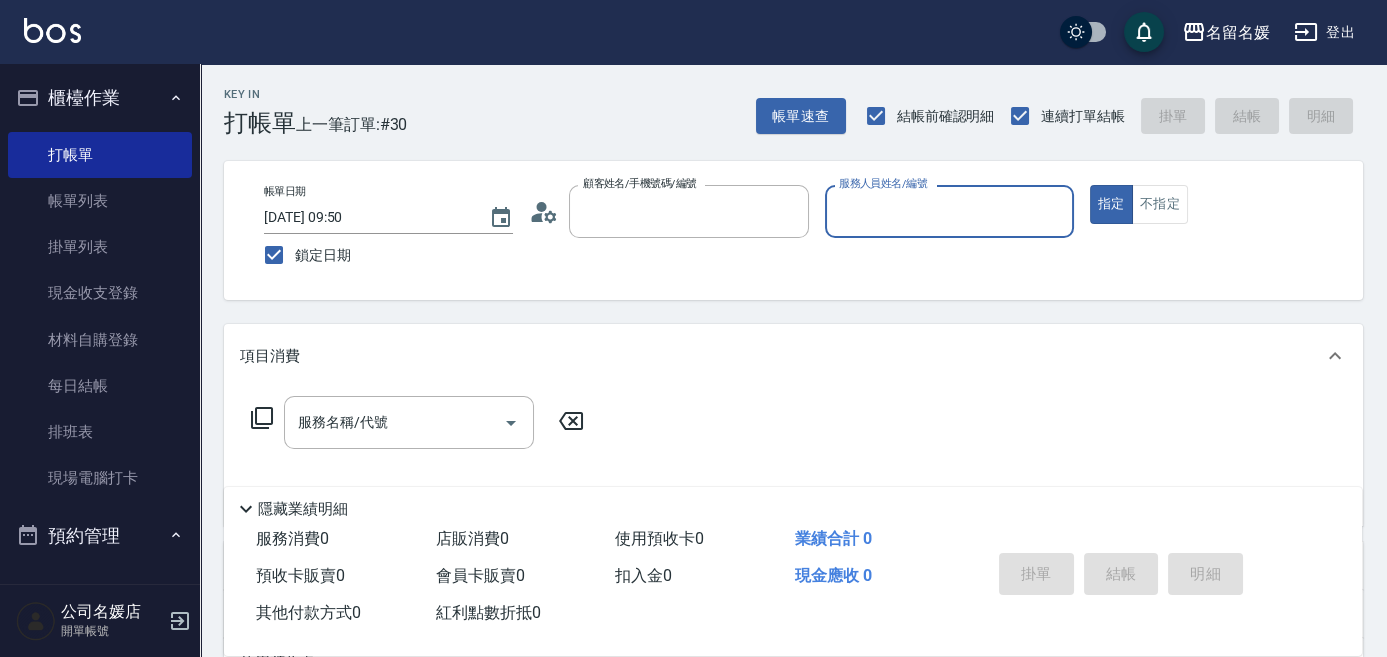 type on "無名字/02/null" 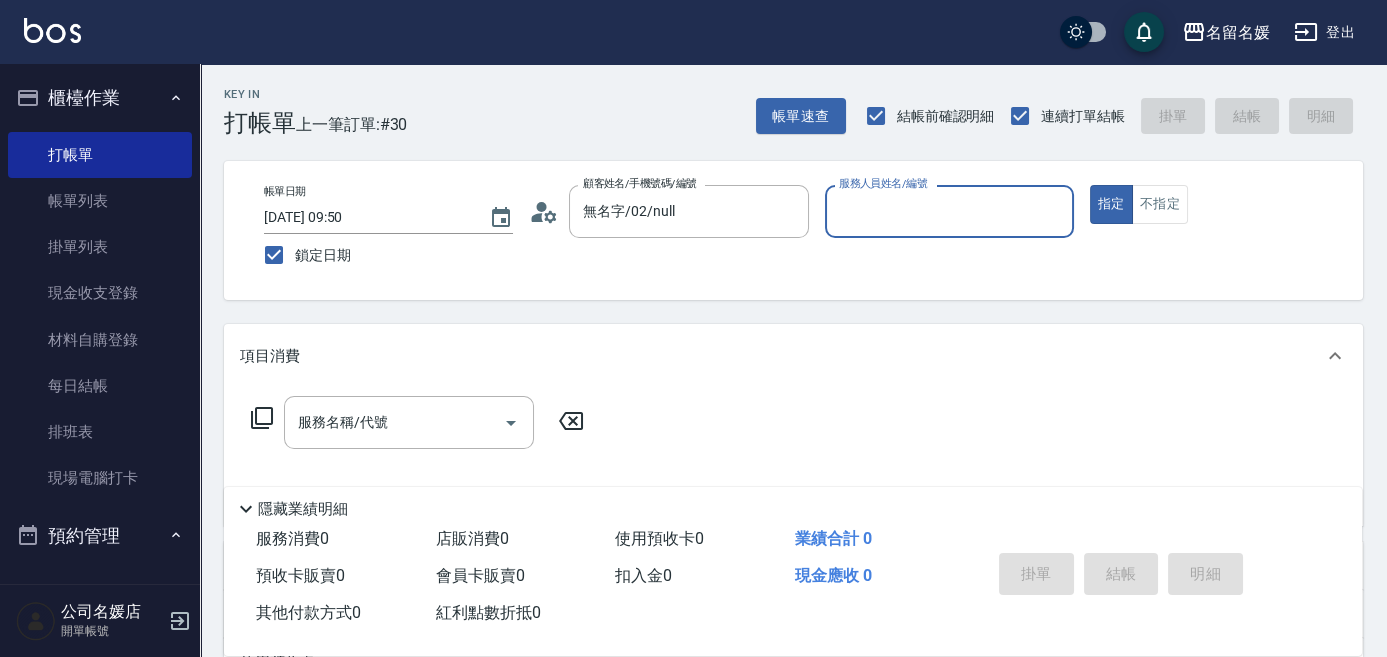 click on "服務人員姓名/編號" at bounding box center [949, 211] 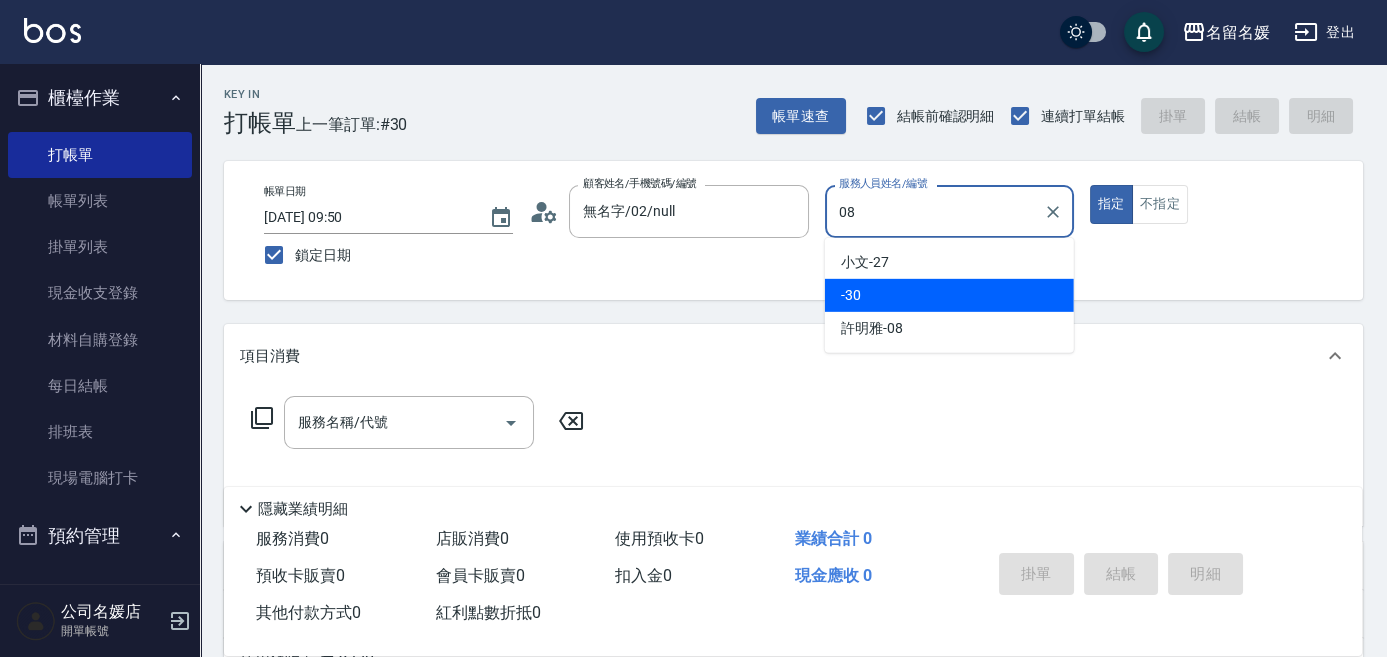 click on "-30" at bounding box center (949, 295) 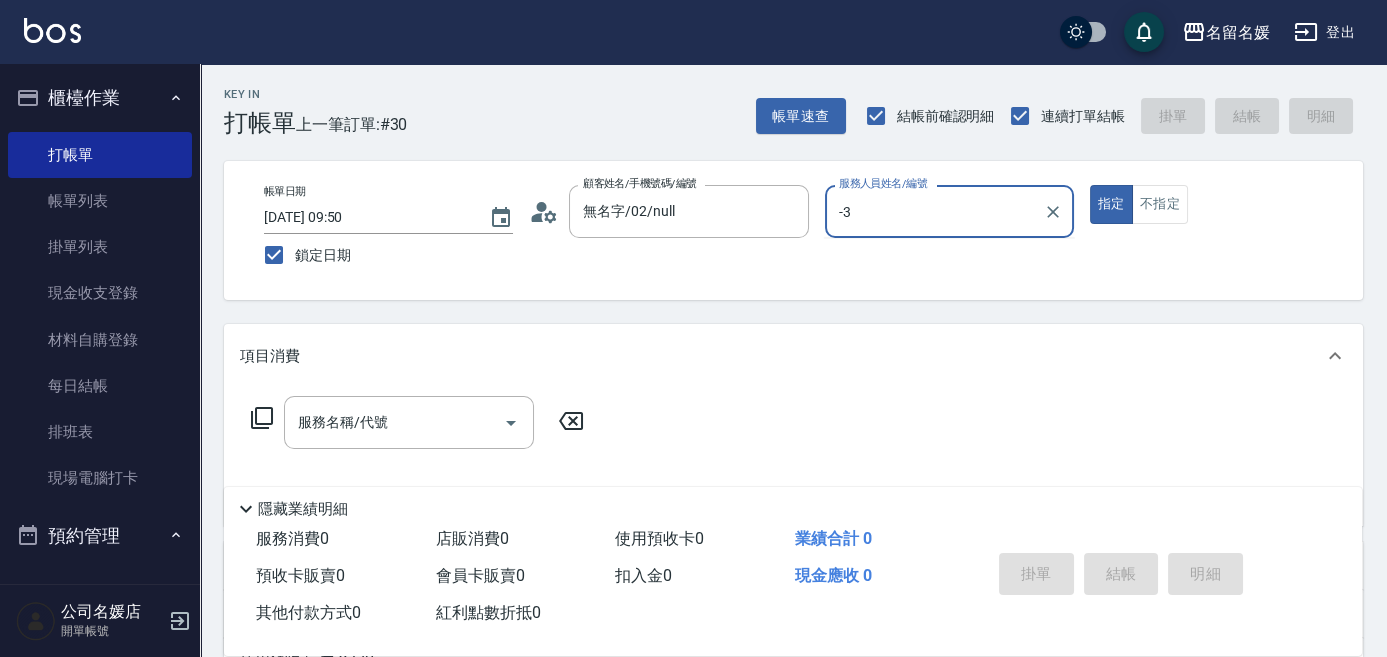 type on "-" 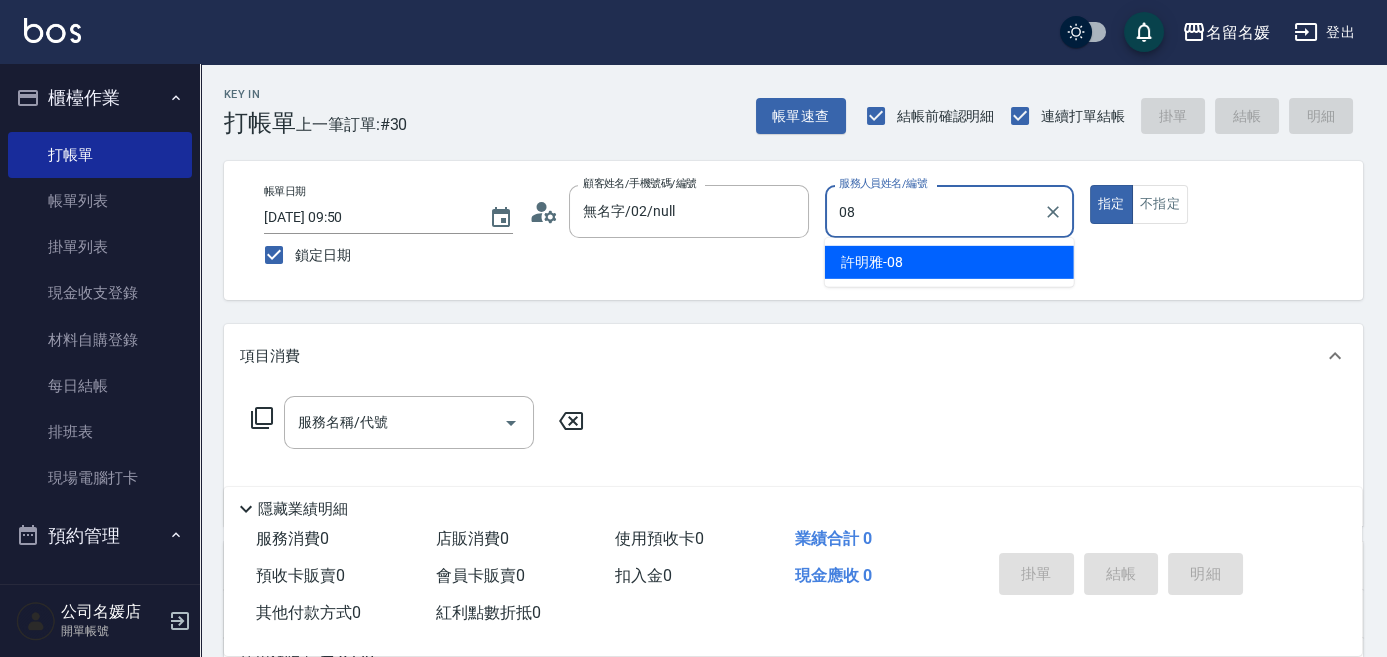 click on "[PERSON_NAME]-08" at bounding box center (949, 262) 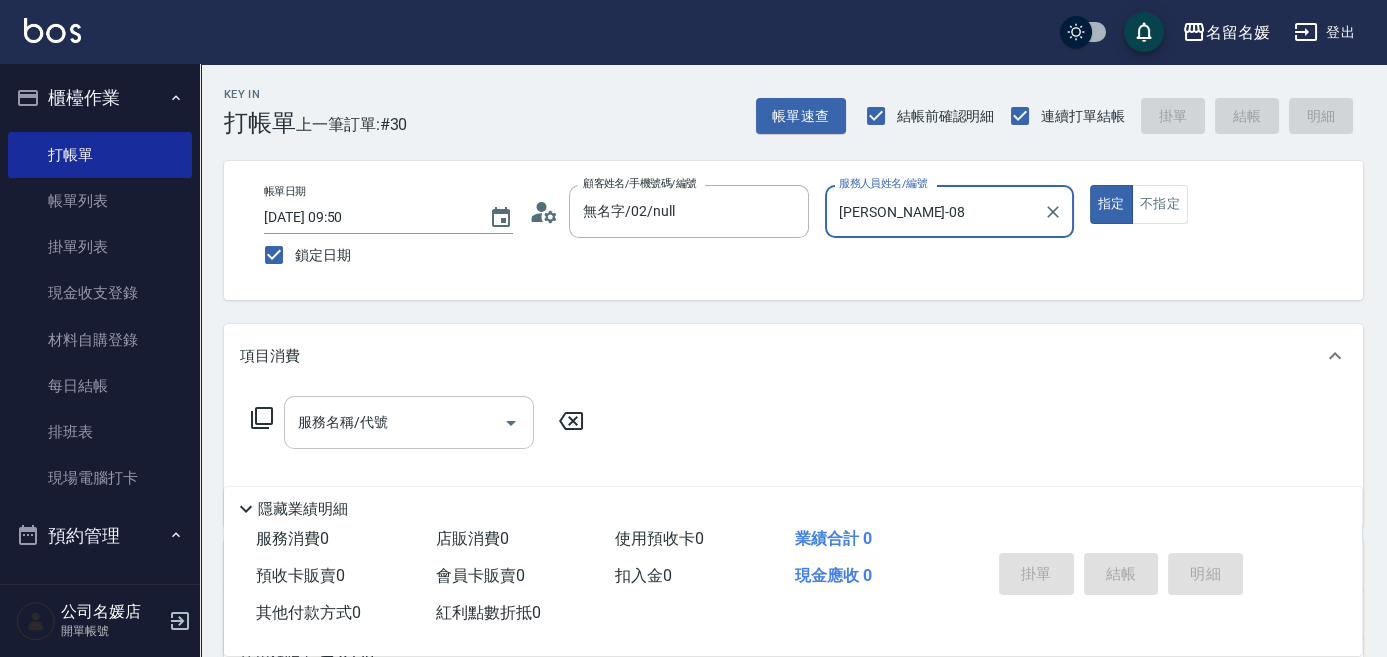 type on "[PERSON_NAME]-08" 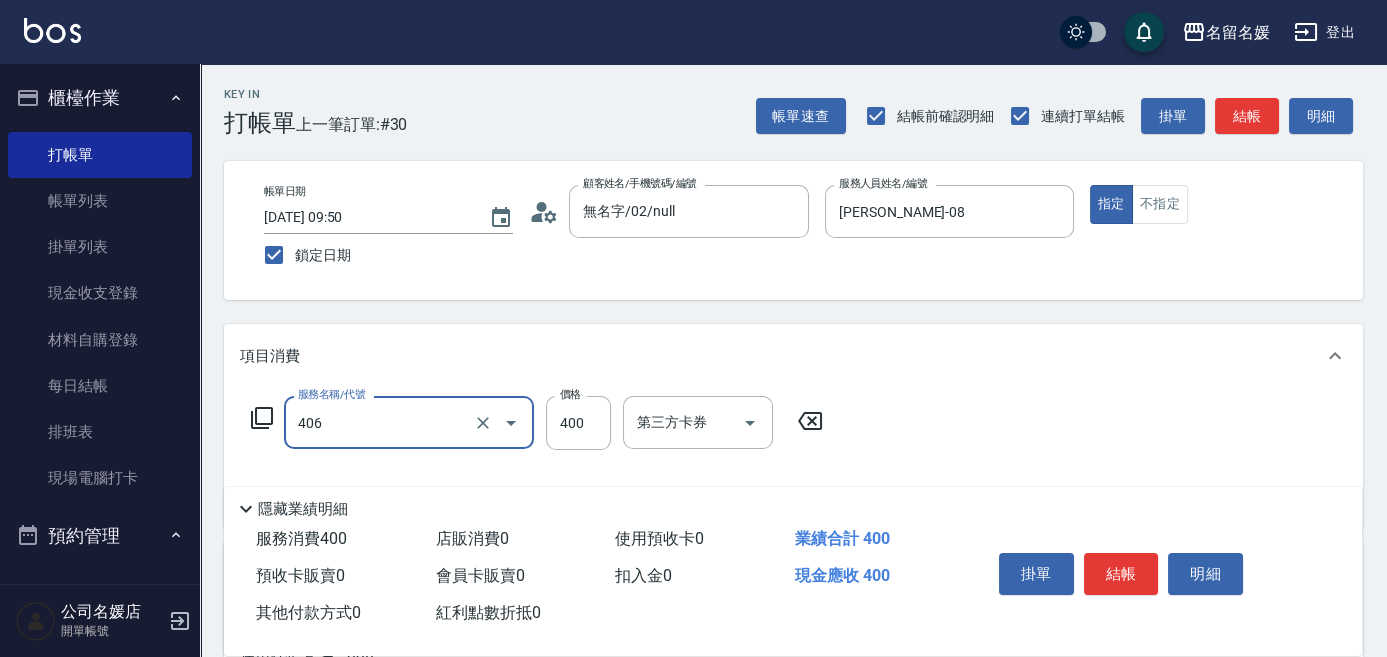 click on "406" at bounding box center [381, 422] 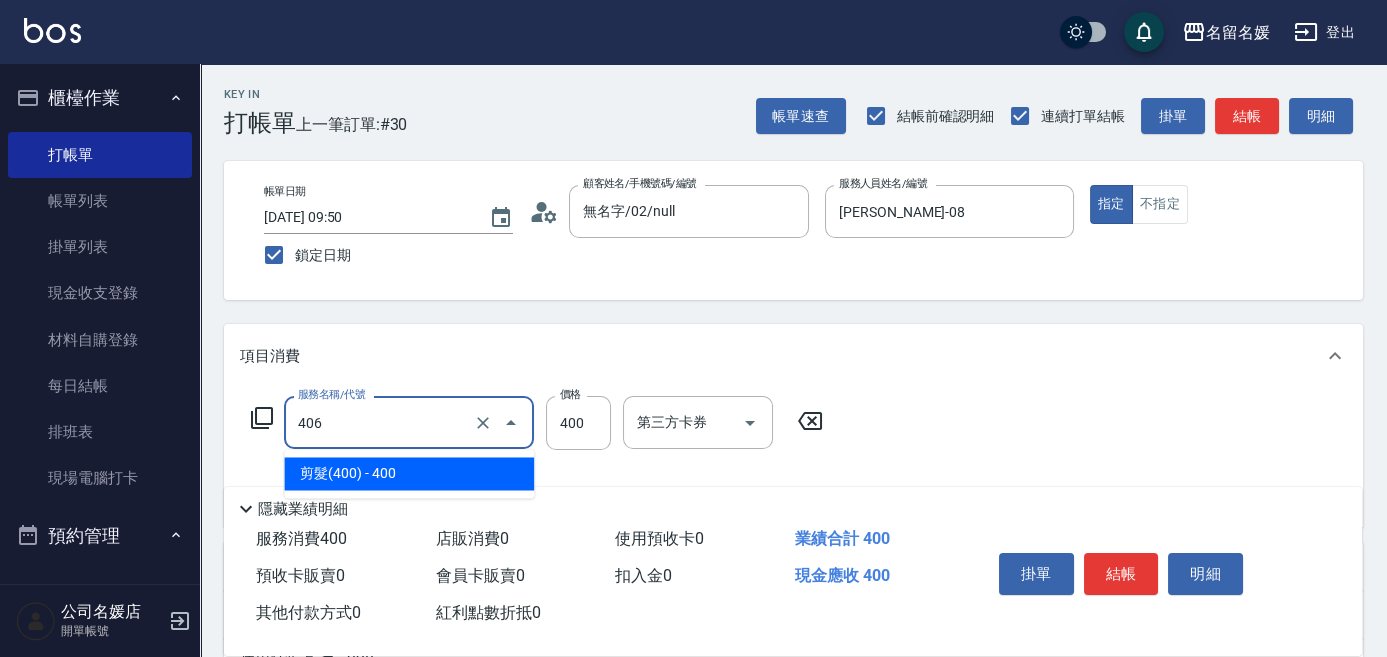click on "剪髮(400) - 400" at bounding box center (409, 473) 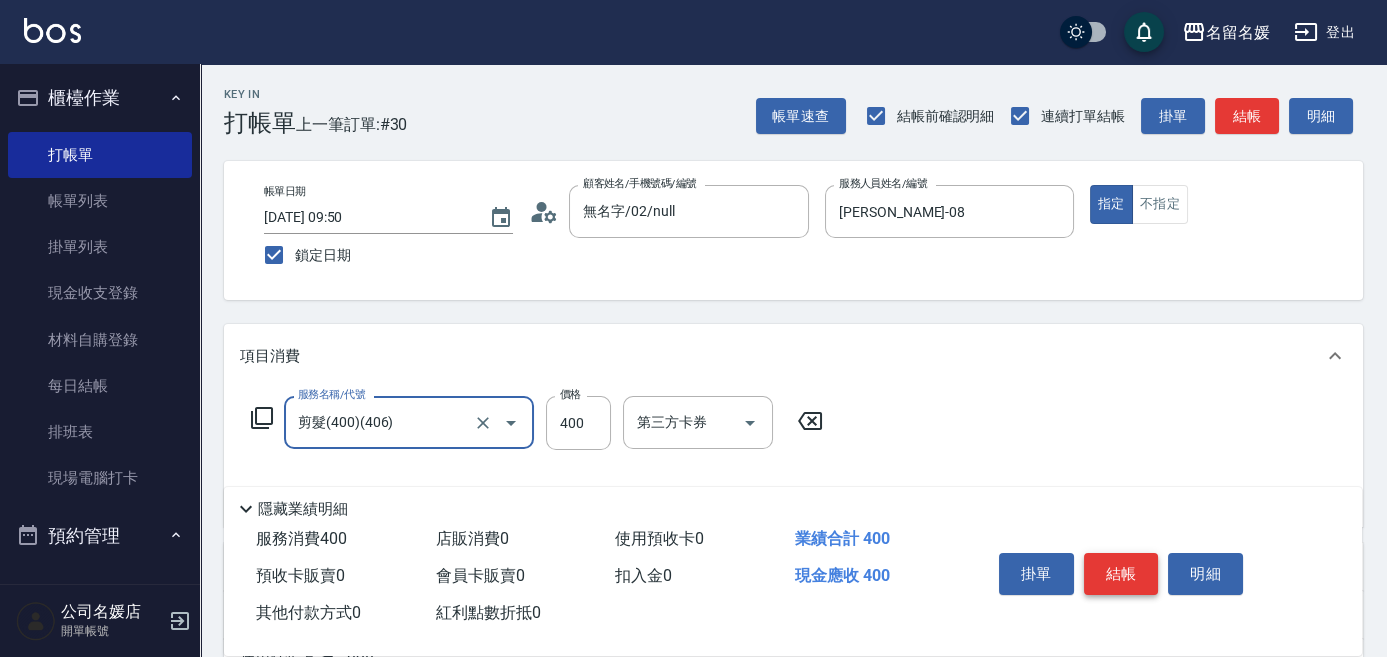 type on "剪髮(400)(406)" 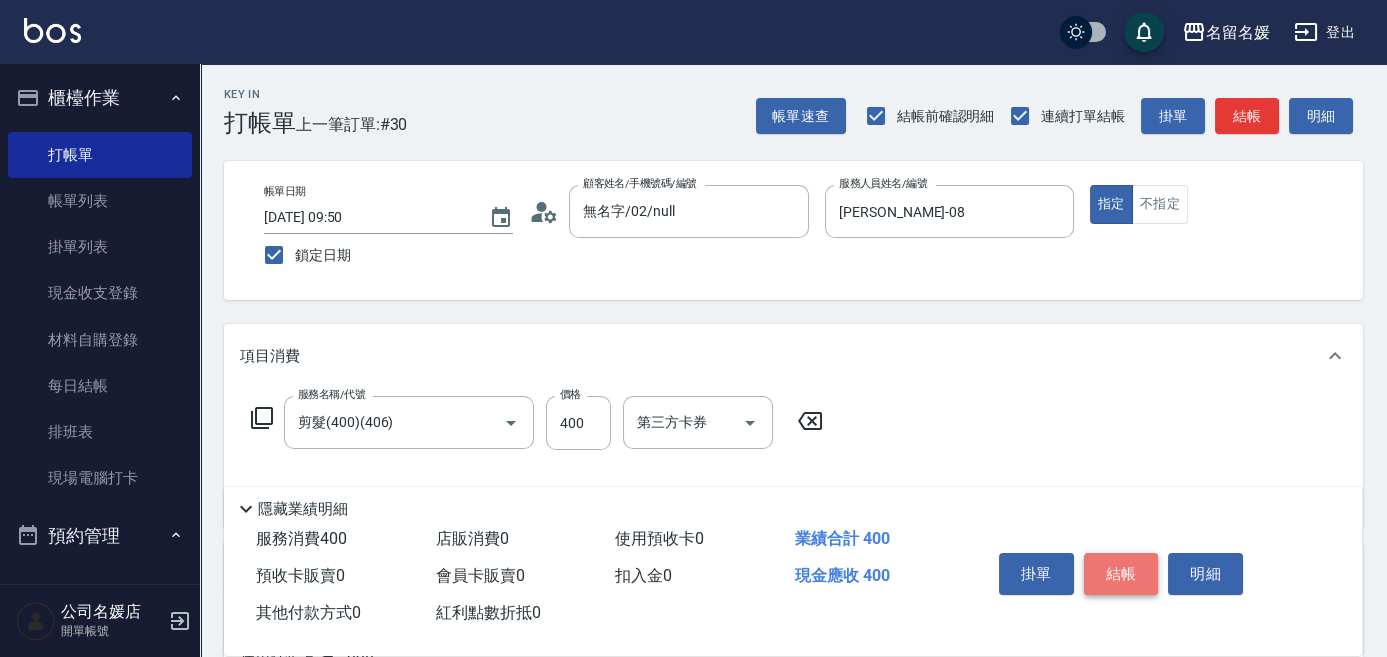click on "結帳" at bounding box center [1121, 574] 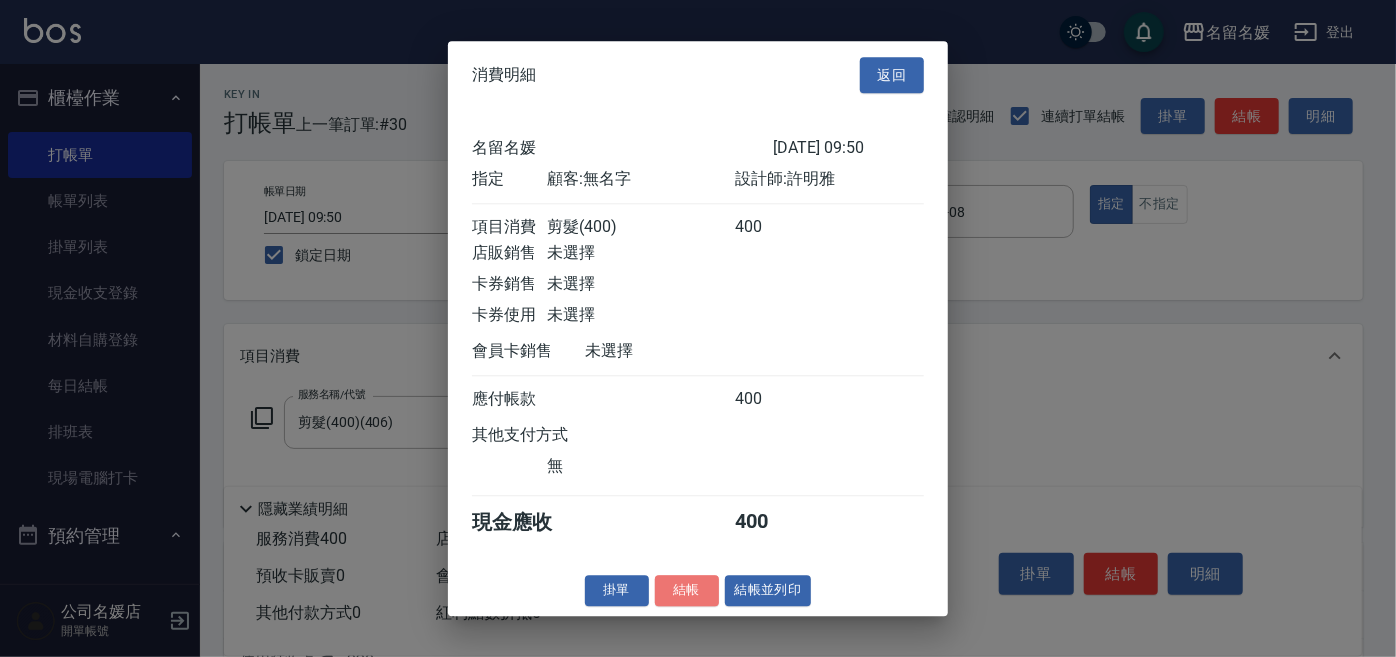 drag, startPoint x: 701, startPoint y: 604, endPoint x: 688, endPoint y: 591, distance: 18.384777 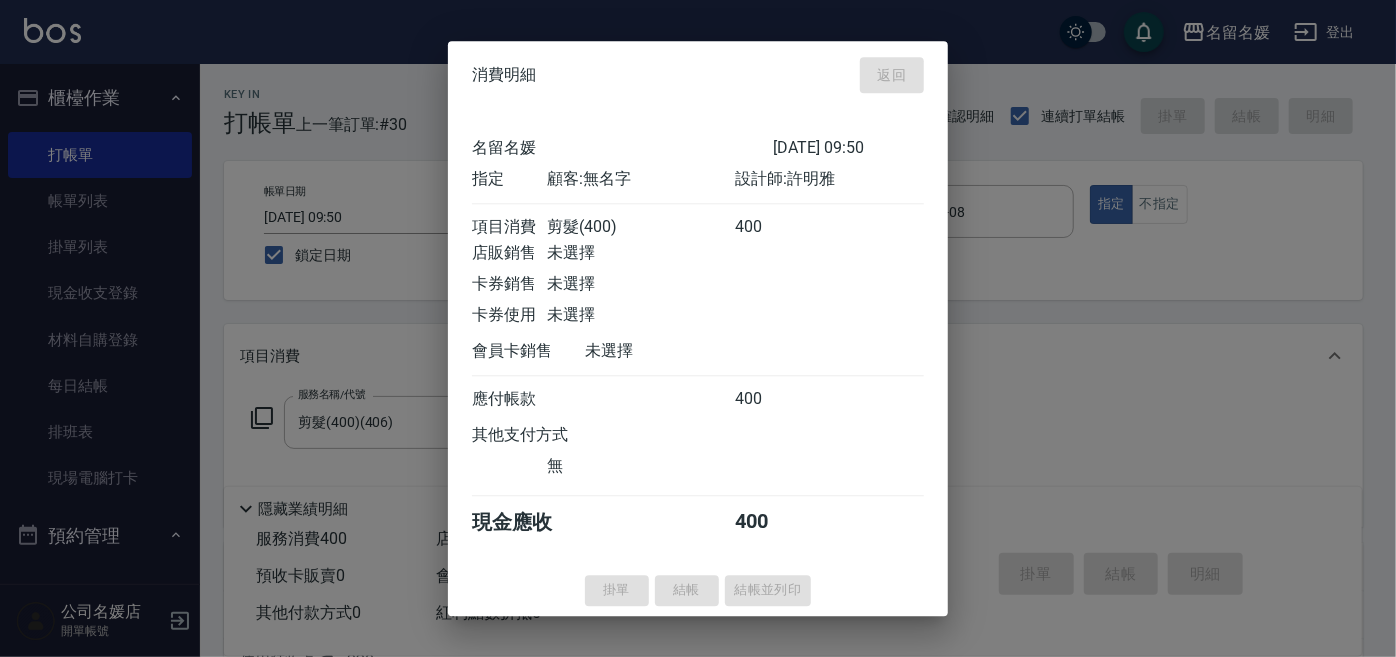 type 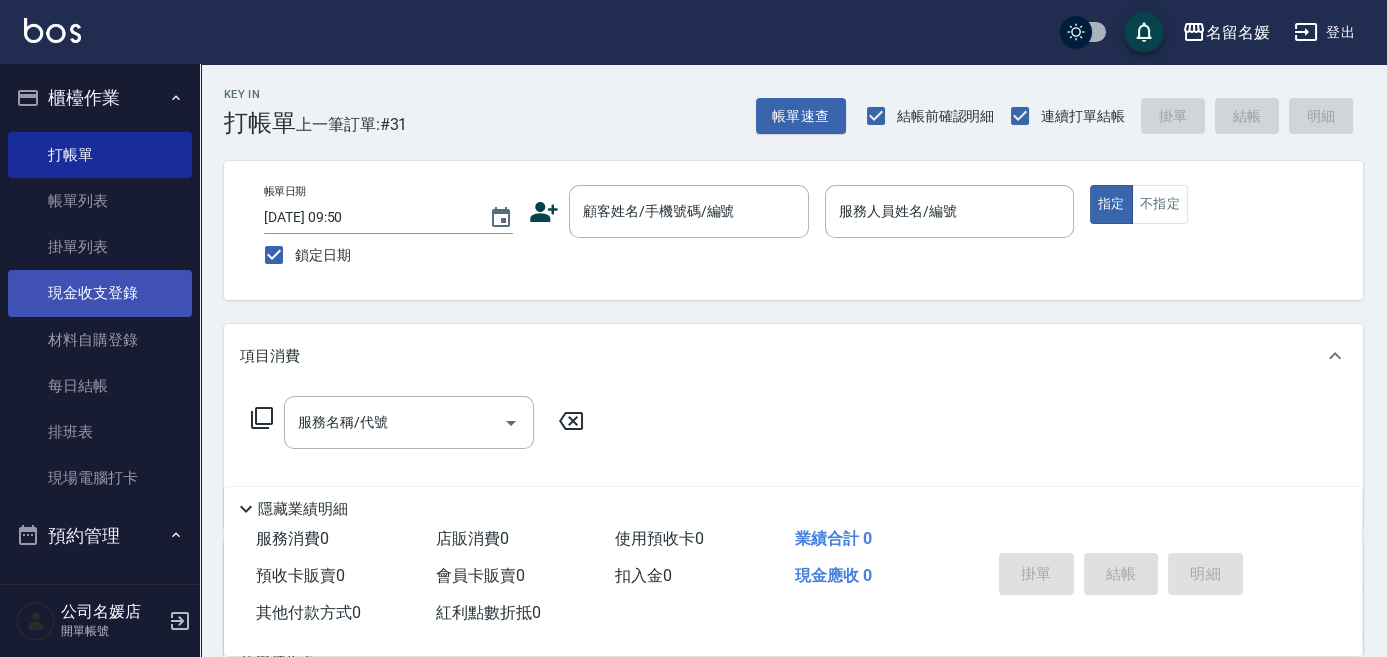 click on "現金收支登錄" at bounding box center [100, 293] 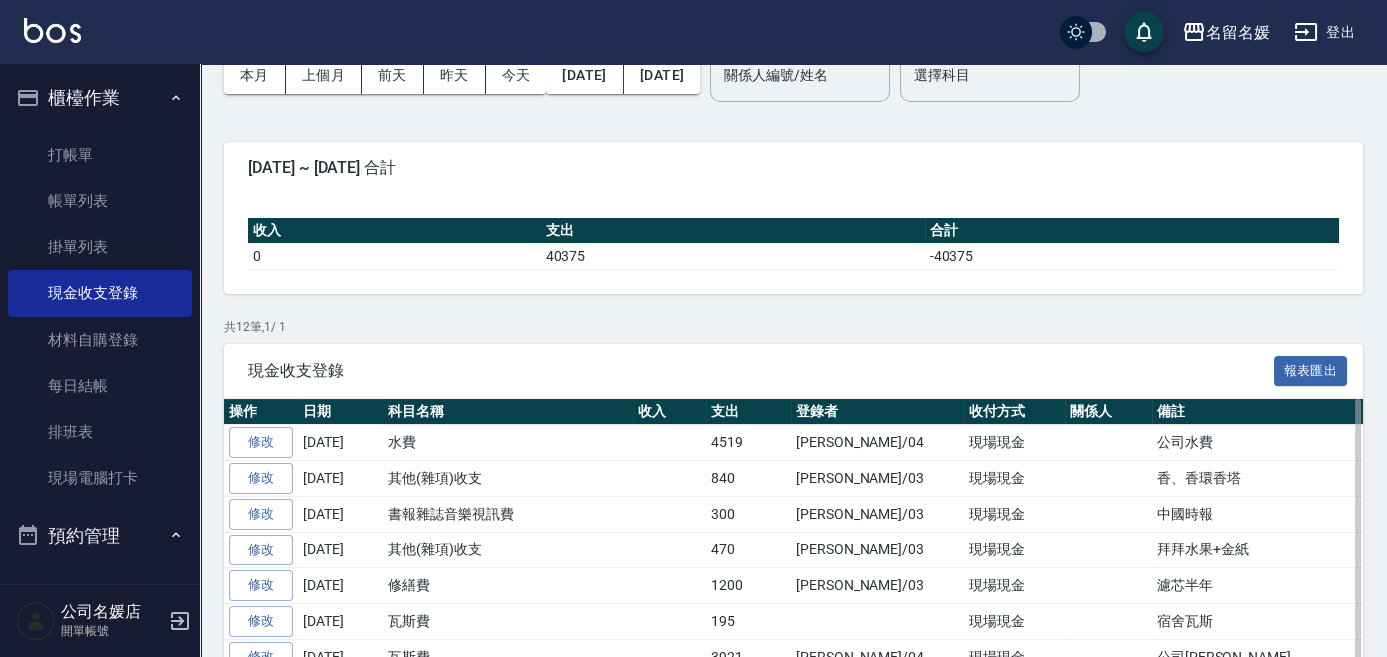 scroll, scrollTop: 95, scrollLeft: 0, axis: vertical 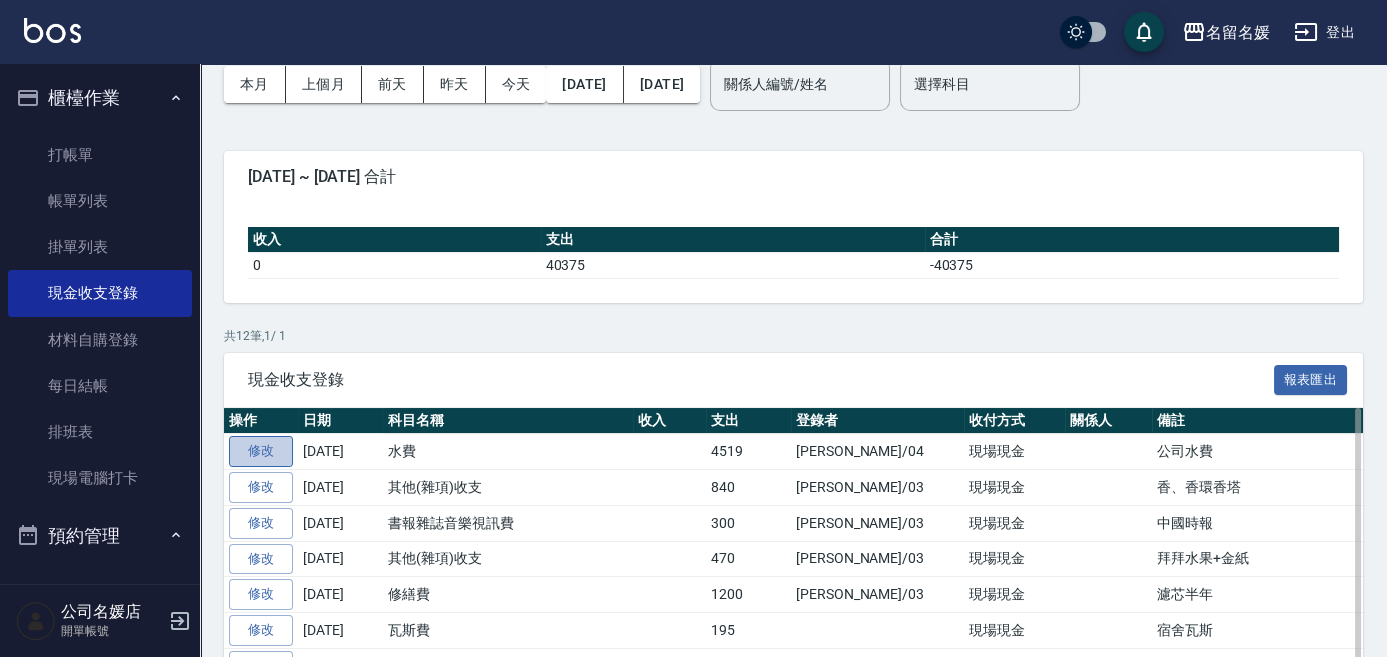 click on "修改" at bounding box center [261, 451] 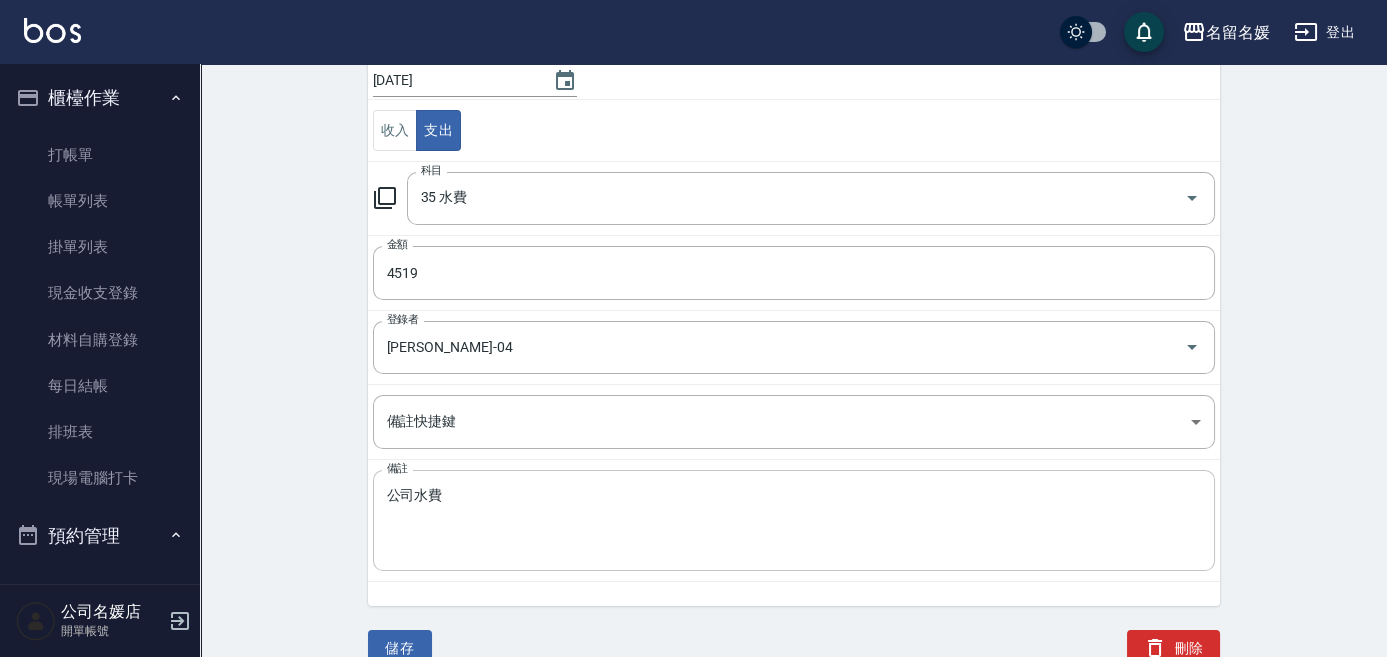 scroll, scrollTop: 198, scrollLeft: 0, axis: vertical 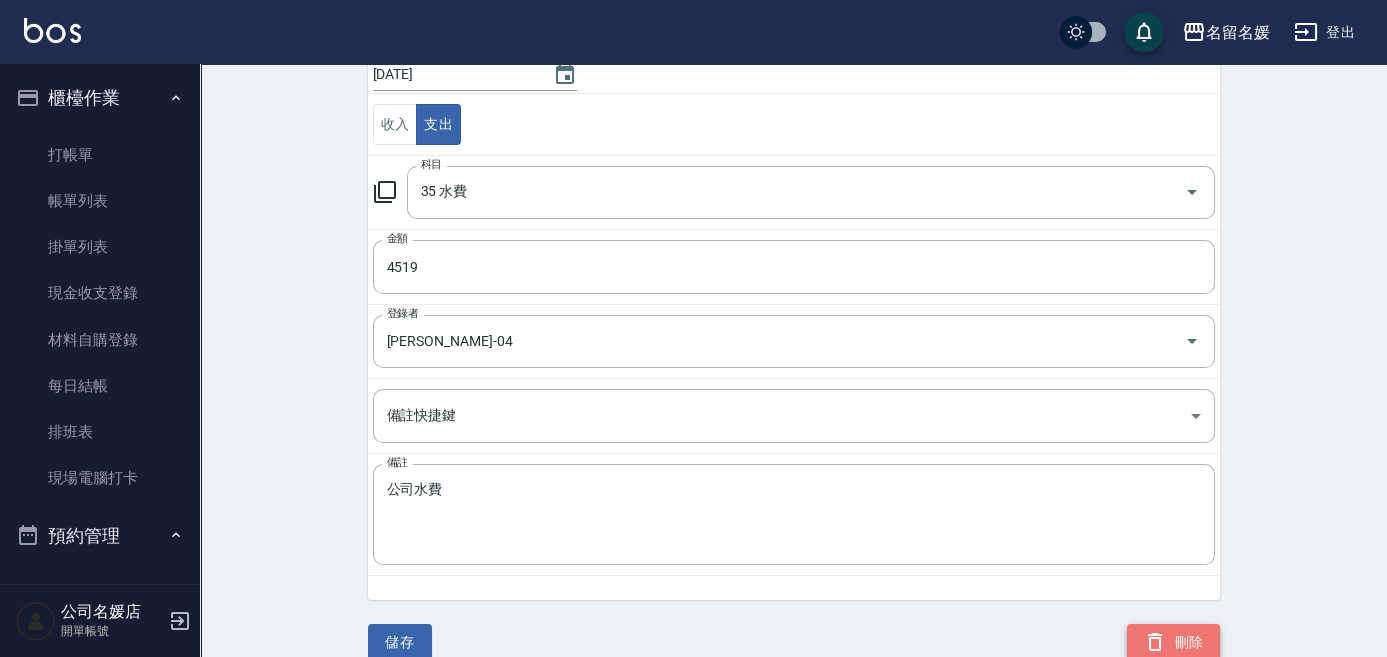 click on "刪除" at bounding box center (1173, 642) 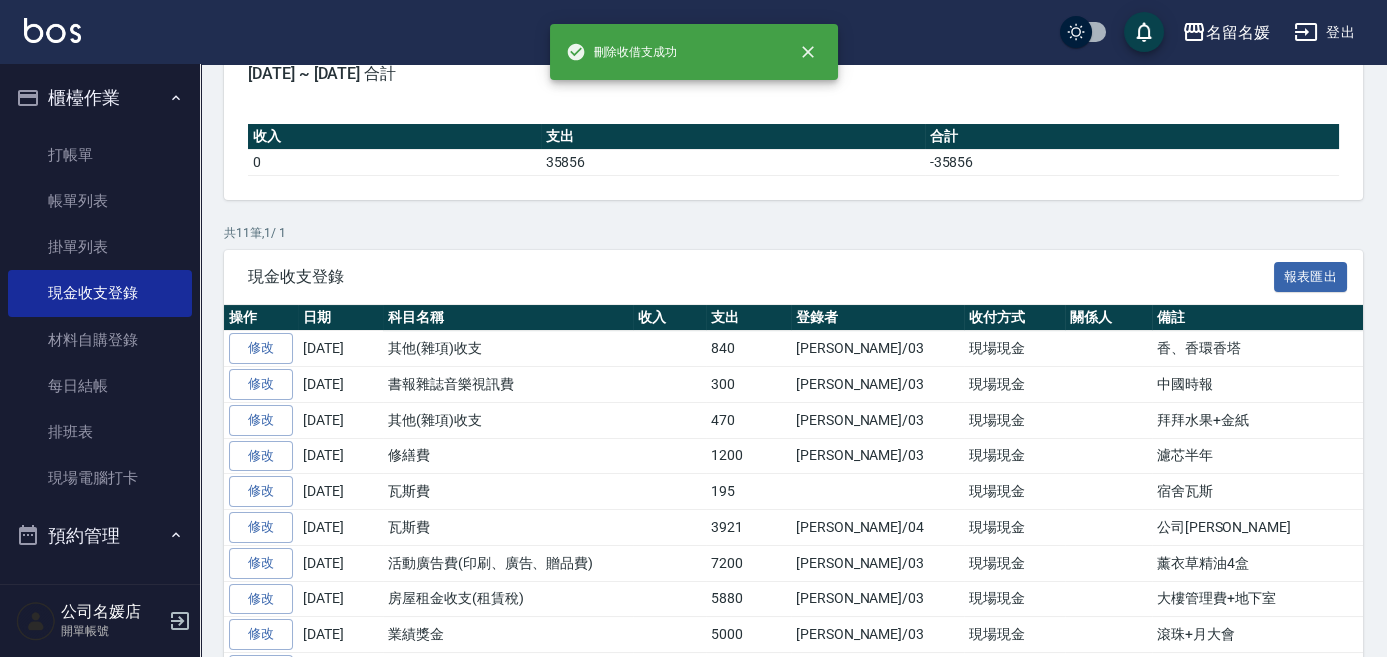 scroll, scrollTop: 0, scrollLeft: 0, axis: both 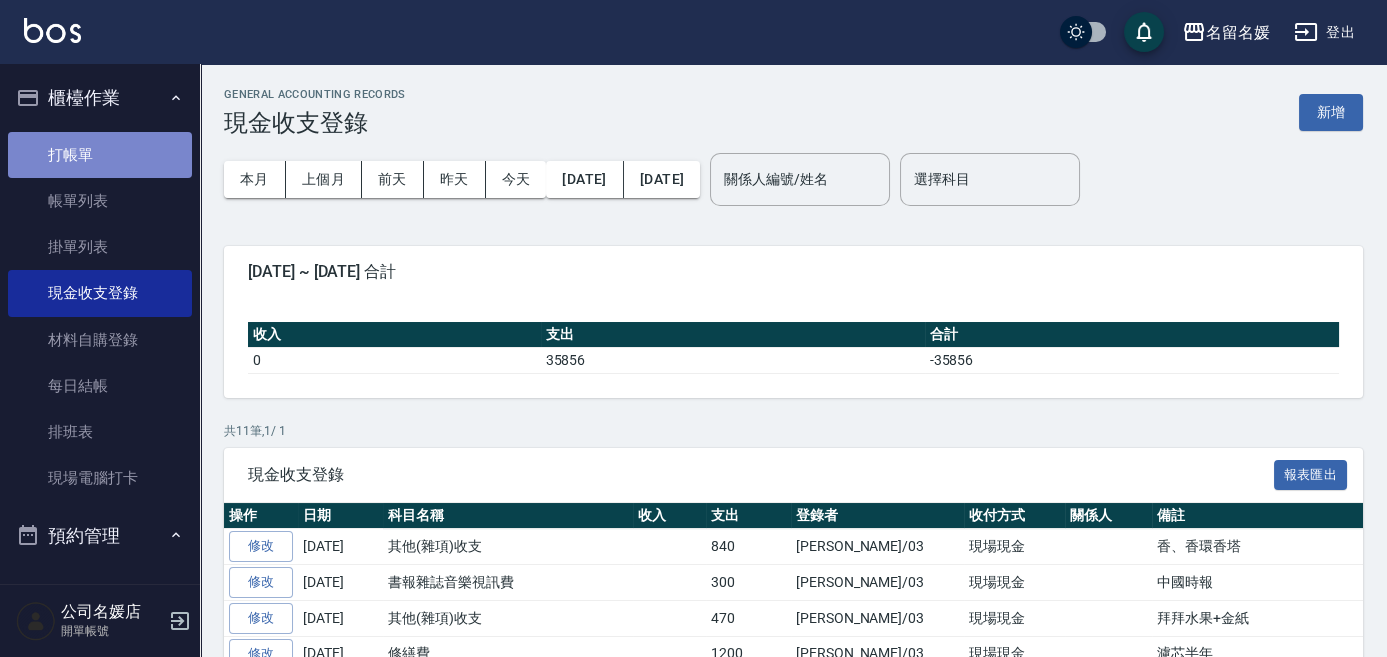click on "打帳單" at bounding box center (100, 155) 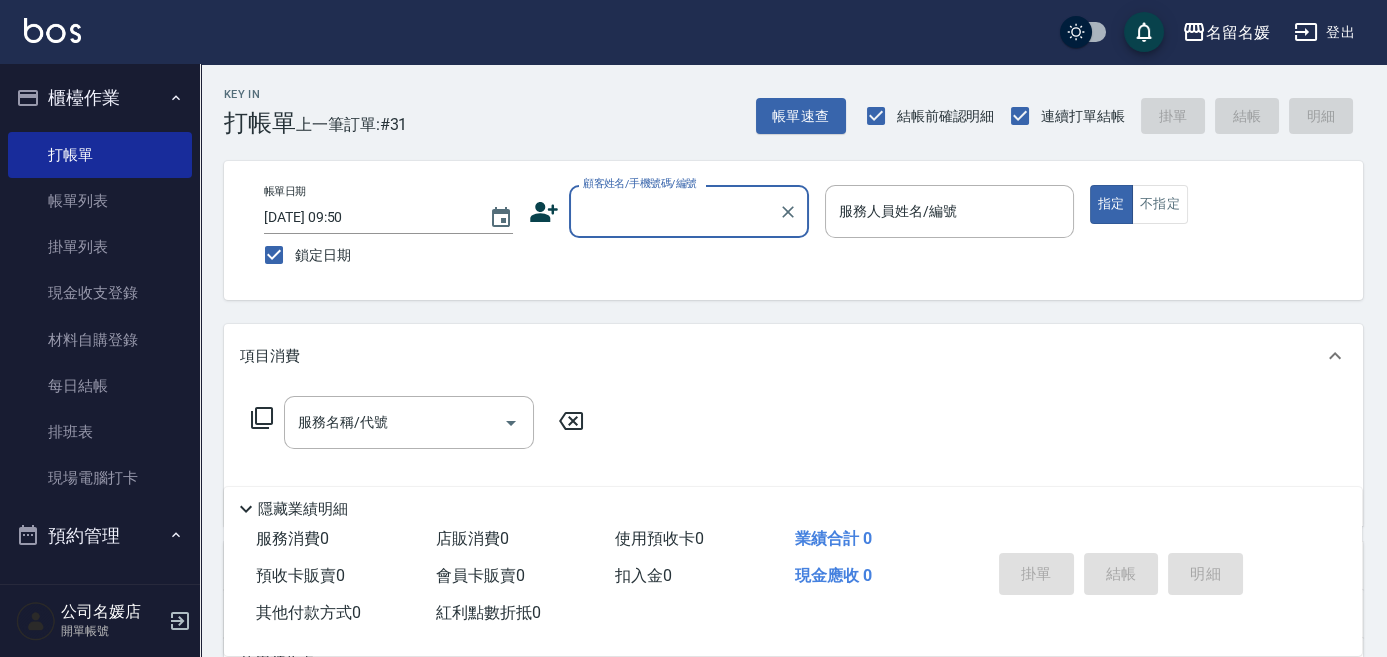 click on "顧客姓名/手機號碼/編號" at bounding box center [674, 211] 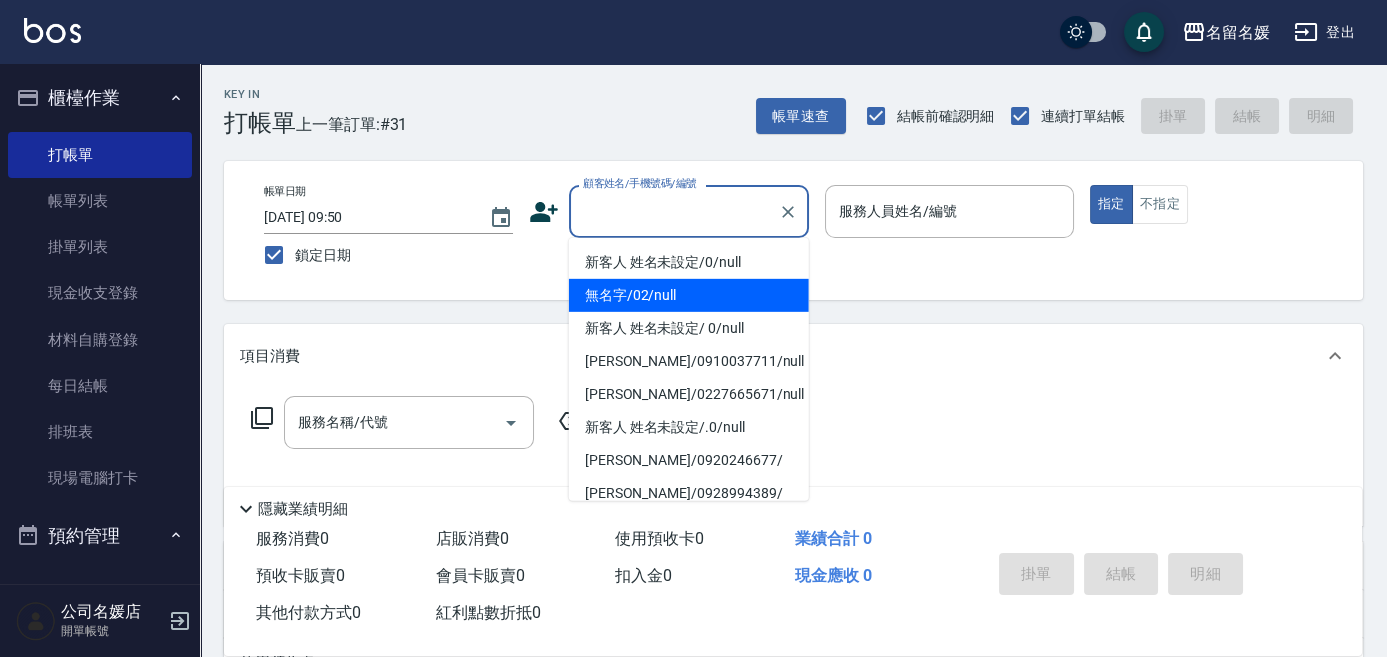 click on "無名字/02/null" at bounding box center (689, 295) 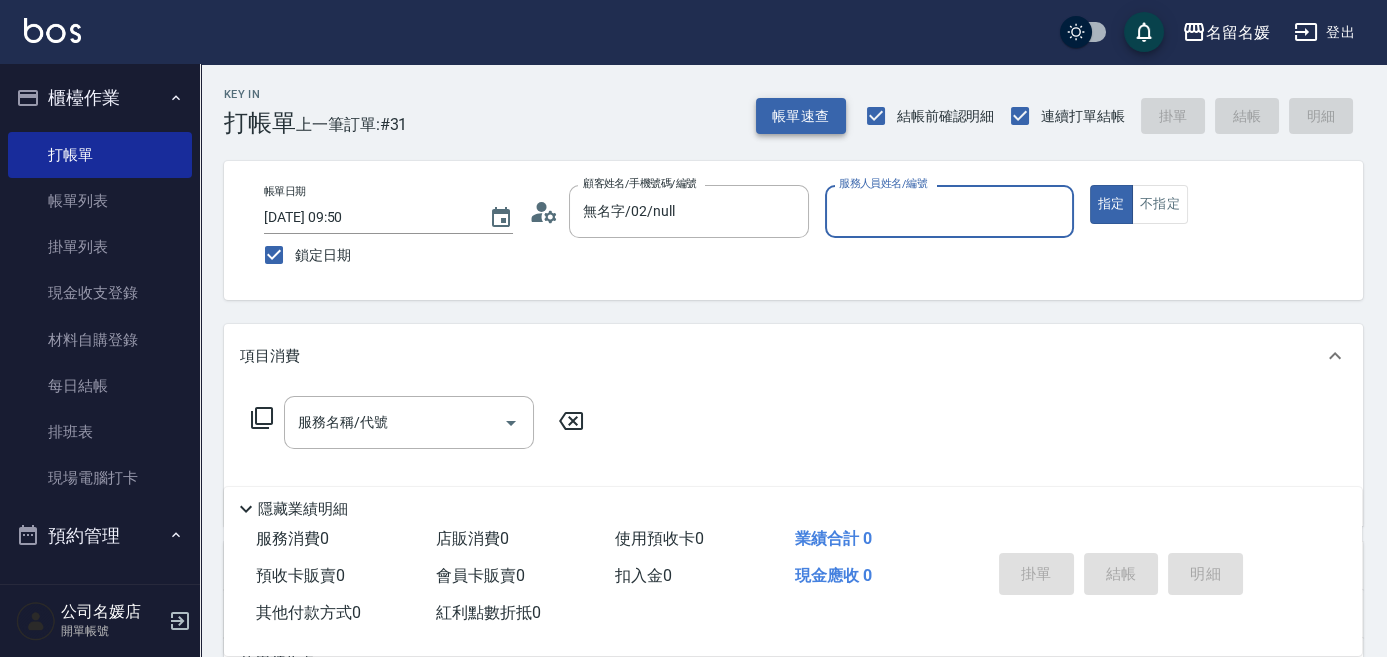 drag, startPoint x: 895, startPoint y: 208, endPoint x: 841, endPoint y: 110, distance: 111.89281 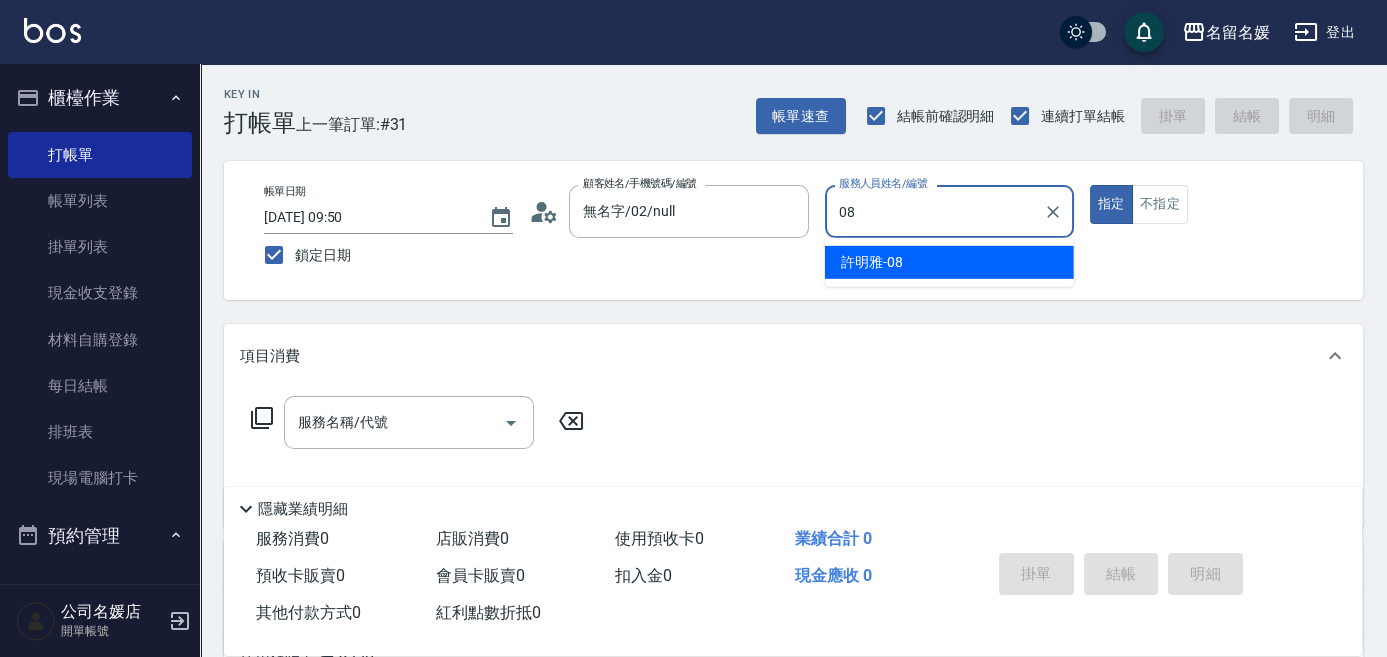 click on "[PERSON_NAME]-08" at bounding box center (872, 262) 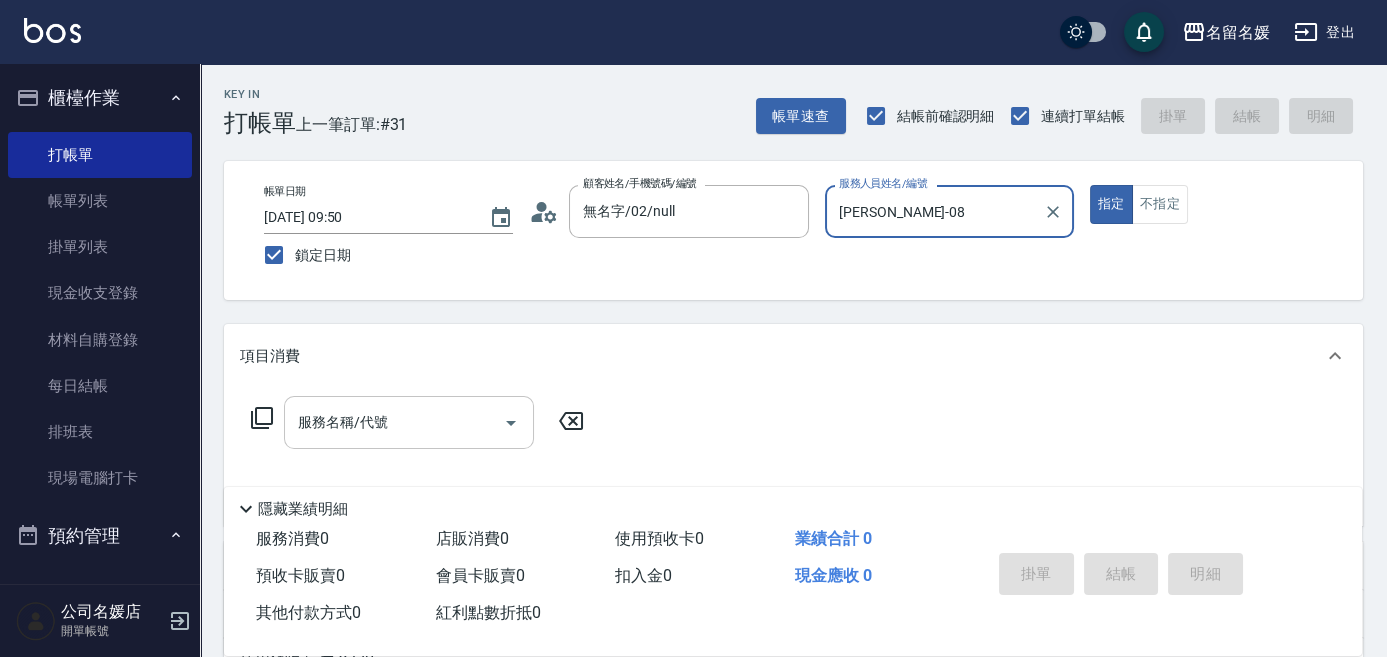 type on "[PERSON_NAME]-08" 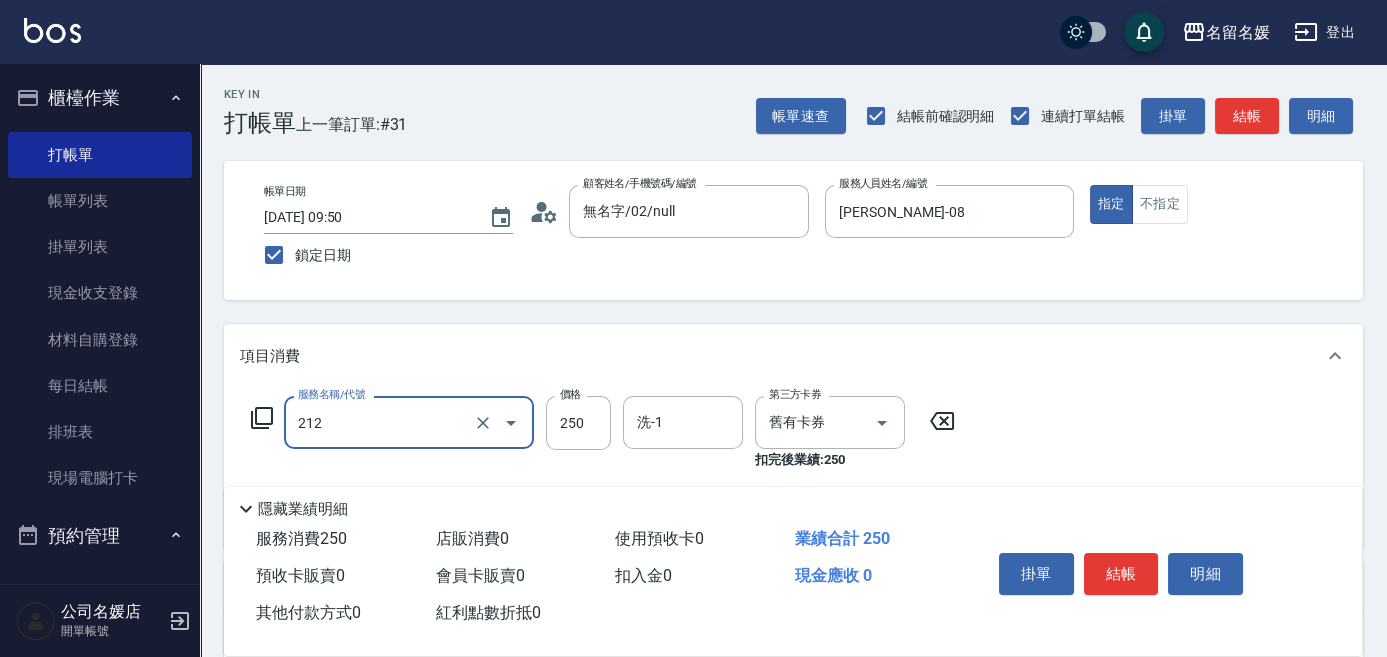 drag, startPoint x: 399, startPoint y: 433, endPoint x: 404, endPoint y: 447, distance: 14.866069 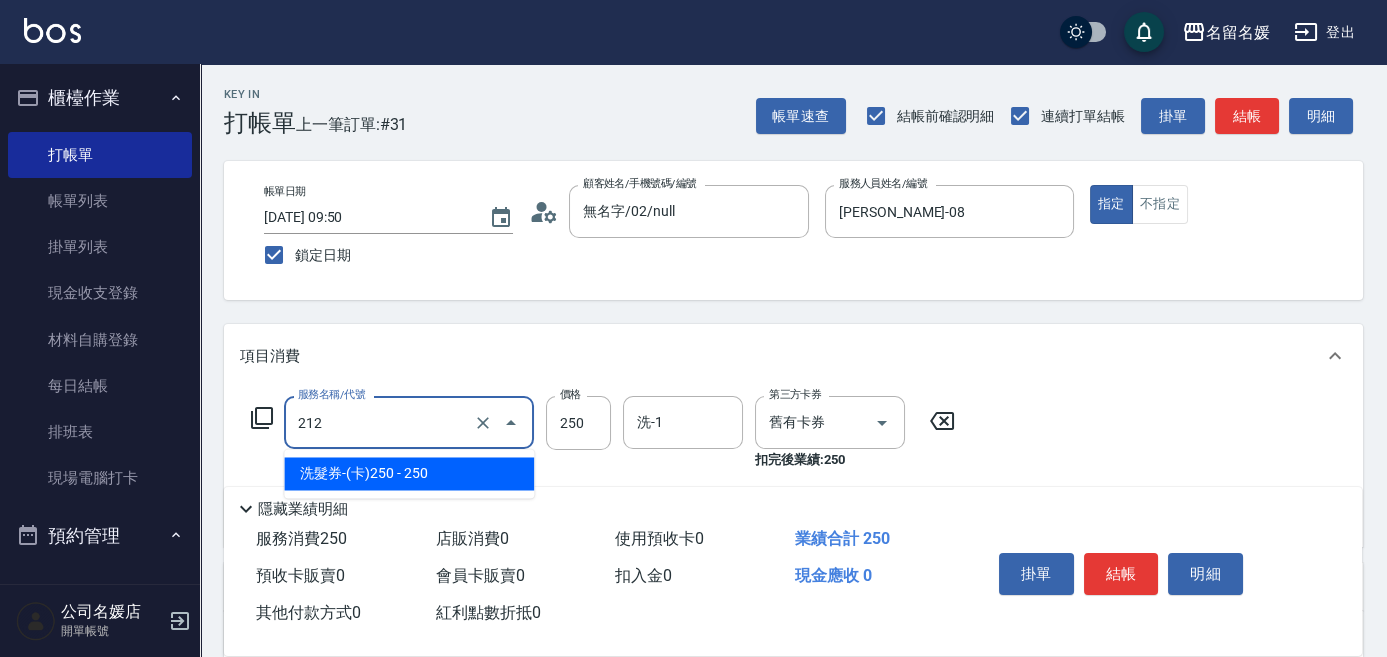 drag, startPoint x: 408, startPoint y: 465, endPoint x: 444, endPoint y: 460, distance: 36.345562 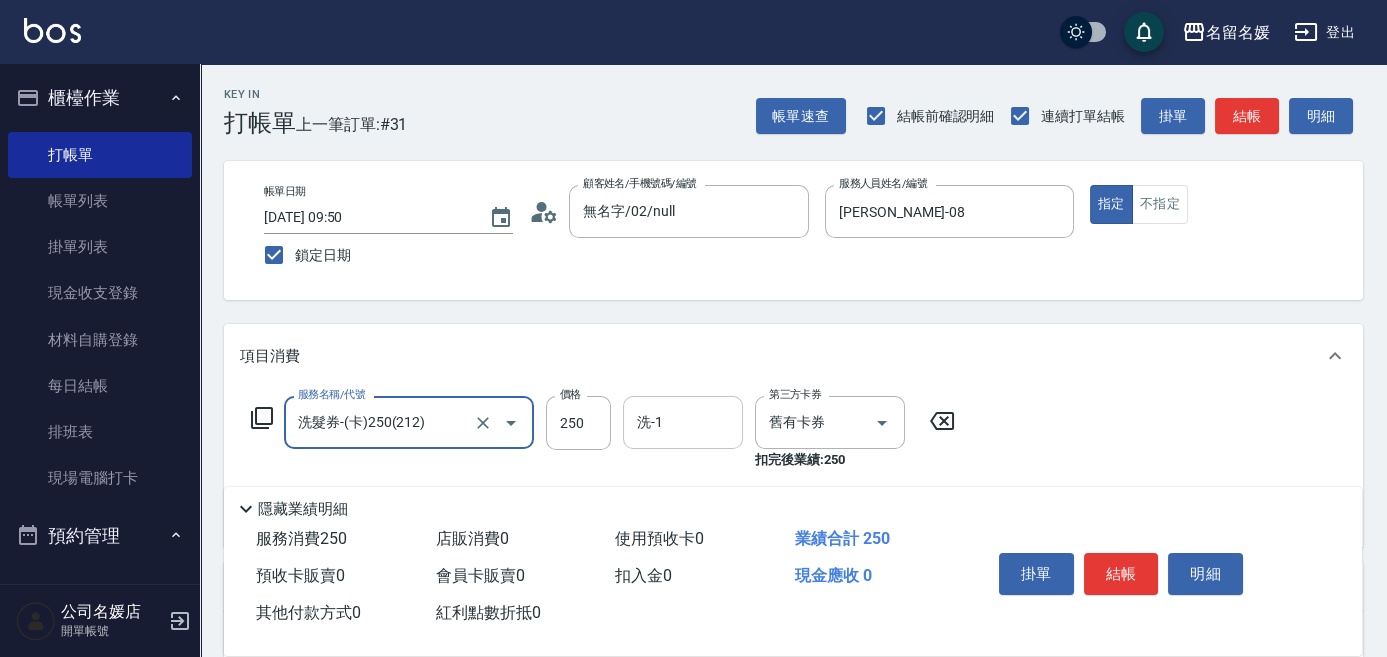 type on "洗髮券-(卡)250(212)" 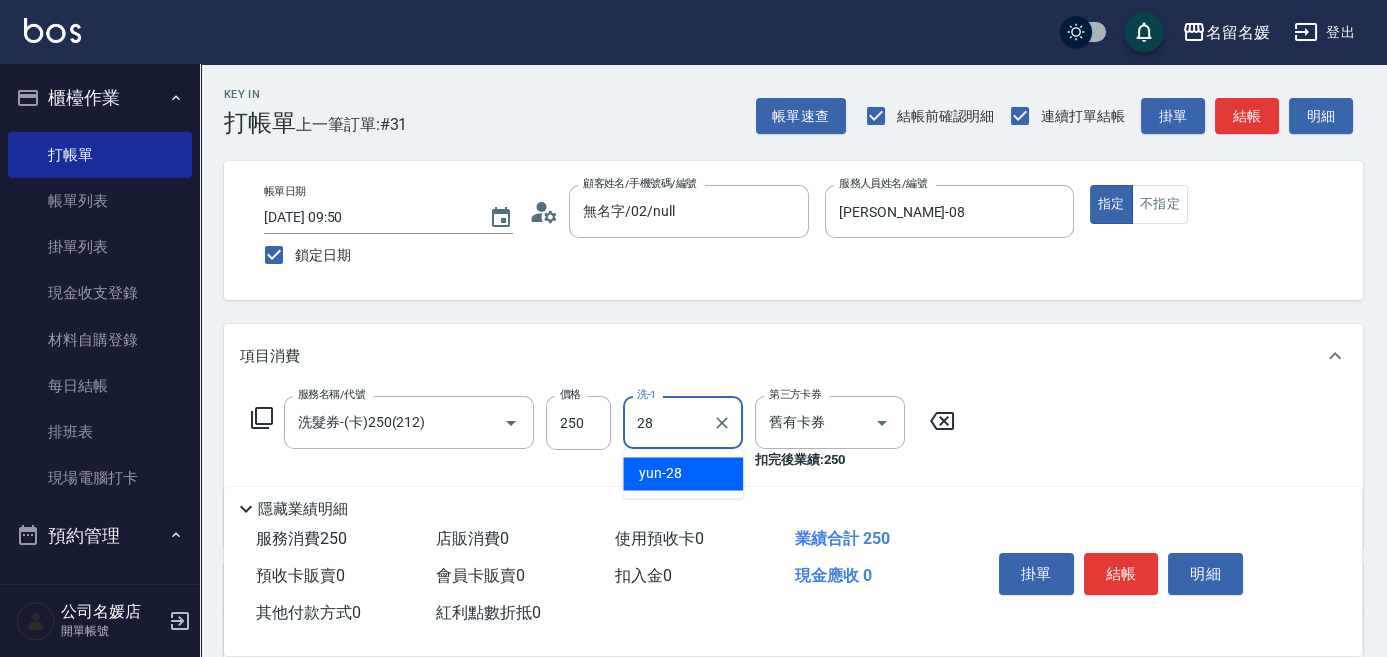 click on "yun -28" at bounding box center (683, 473) 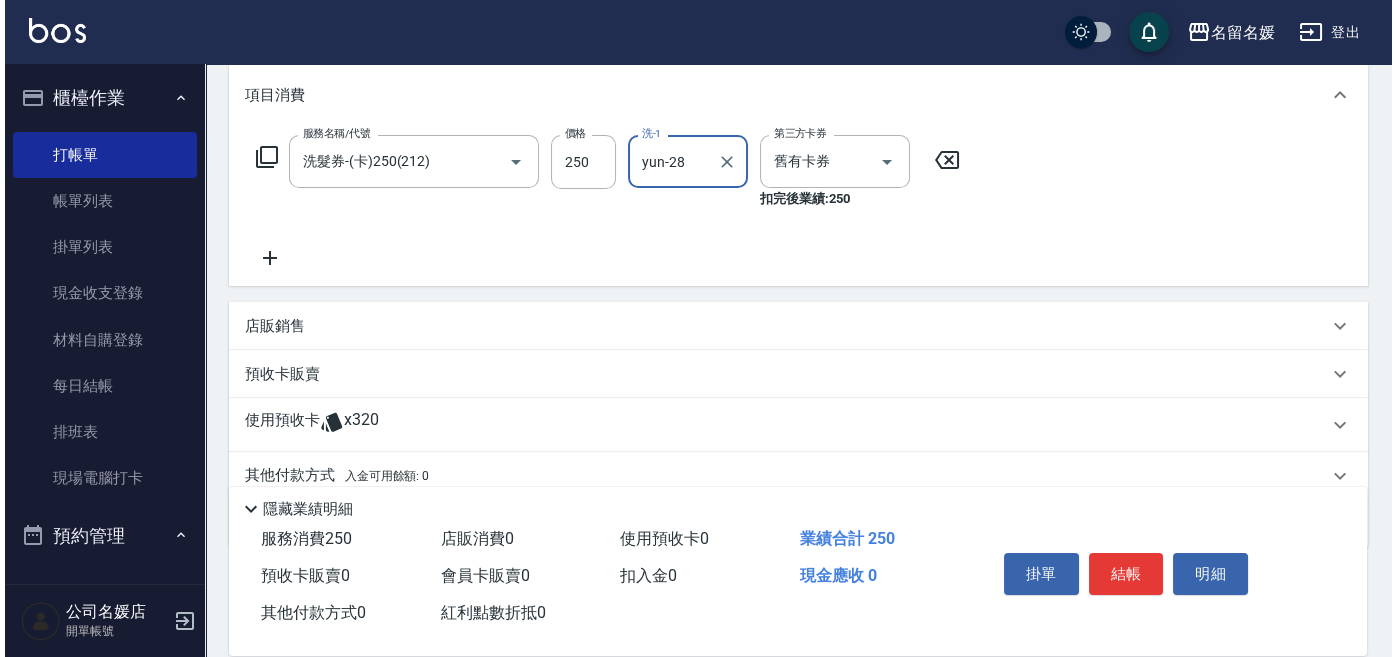 scroll, scrollTop: 272, scrollLeft: 0, axis: vertical 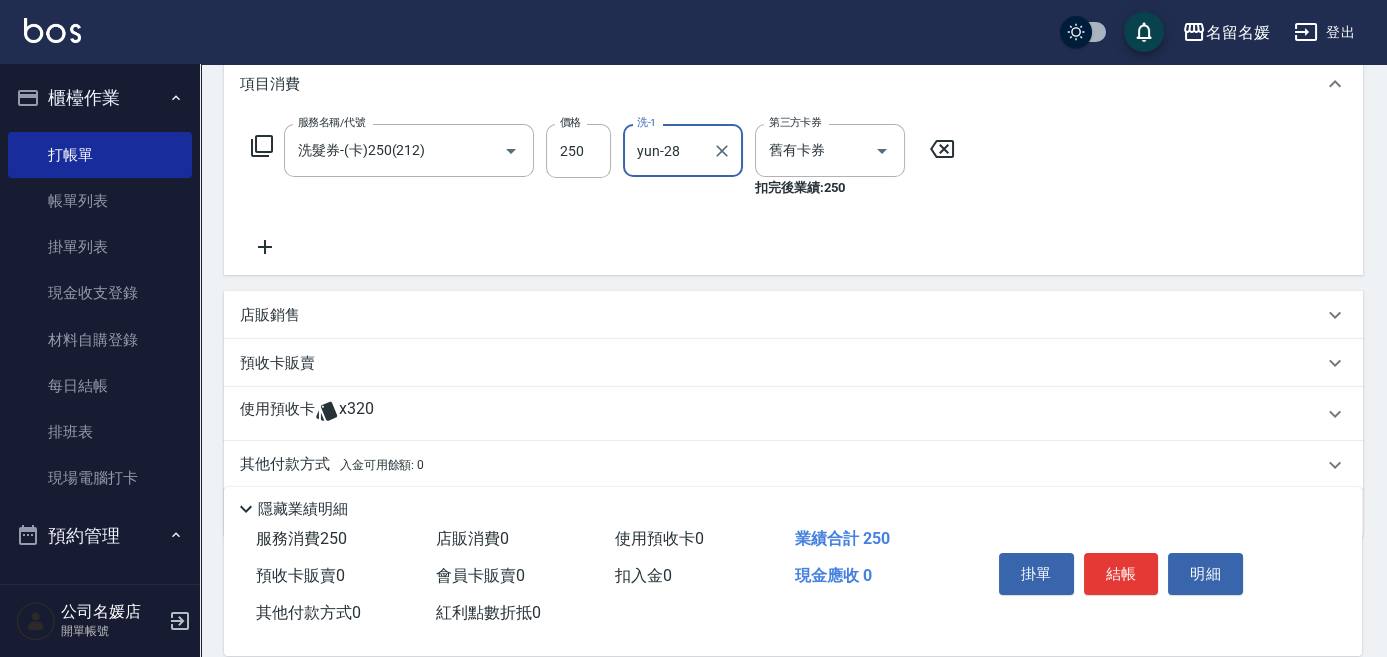 type on "yun-28" 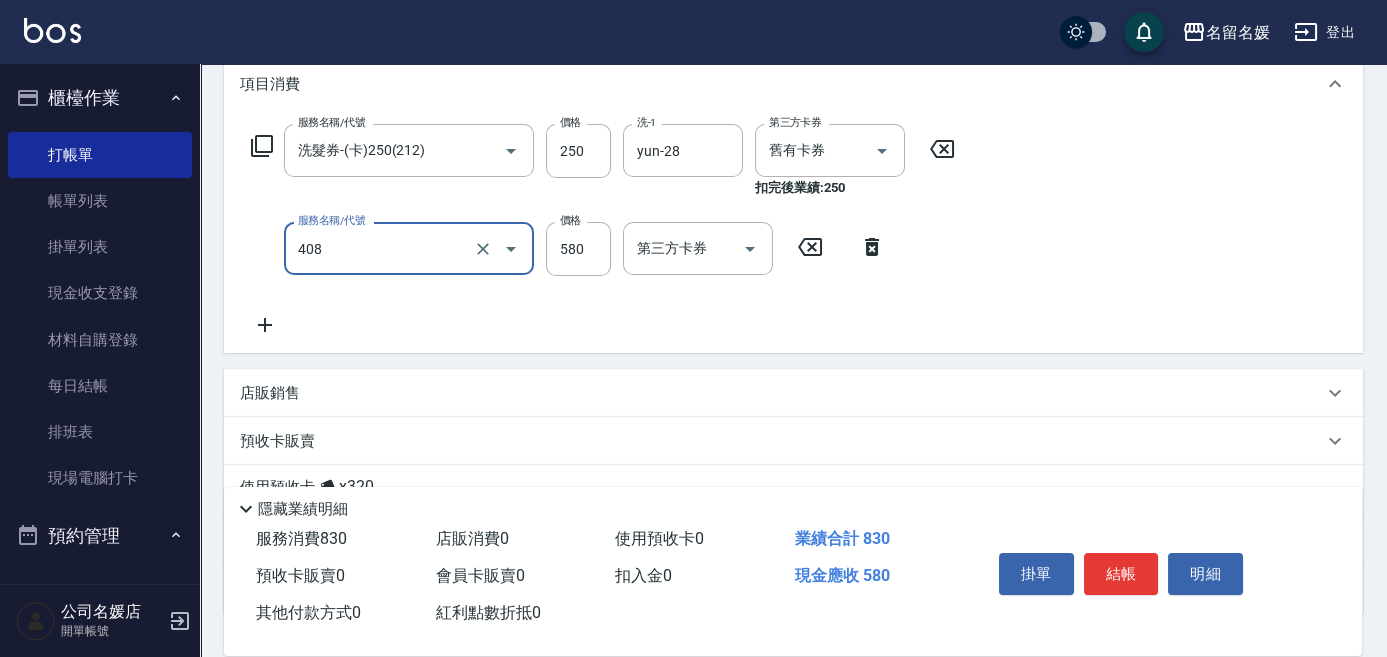 click on "408" at bounding box center (381, 248) 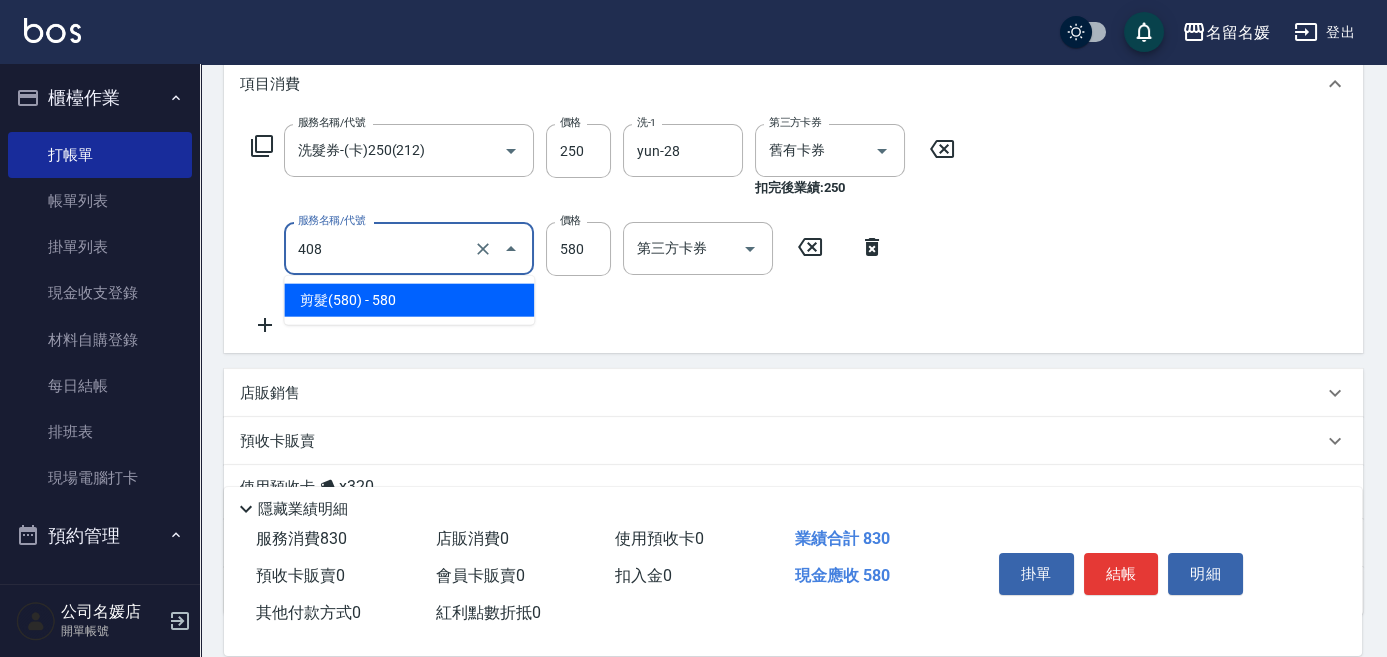 click on "剪髮(580) - 580" at bounding box center [409, 300] 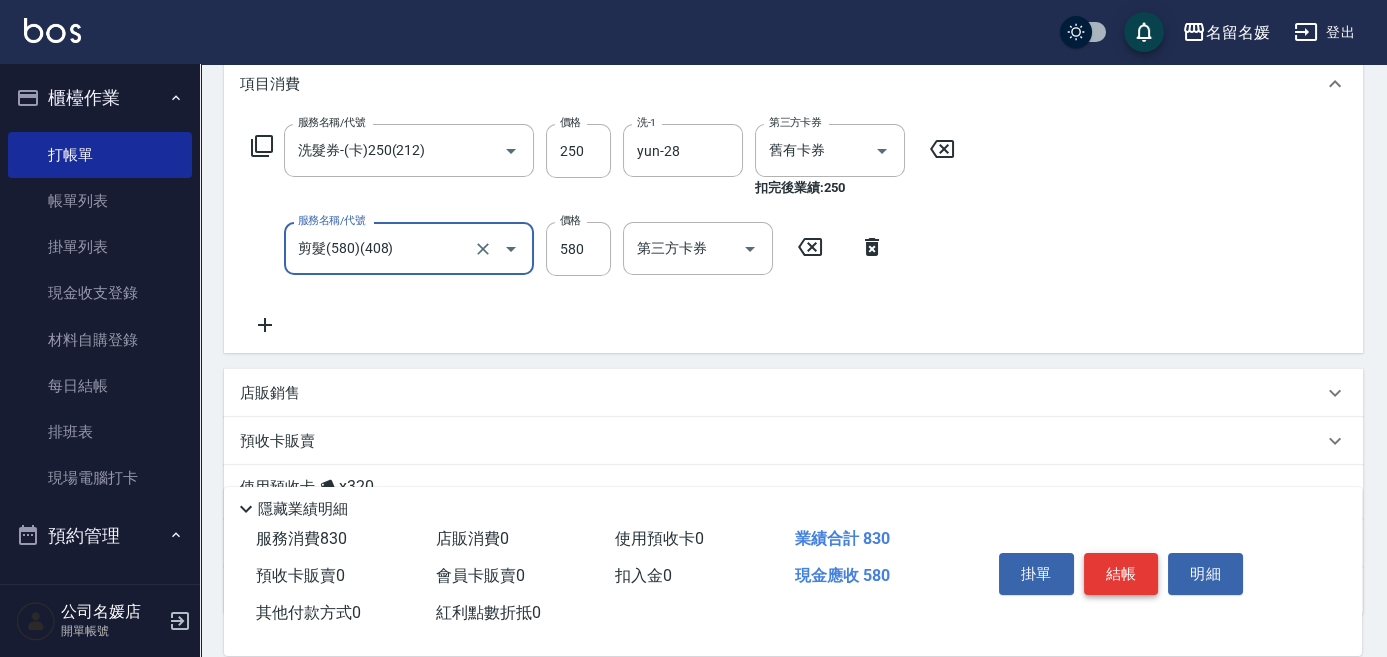 type on "剪髮(580)(408)" 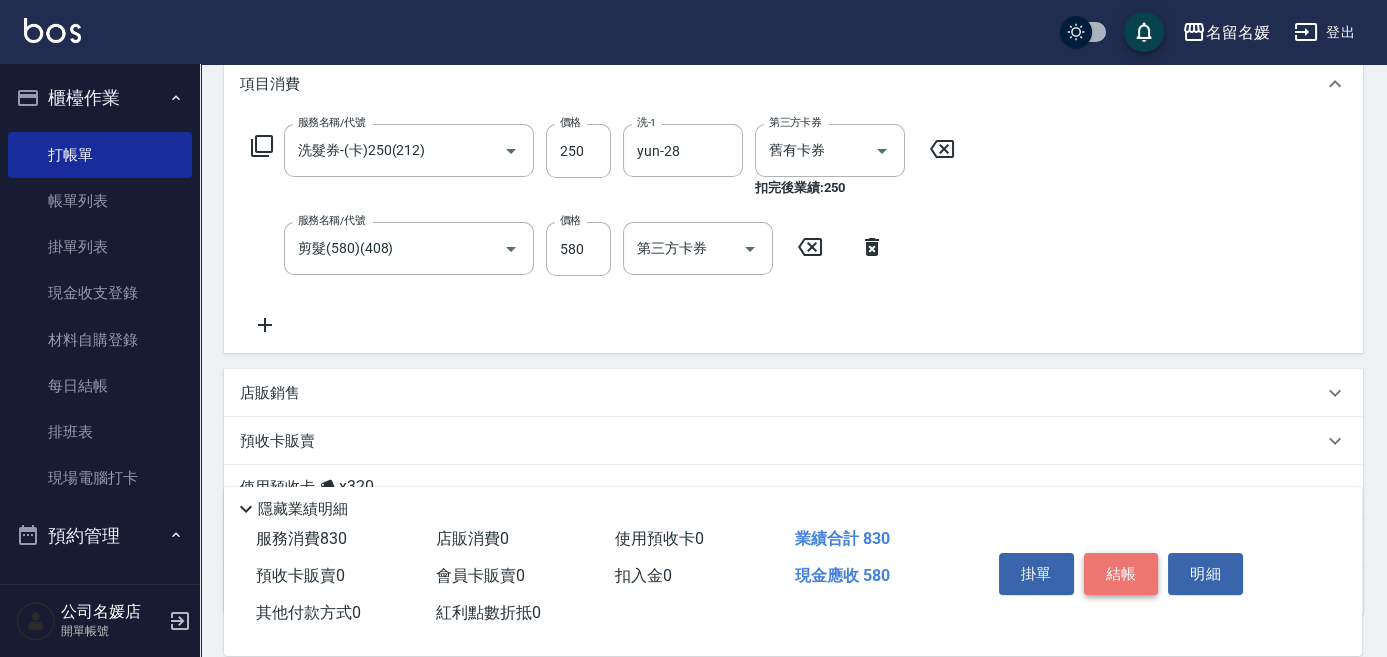 click on "結帳" at bounding box center [1121, 574] 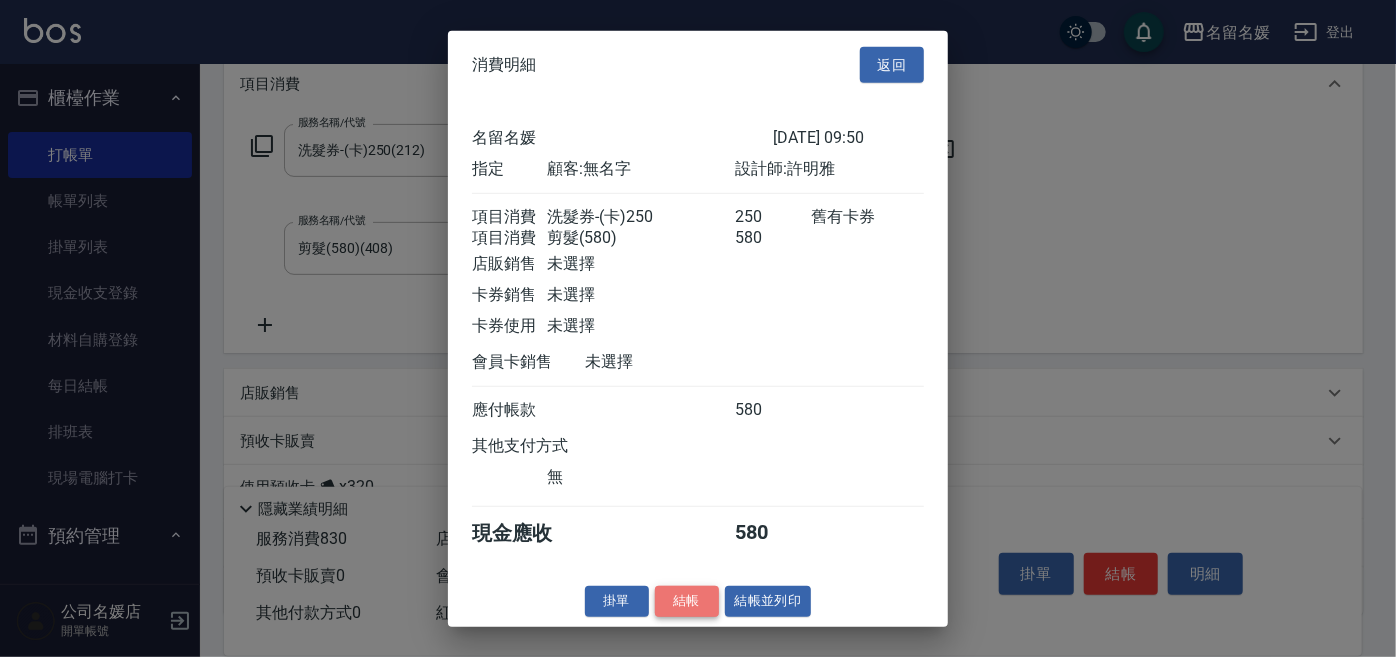 click on "結帳" at bounding box center [687, 601] 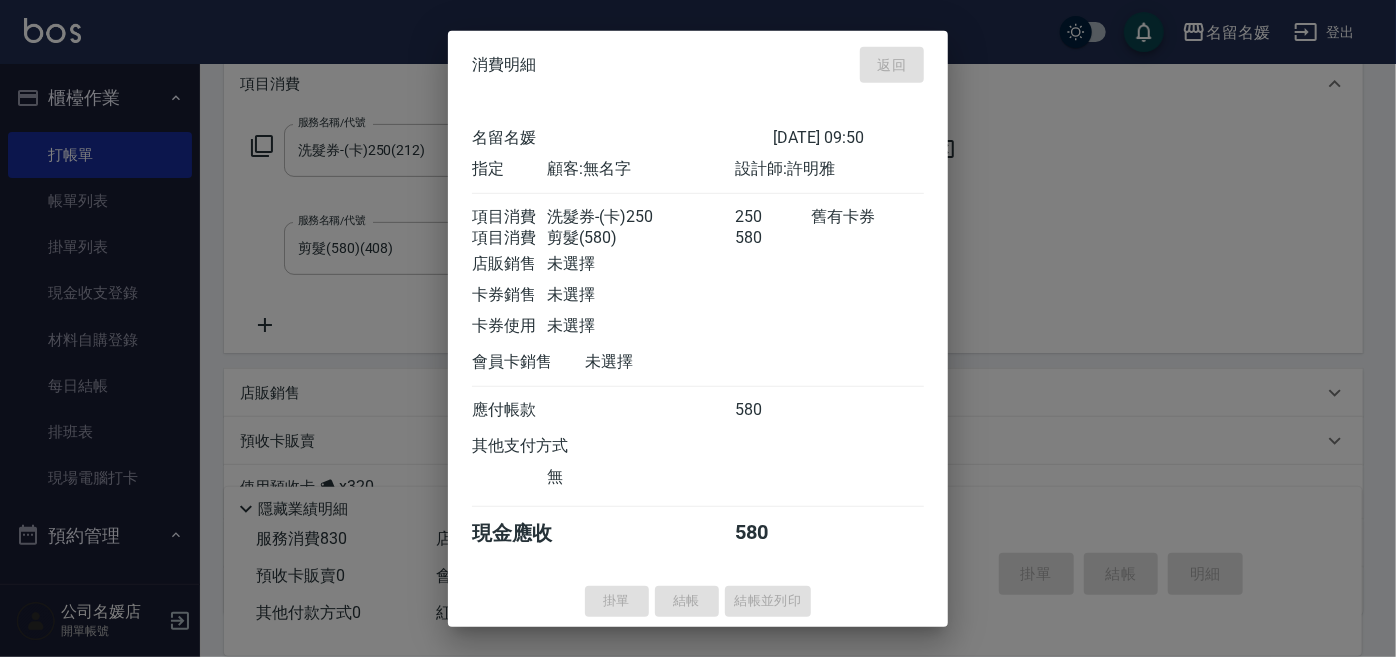type 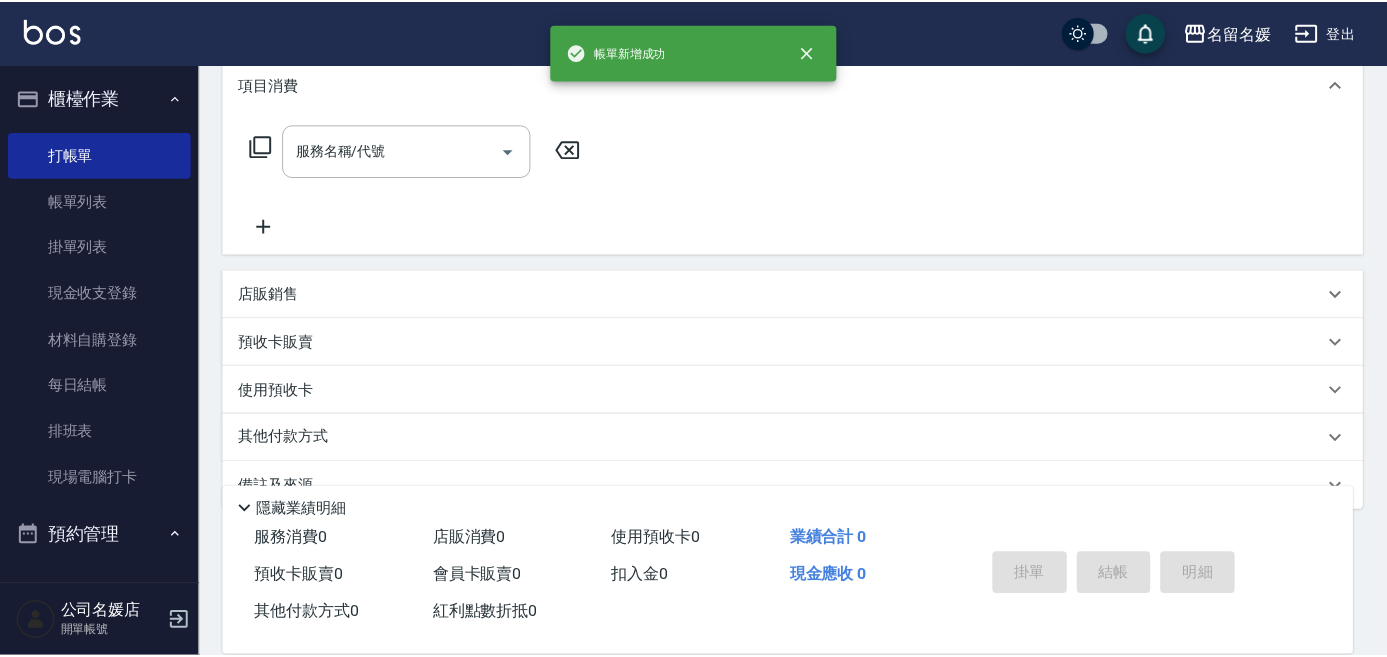 scroll, scrollTop: 0, scrollLeft: 0, axis: both 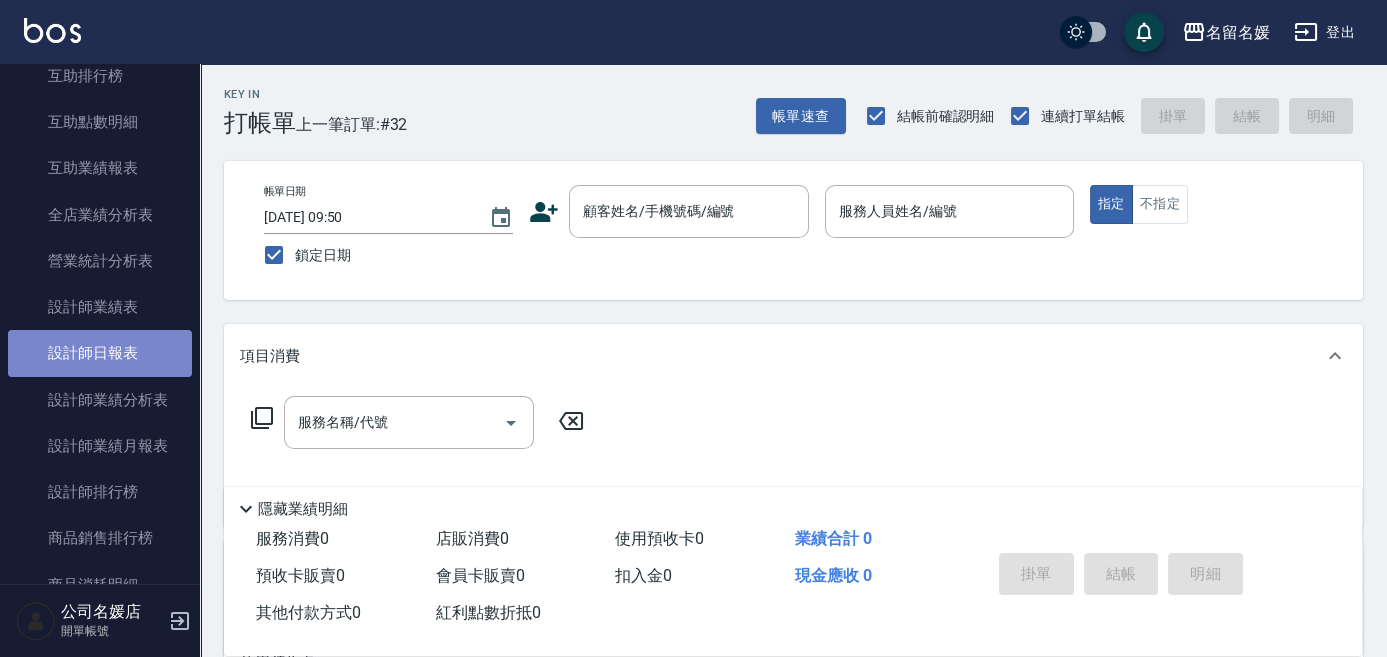 click on "設計師日報表" at bounding box center (100, 353) 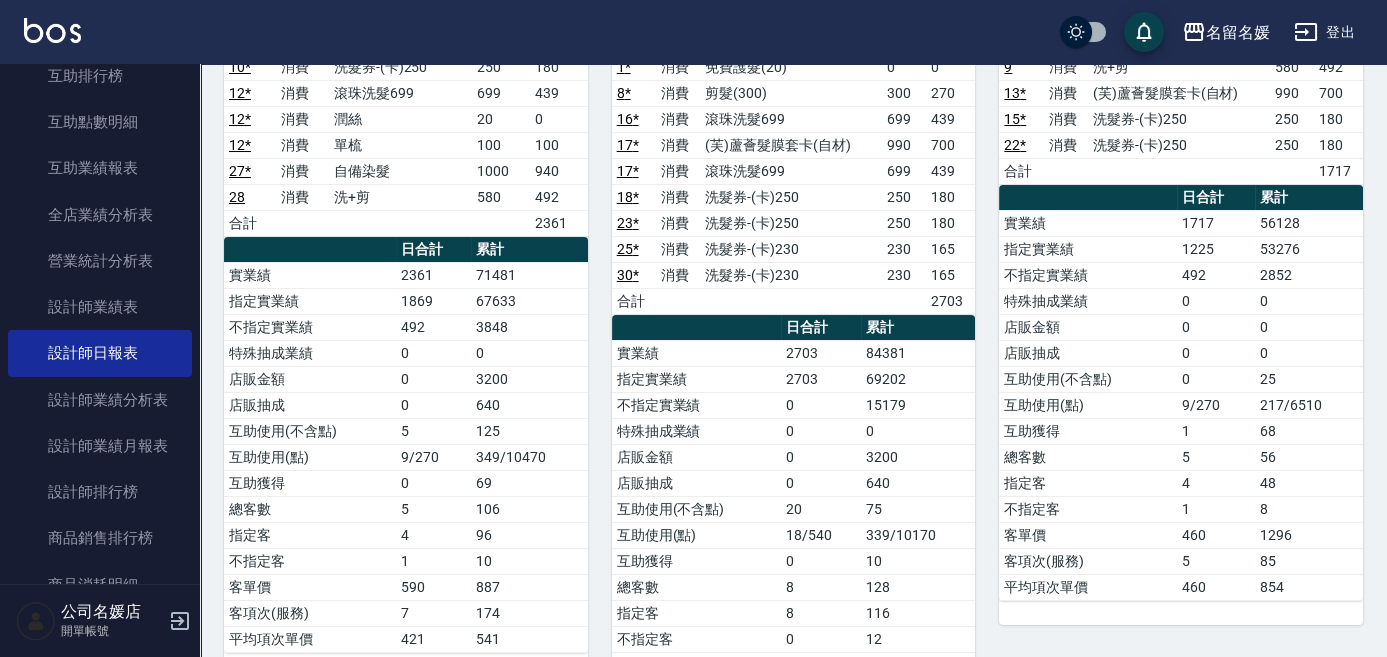 scroll, scrollTop: 0, scrollLeft: 0, axis: both 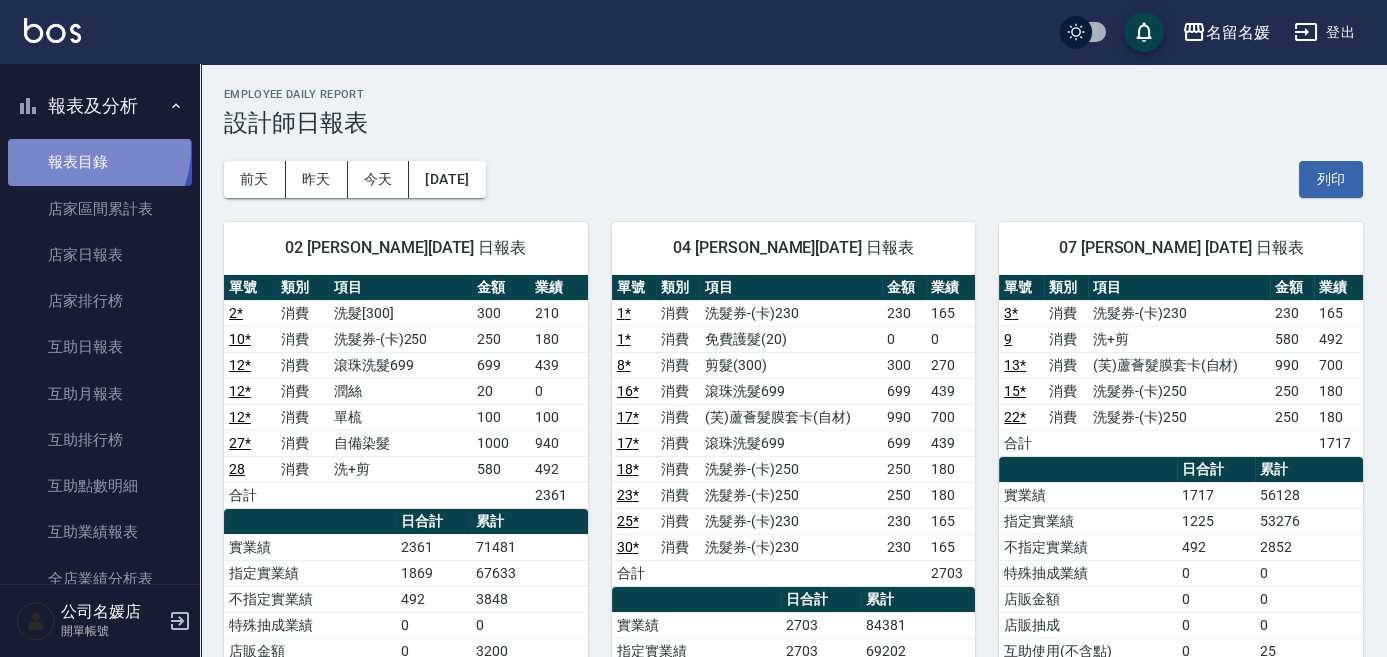 click on "報表目錄" at bounding box center [100, 162] 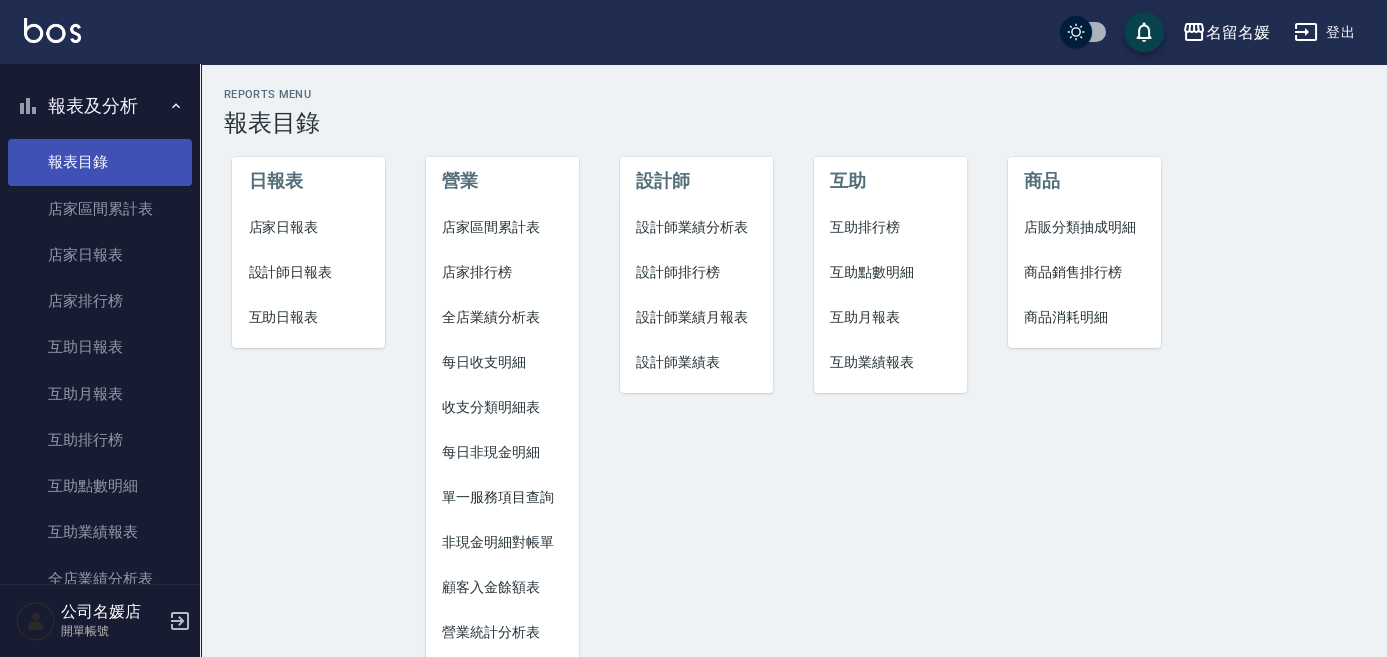 click on "報表目錄" at bounding box center (100, 162) 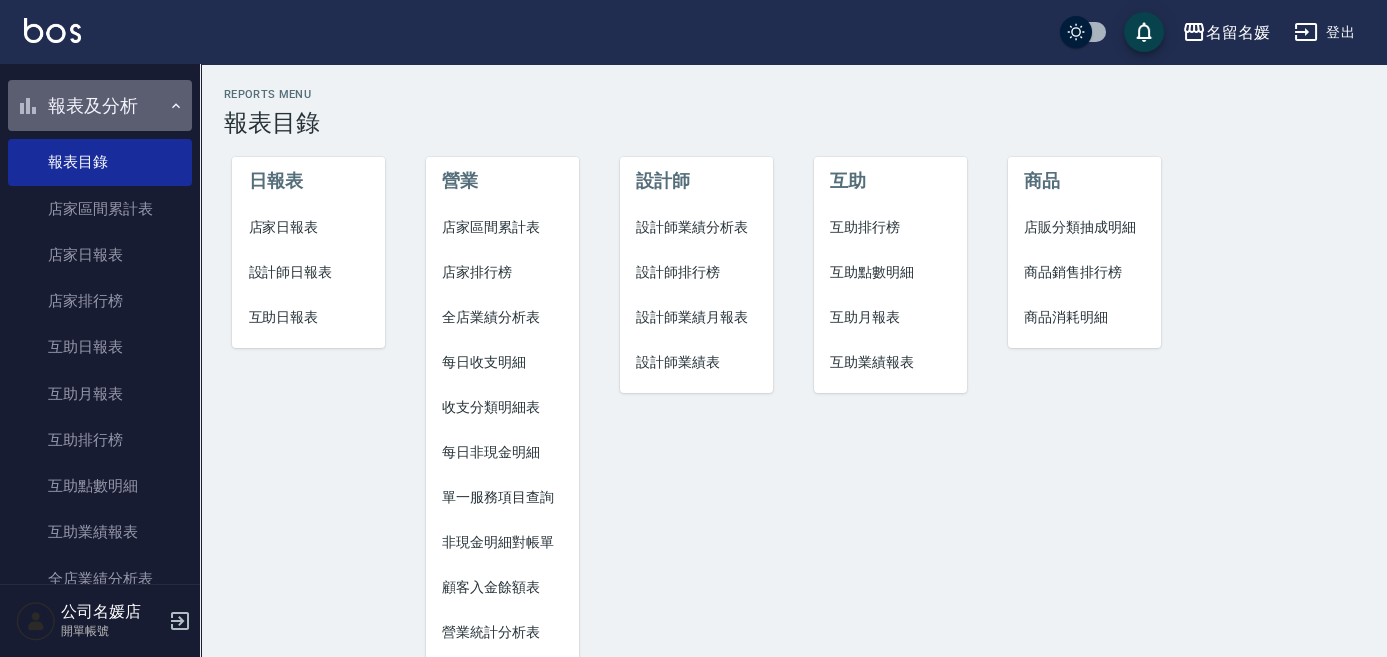 click 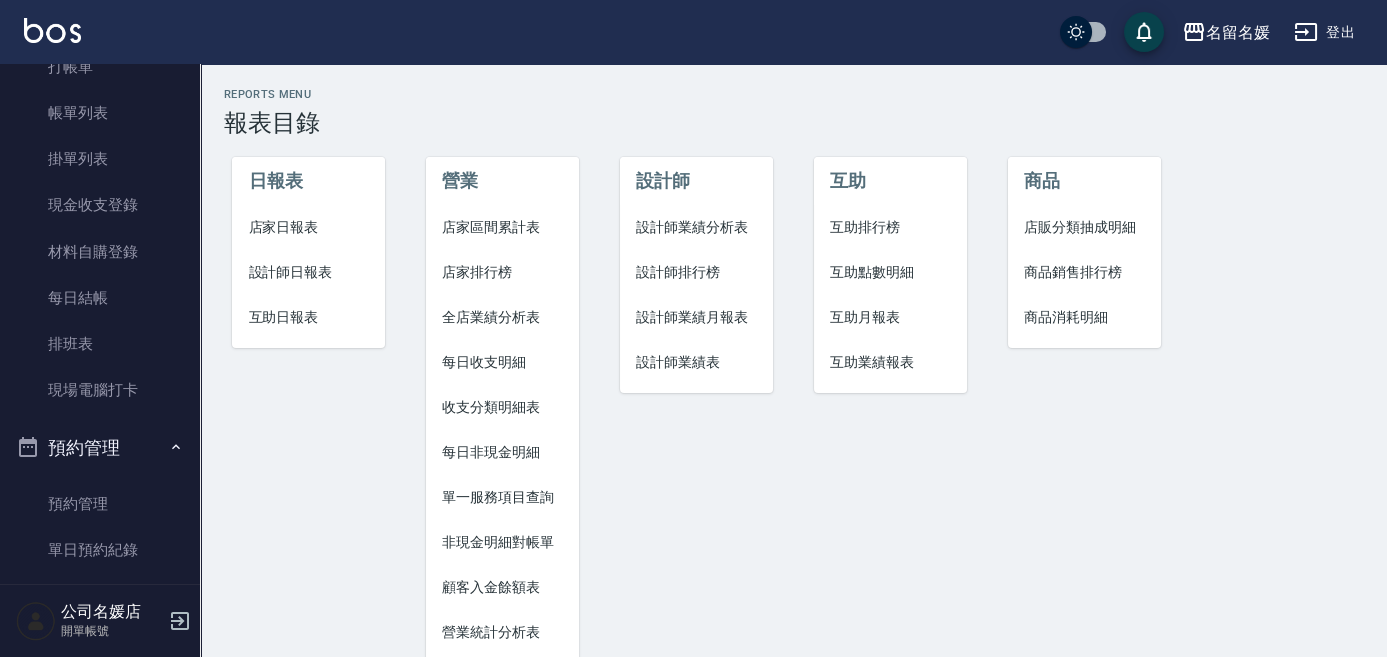 scroll, scrollTop: 0, scrollLeft: 0, axis: both 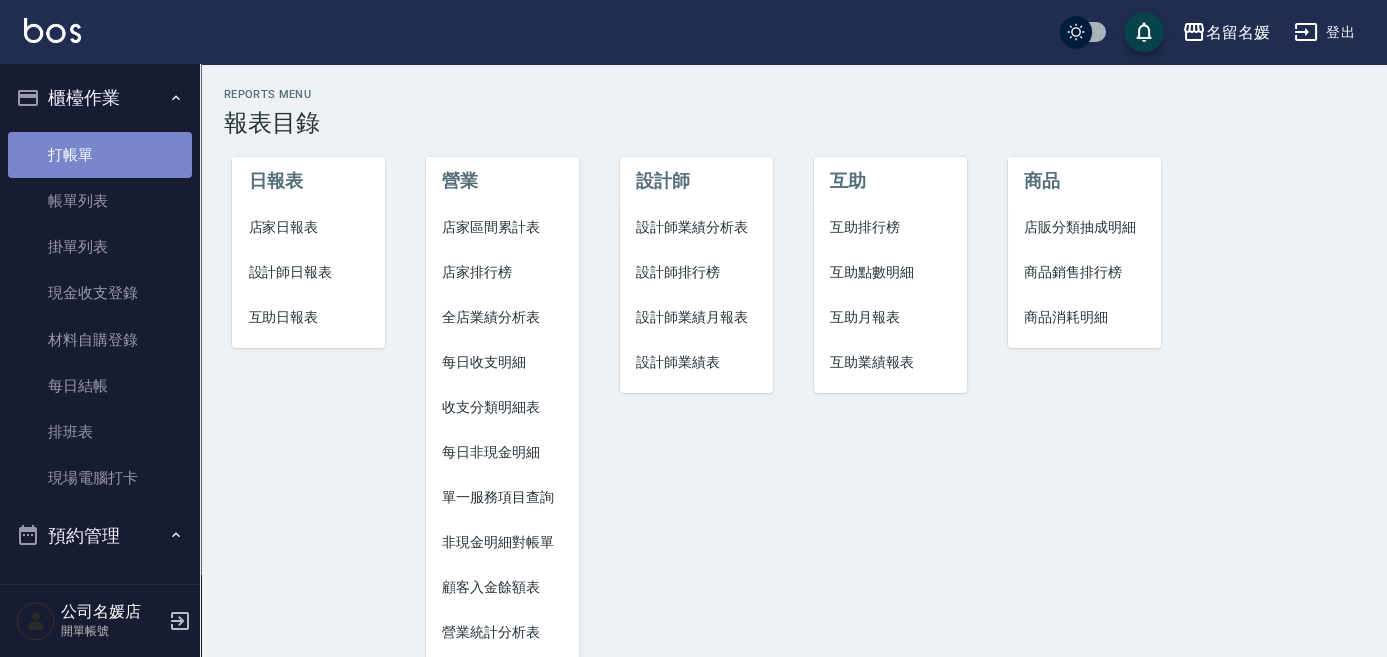 click on "打帳單" at bounding box center [100, 155] 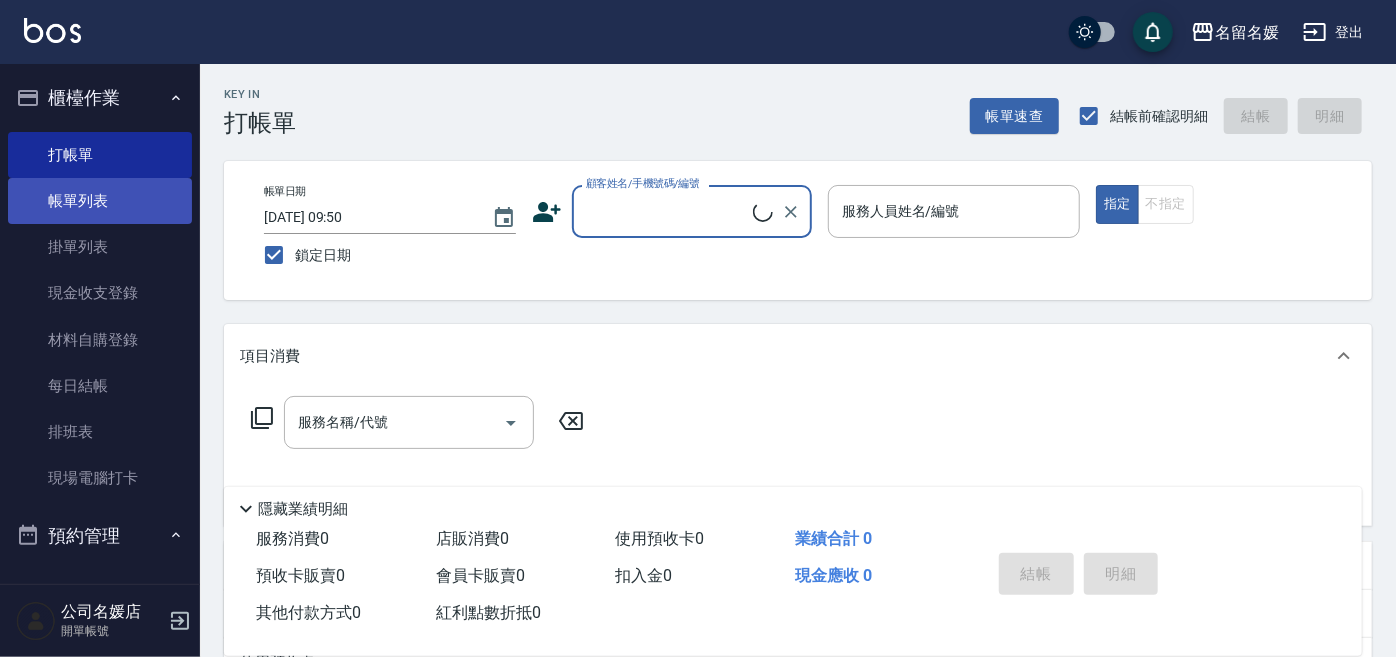 click on "帳單列表" at bounding box center (100, 201) 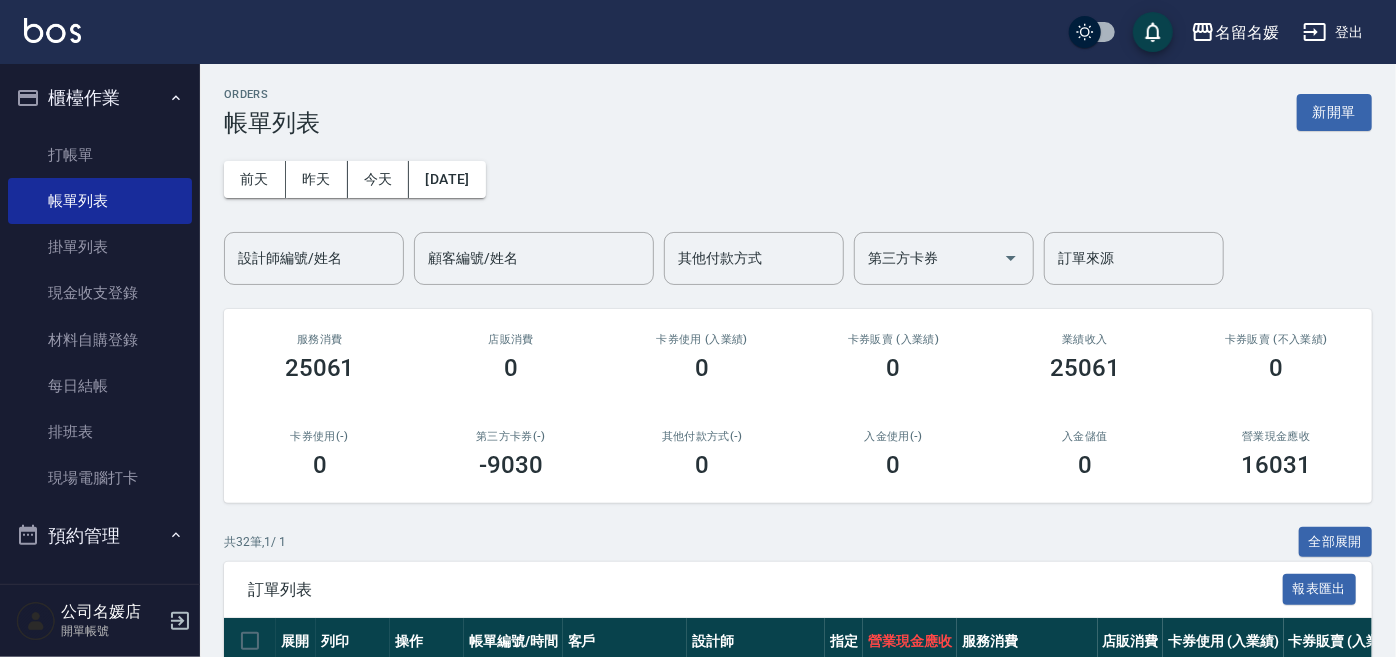 click on "詳情" at bounding box center [427, 784] 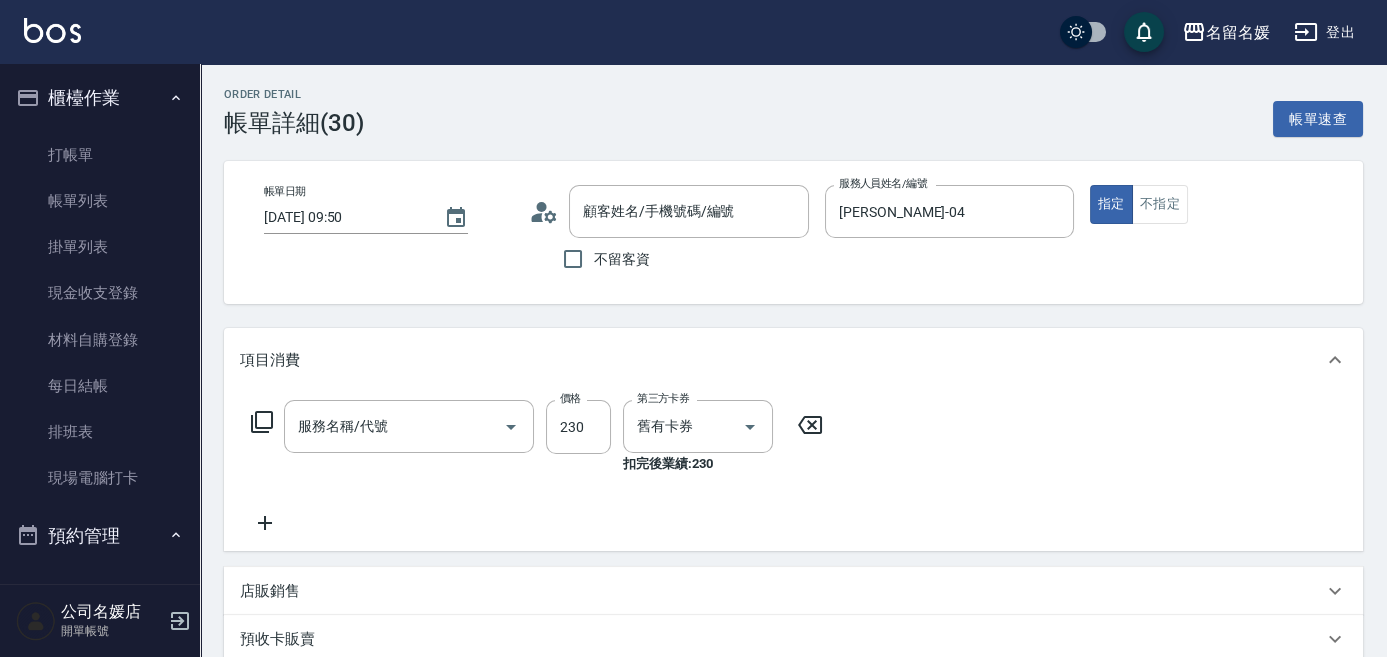 type on "[DATE] 09:50" 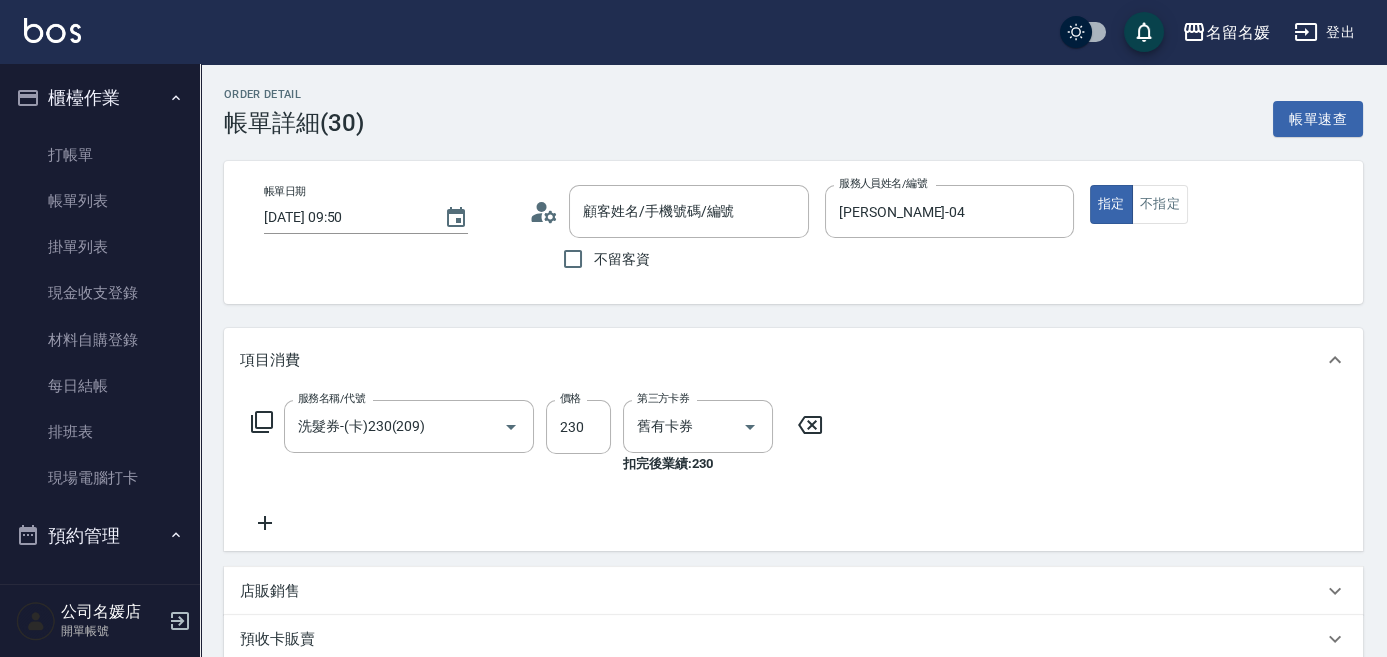 type on "洗髮券-(卡)230(209)" 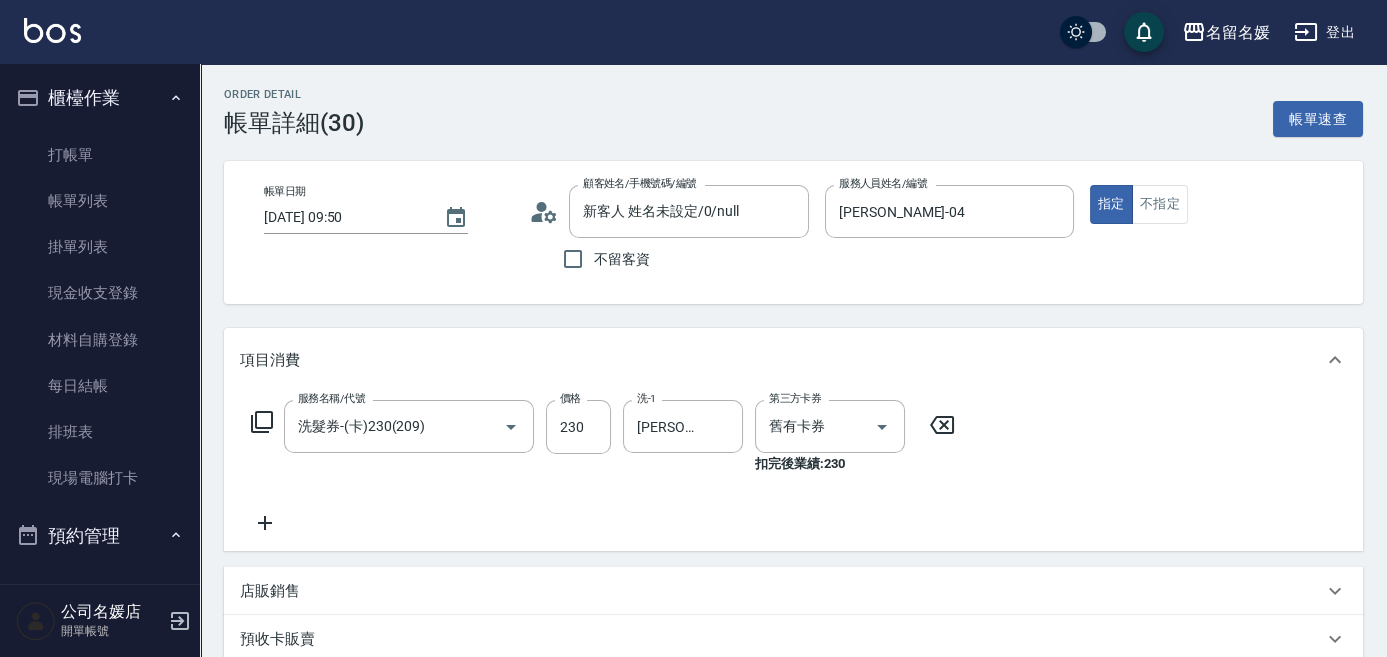 scroll, scrollTop: 90, scrollLeft: 0, axis: vertical 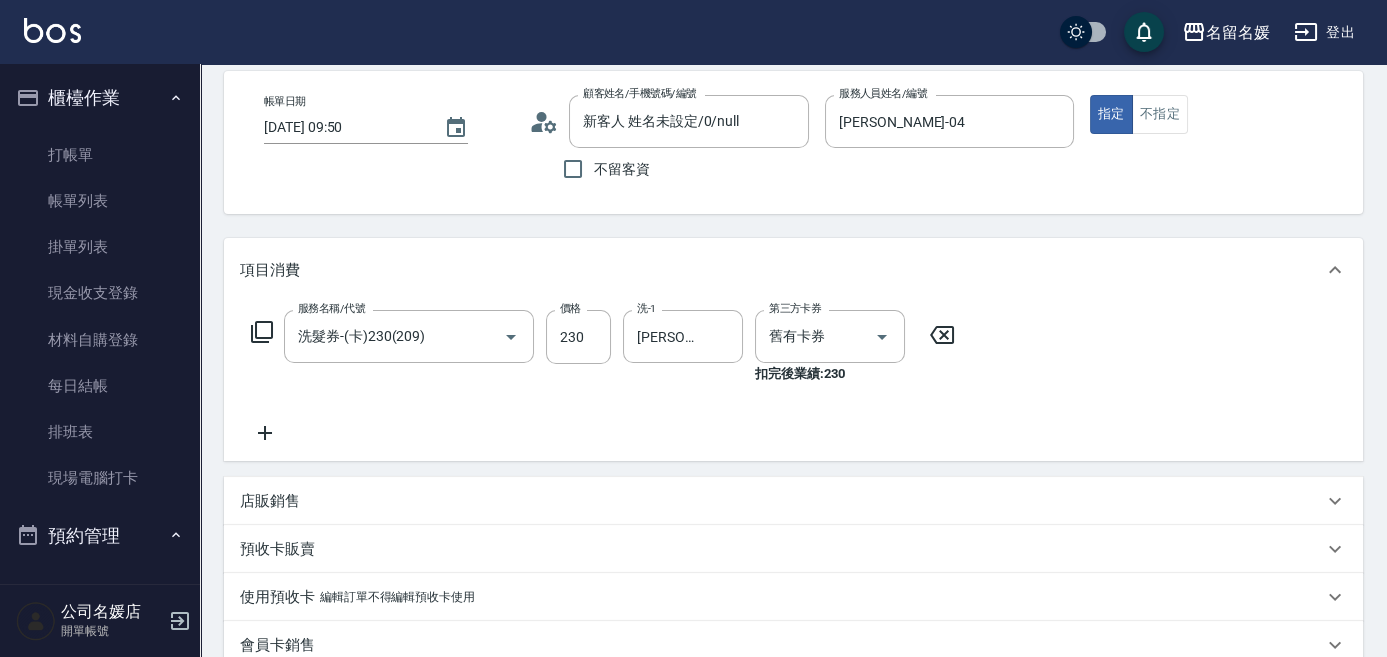 type on "新客人 姓名未設定/0/null" 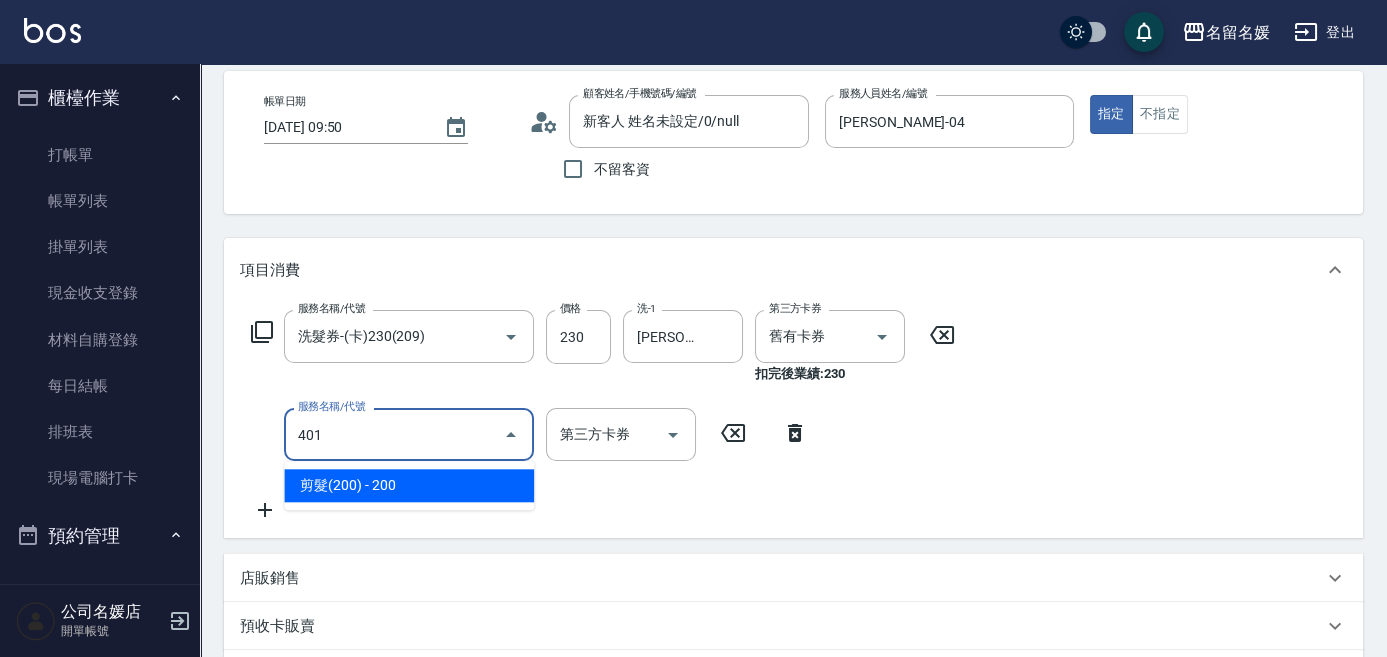 click on "剪髮(200) - 200" at bounding box center (409, 485) 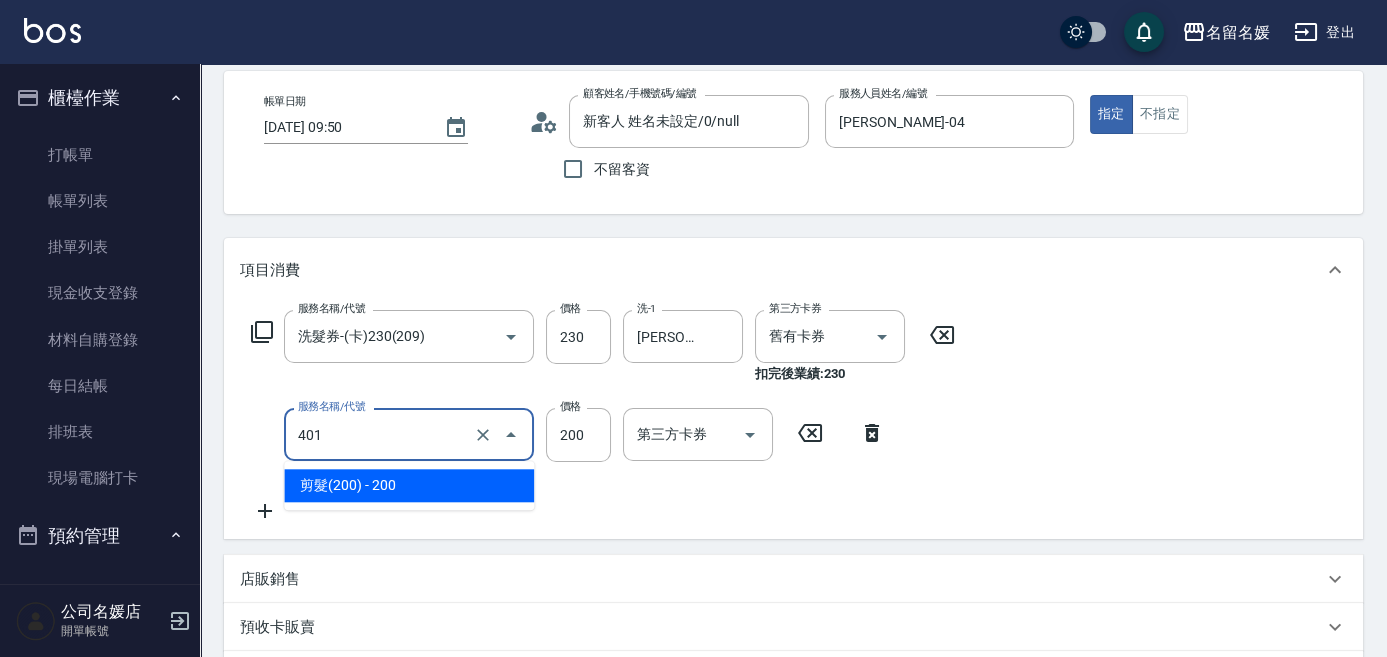 click on "401" at bounding box center [381, 434] 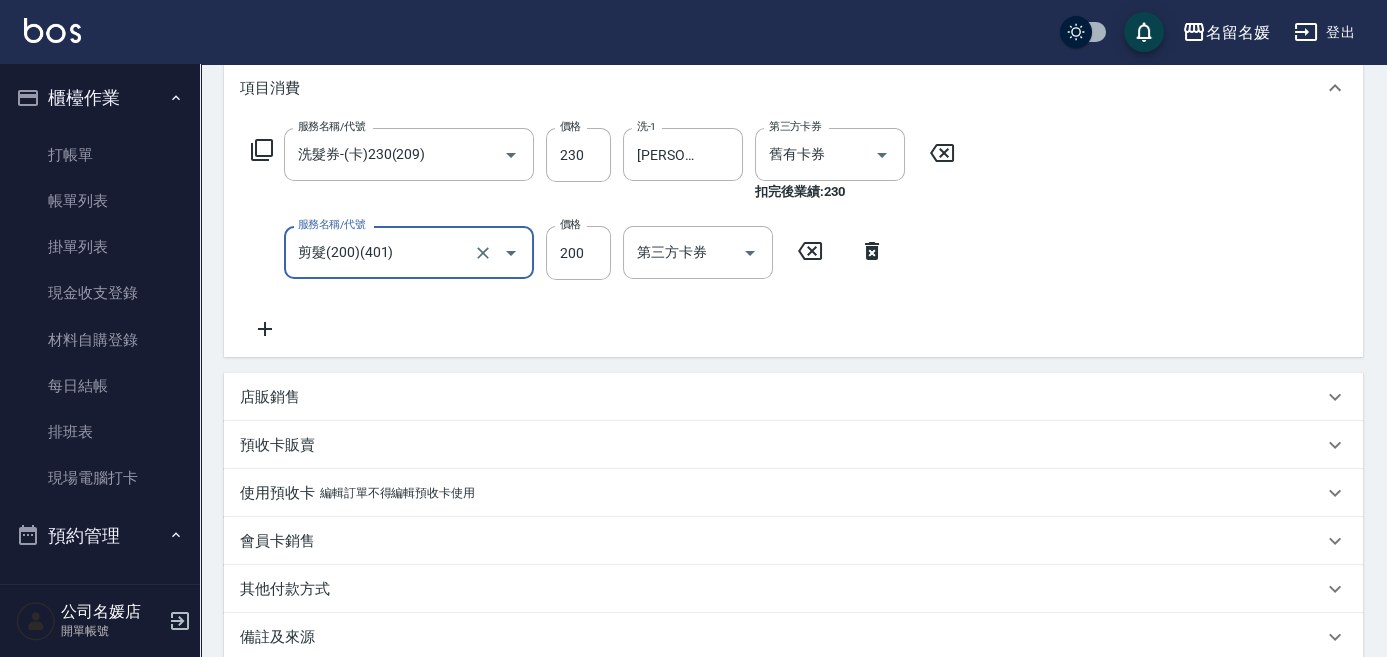 scroll, scrollTop: 454, scrollLeft: 0, axis: vertical 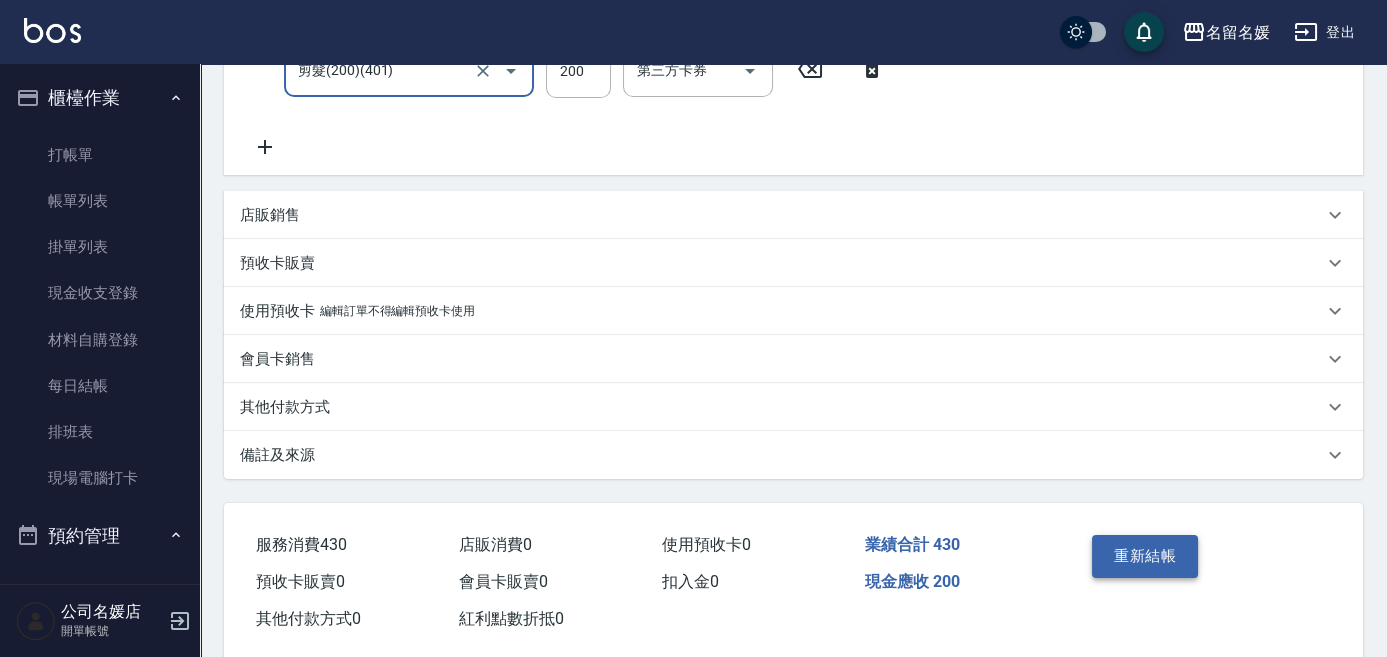 type on "剪髮(200)(401)" 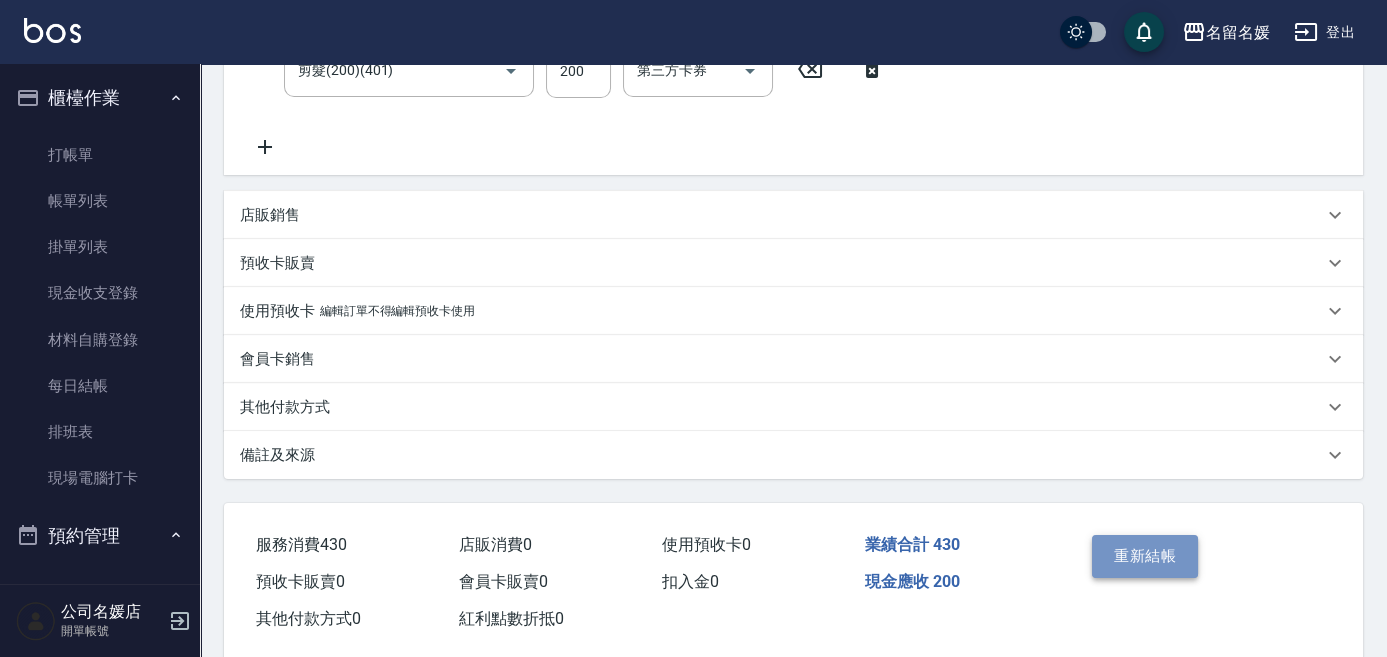 click on "重新結帳" at bounding box center (1145, 556) 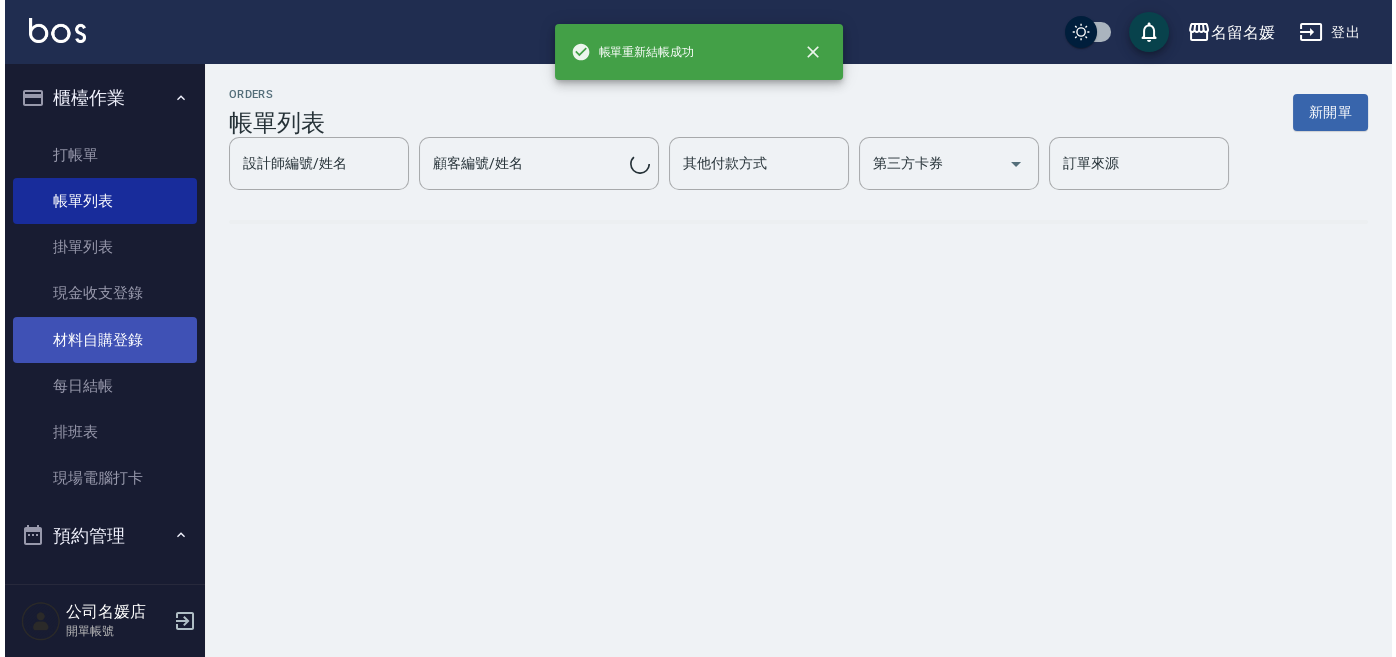 scroll, scrollTop: 0, scrollLeft: 0, axis: both 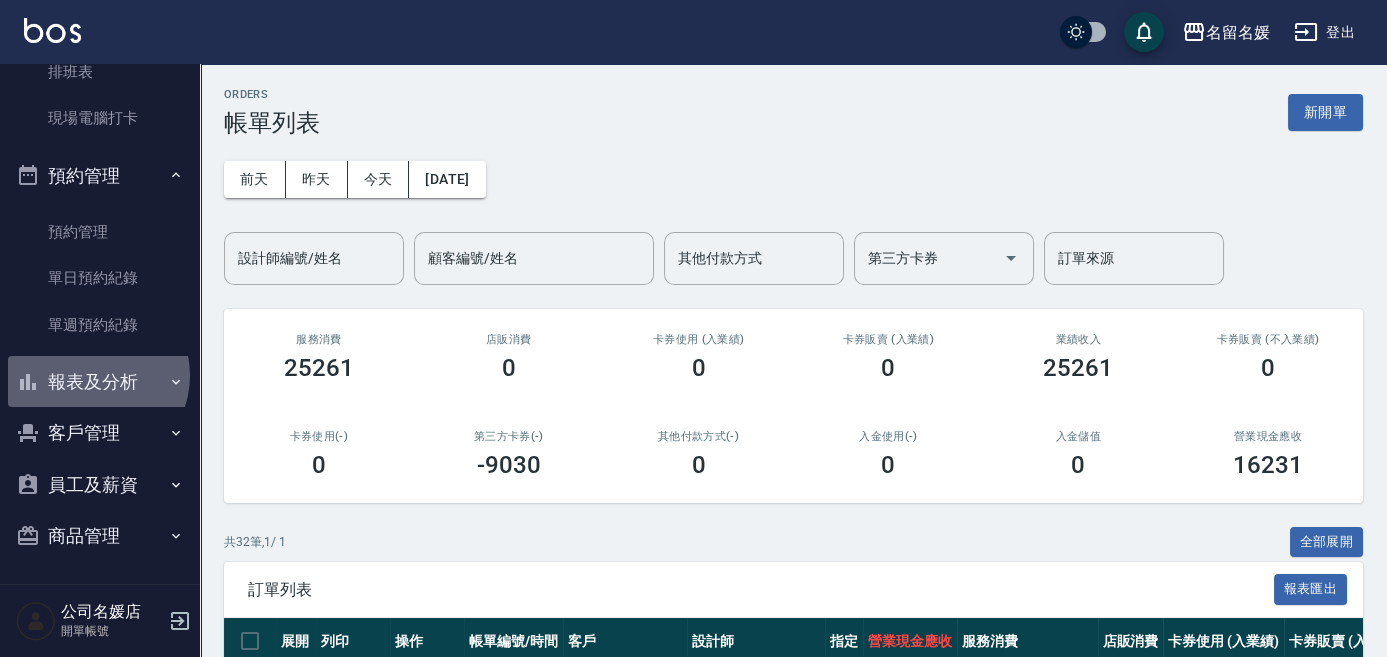 click on "報表及分析" at bounding box center [100, 382] 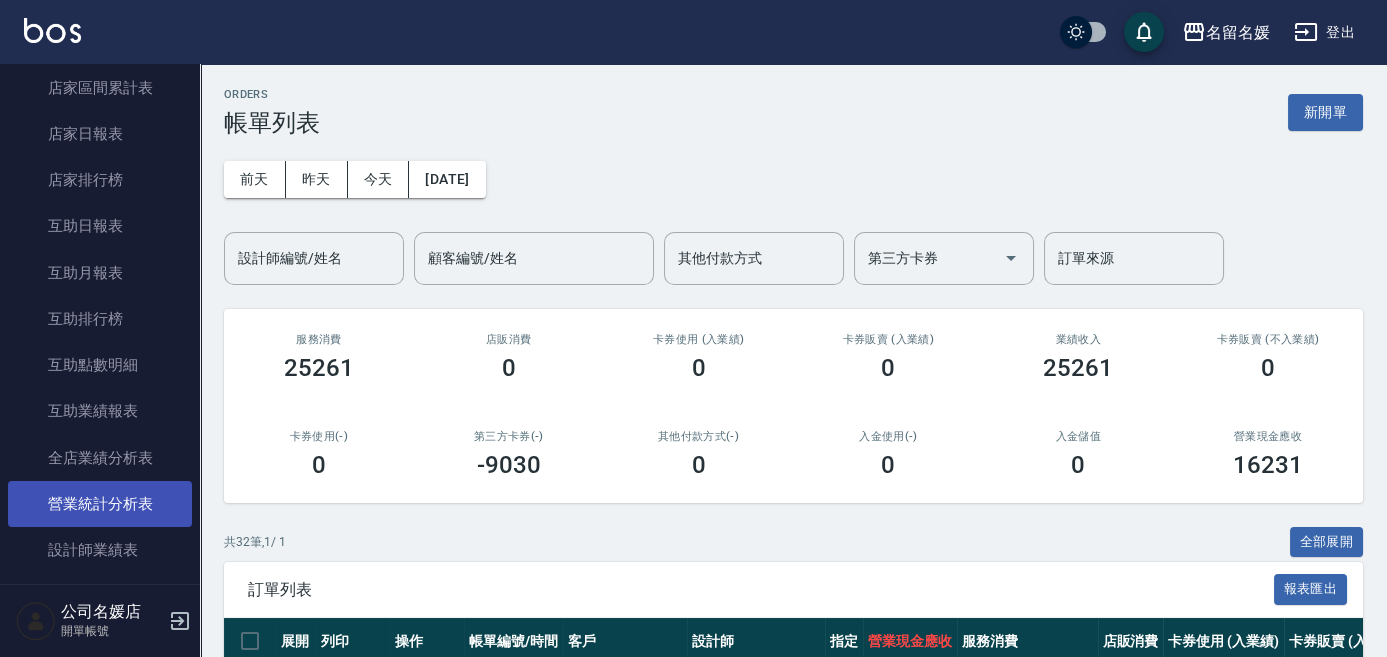 scroll, scrollTop: 906, scrollLeft: 0, axis: vertical 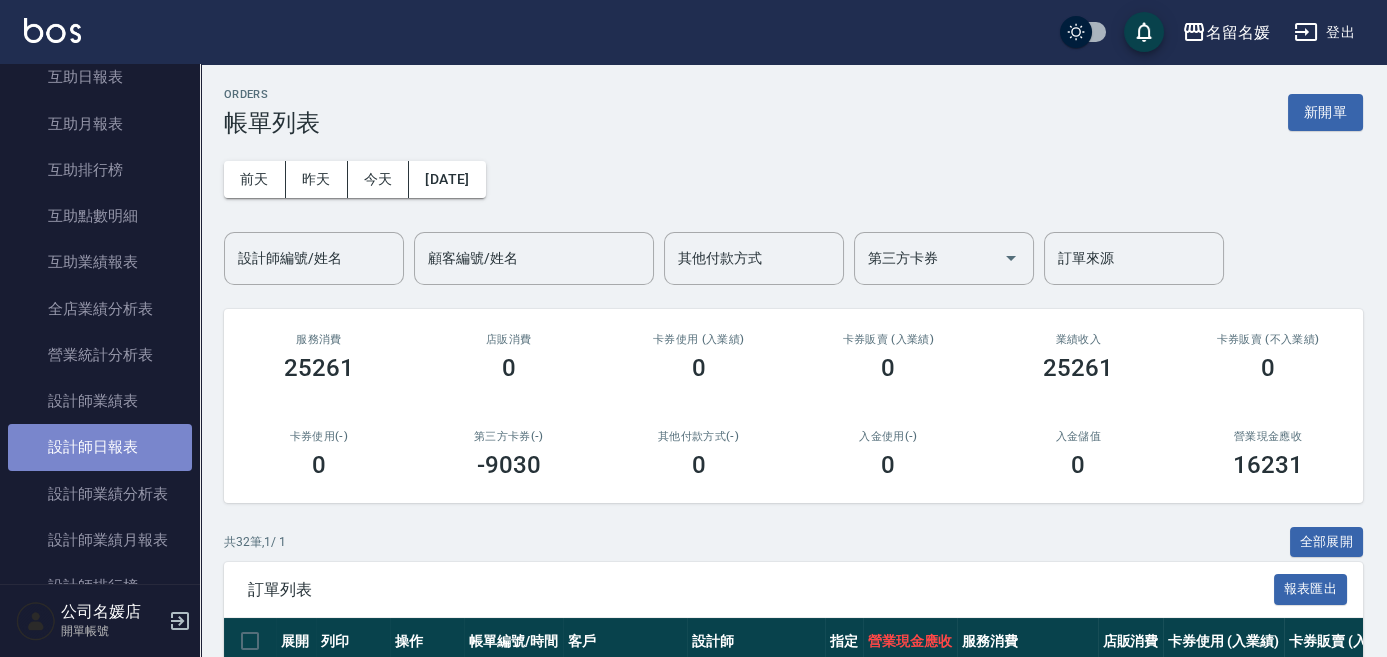 click on "設計師日報表" at bounding box center (100, 447) 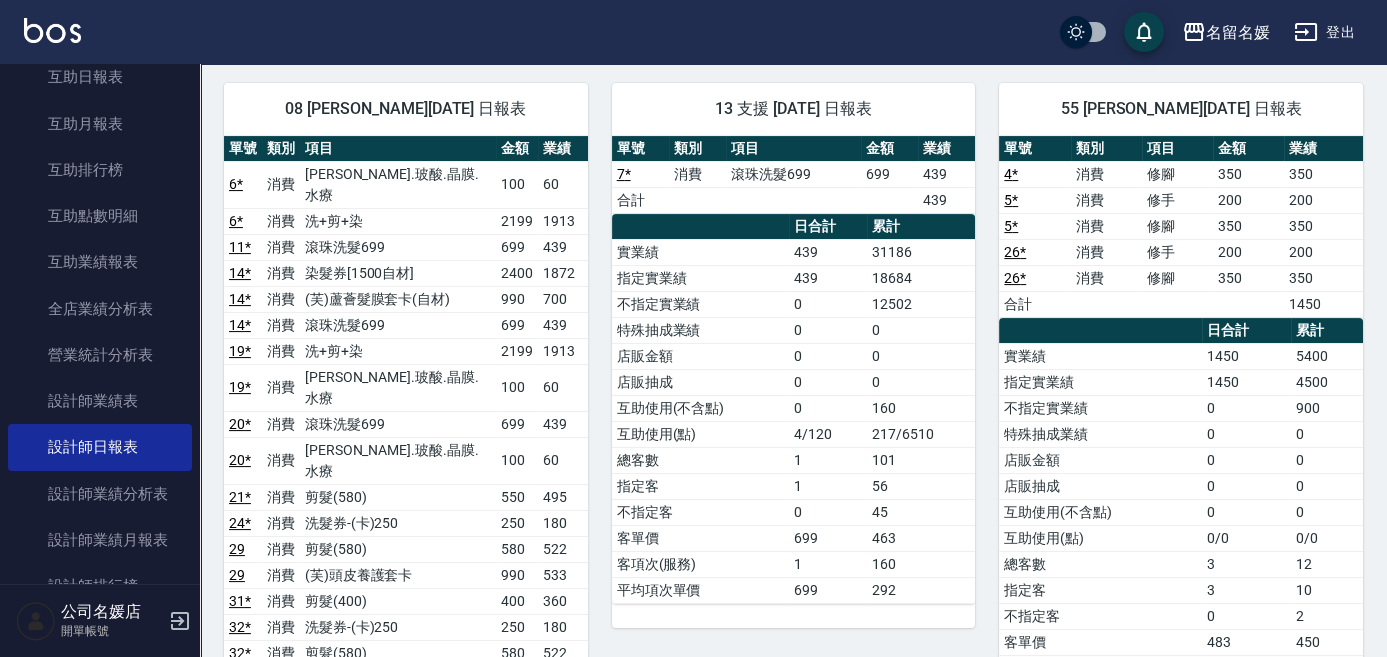 scroll, scrollTop: 1000, scrollLeft: 0, axis: vertical 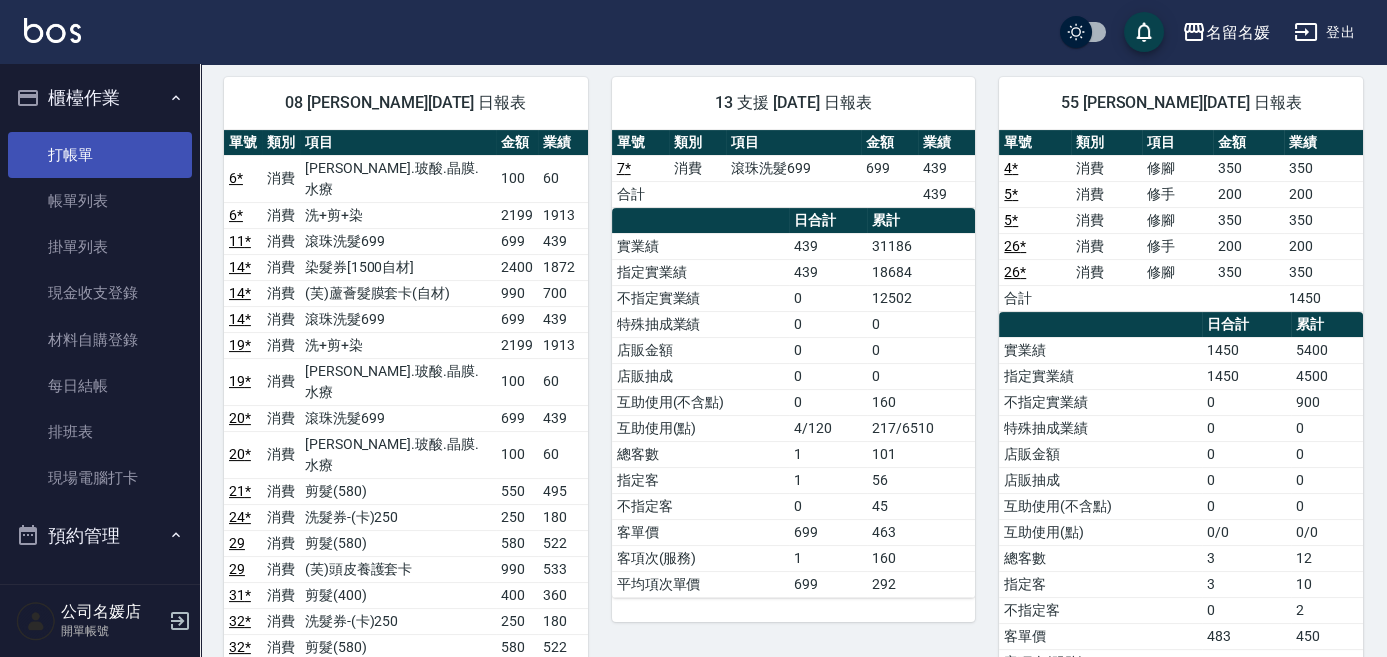 click on "打帳單" at bounding box center (100, 155) 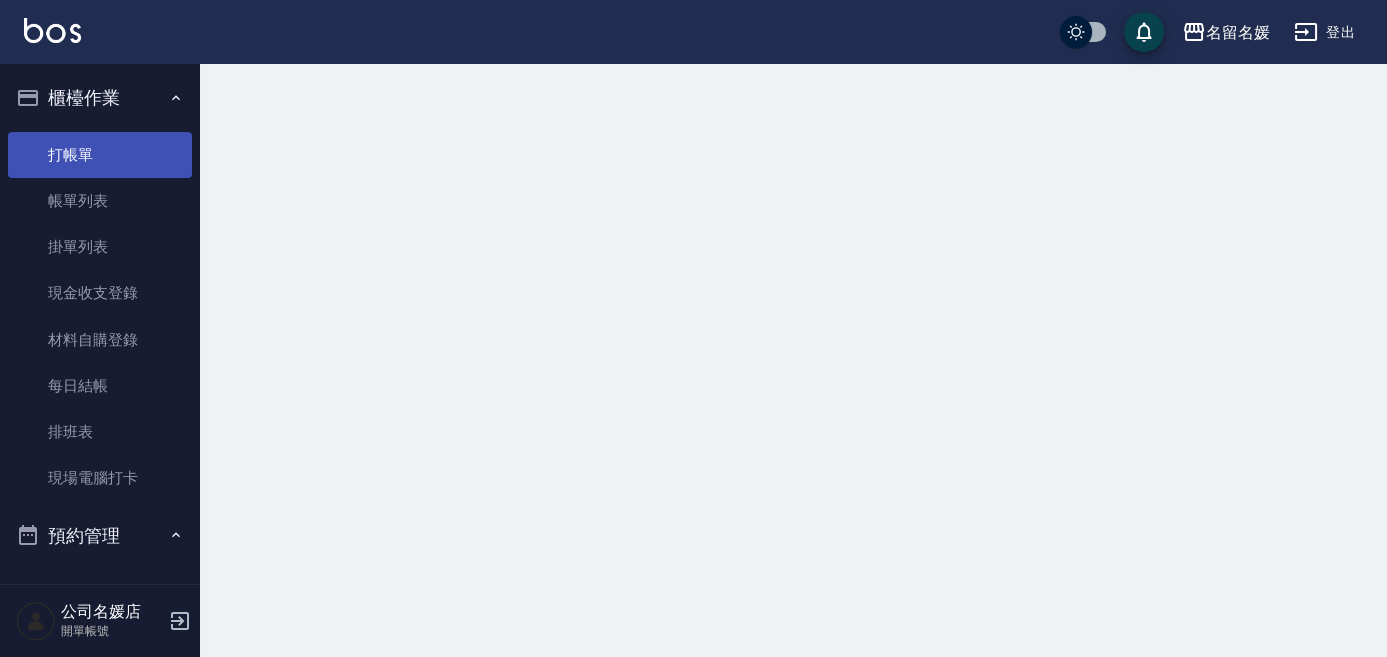 scroll, scrollTop: 0, scrollLeft: 0, axis: both 